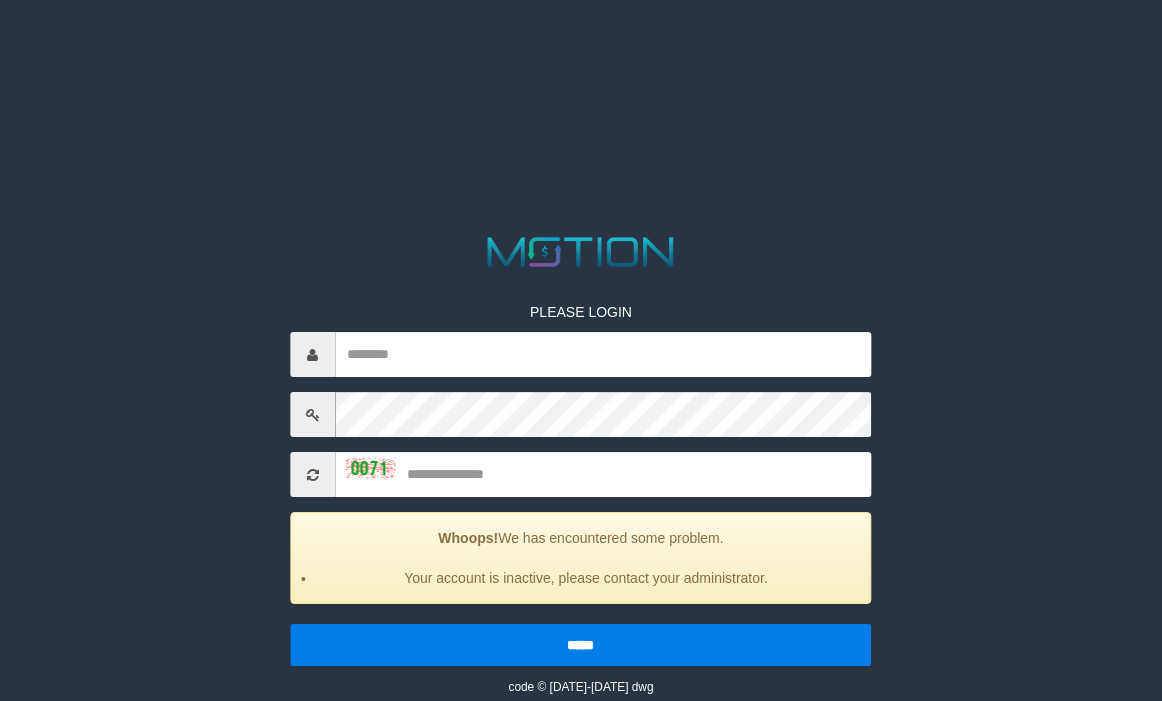 scroll, scrollTop: 0, scrollLeft: 0, axis: both 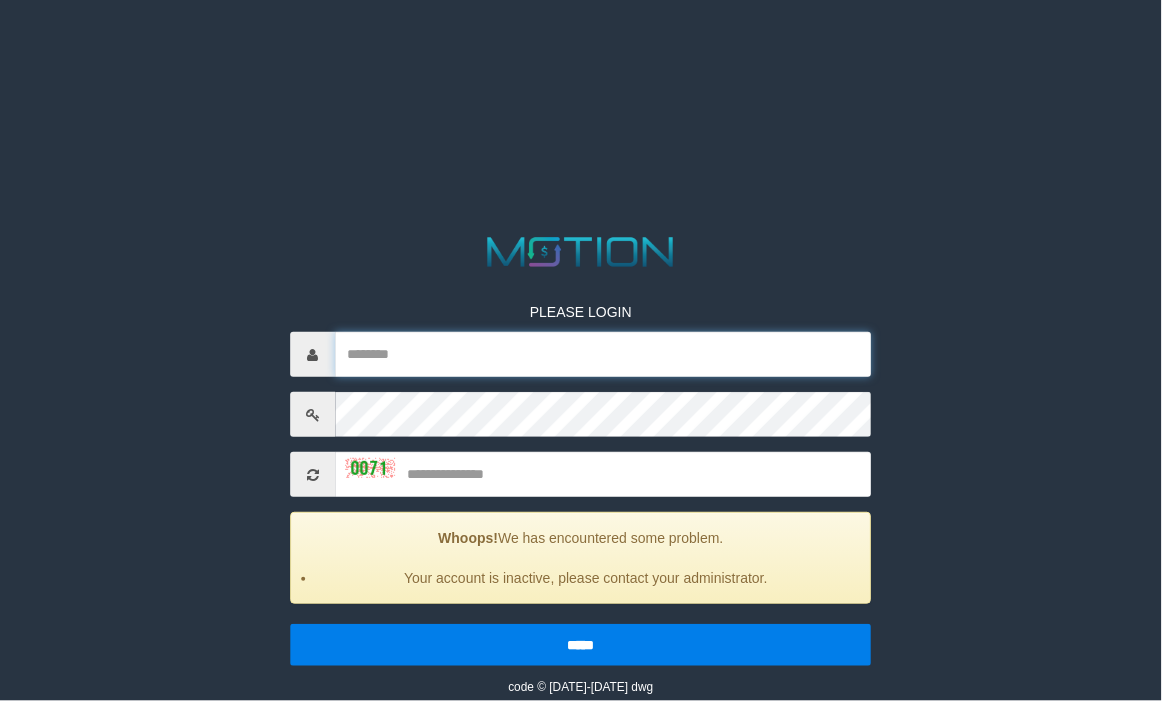 click at bounding box center (603, 354) 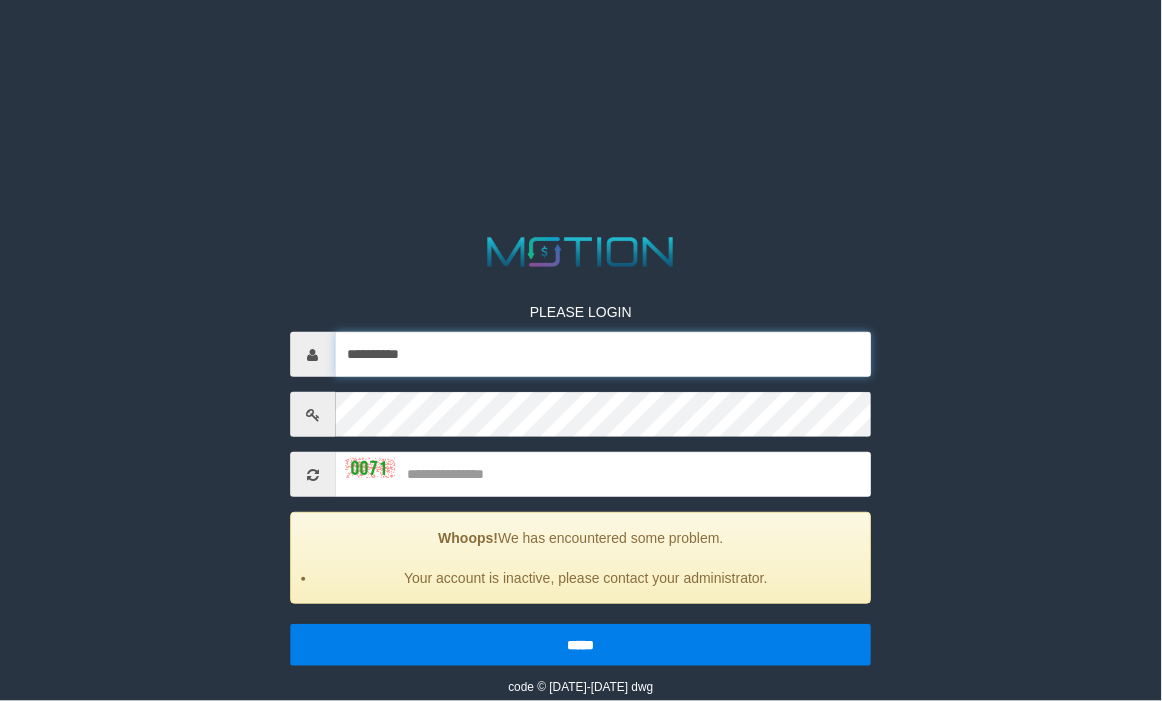 type on "**********" 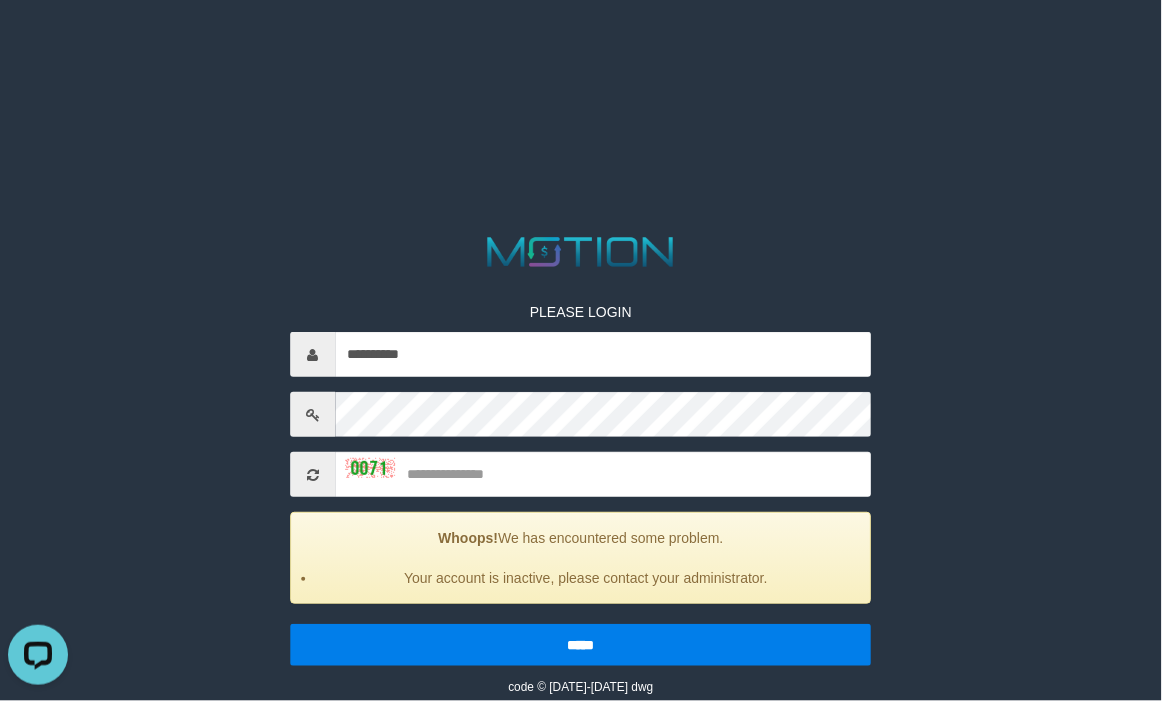 scroll, scrollTop: 0, scrollLeft: 0, axis: both 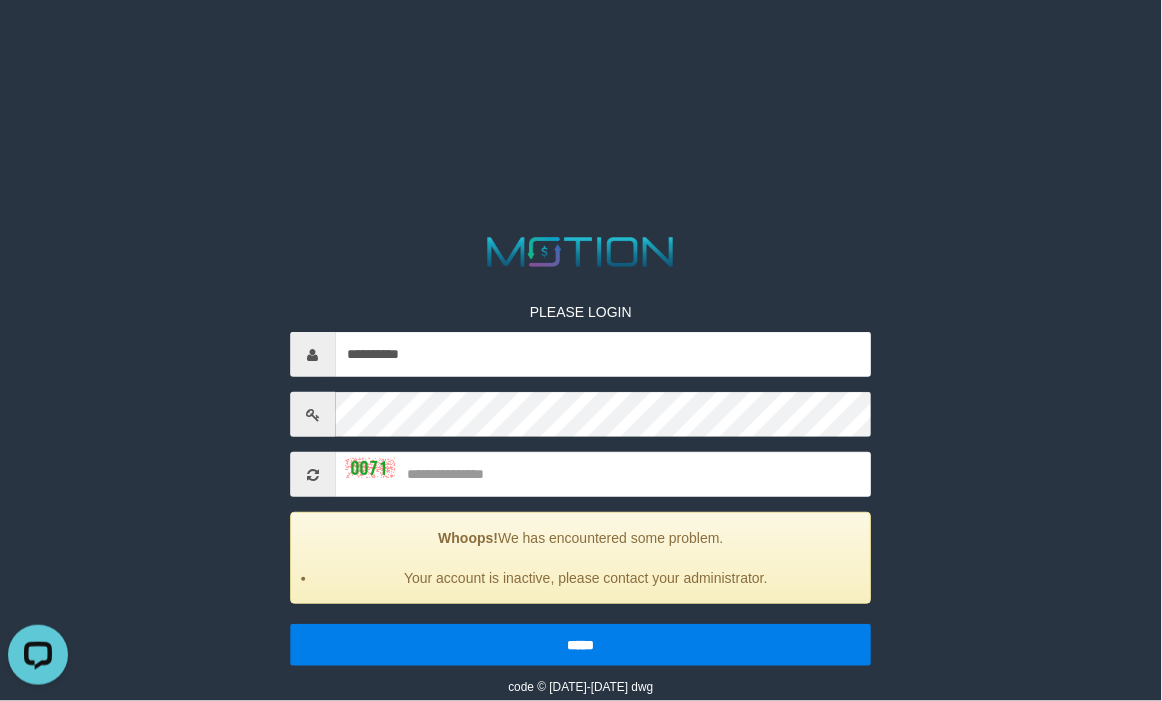 click on "**********" at bounding box center [580, 484] 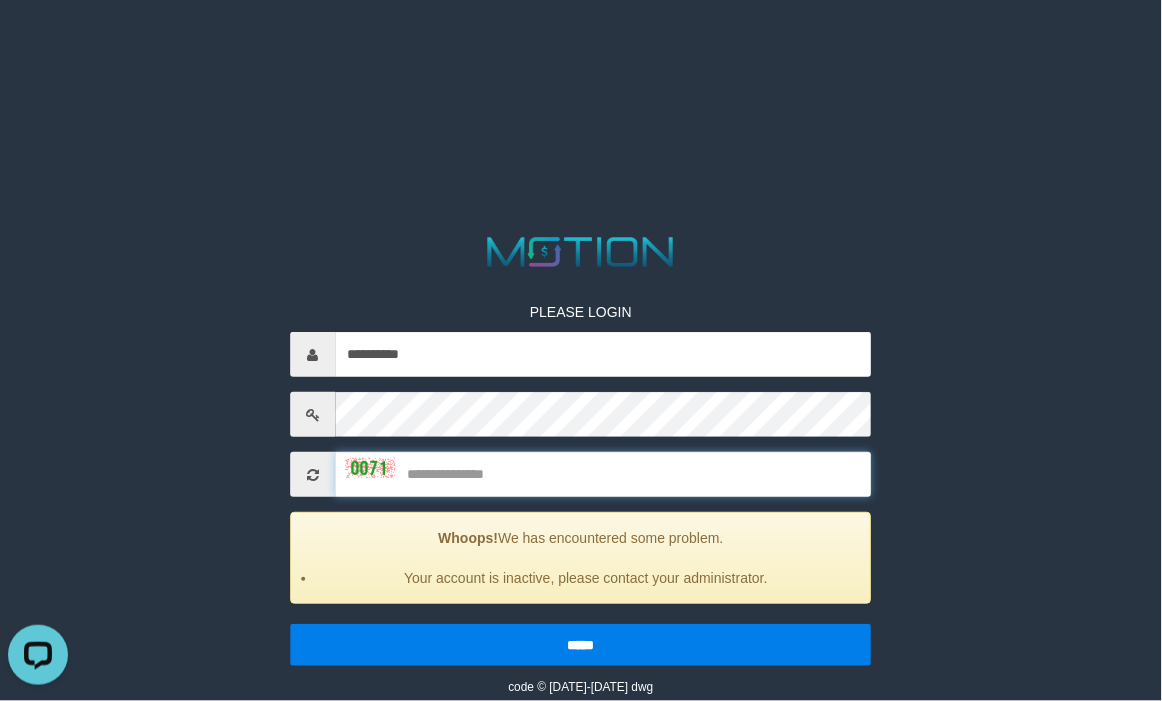 click at bounding box center [603, 474] 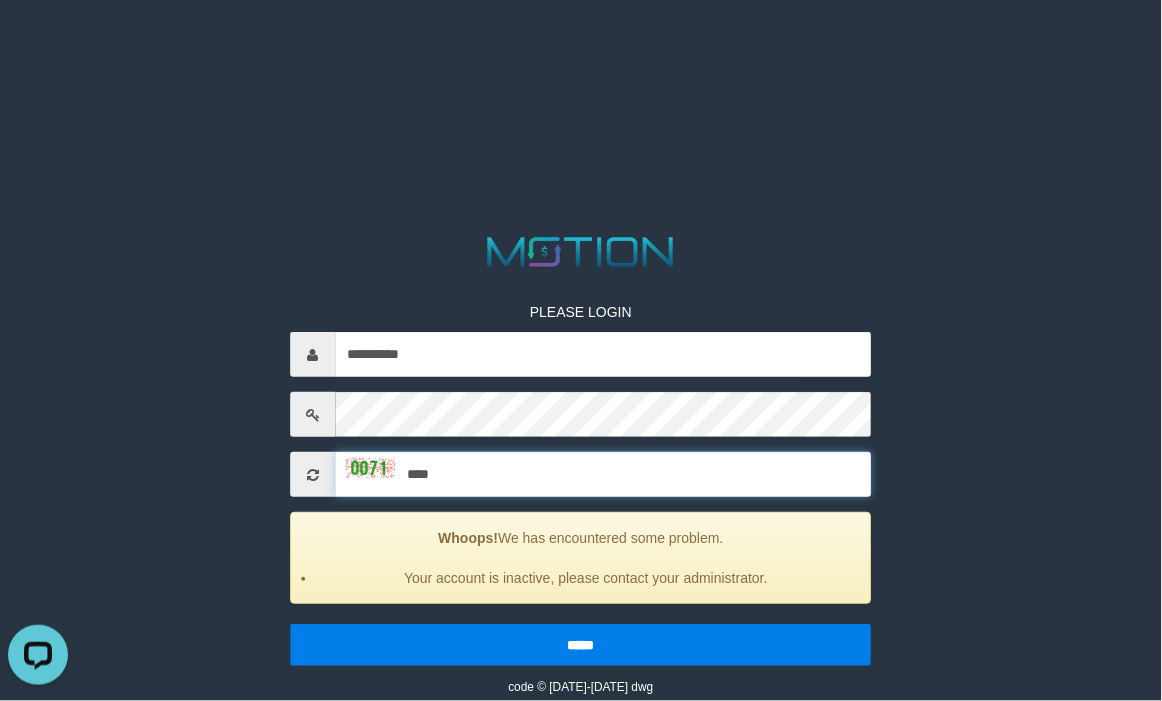 type on "****" 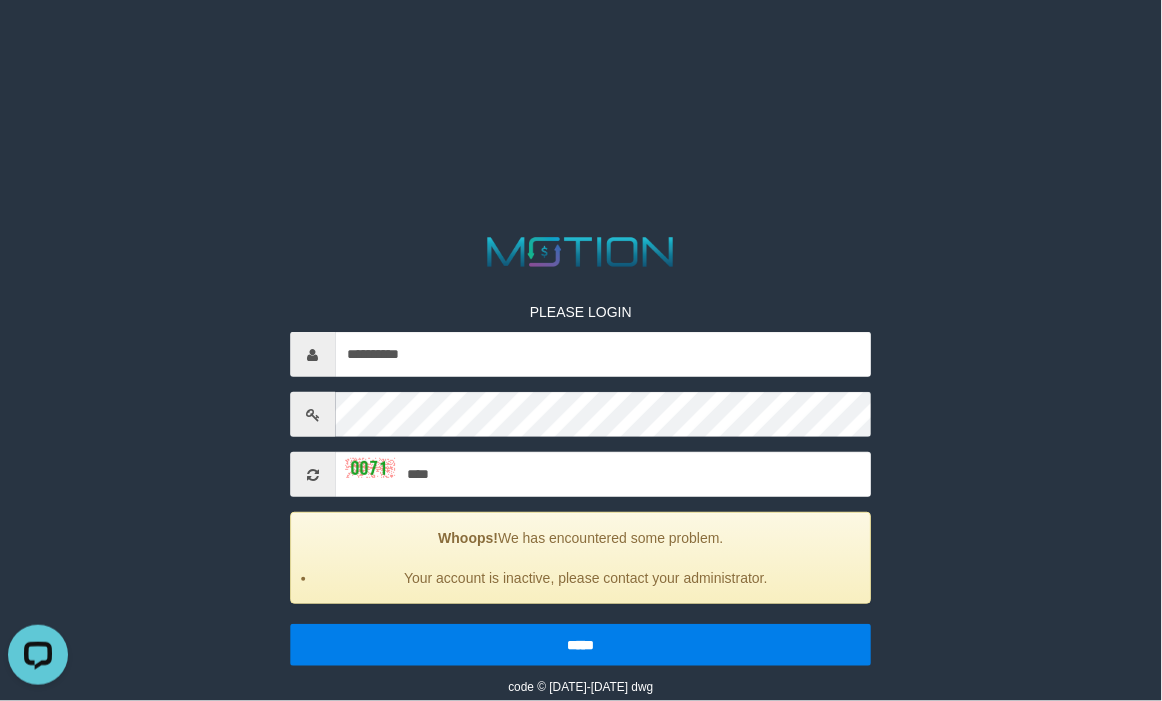 click on "**********" at bounding box center (580, 484) 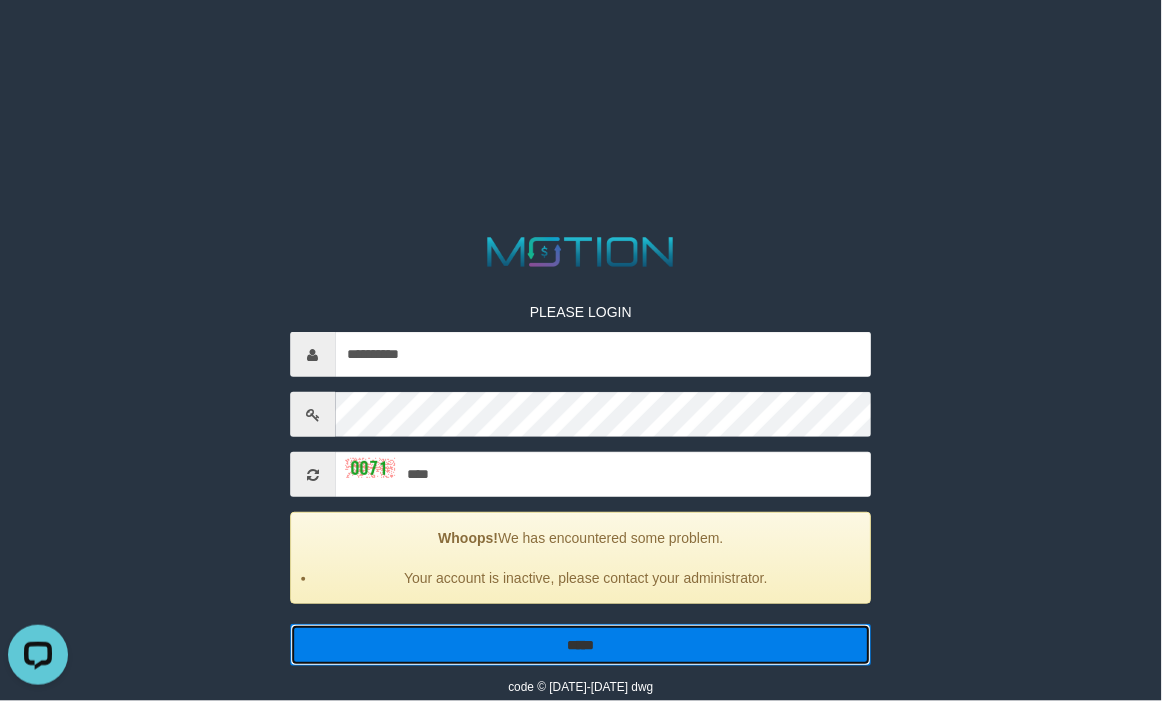 click on "*****" at bounding box center [580, 645] 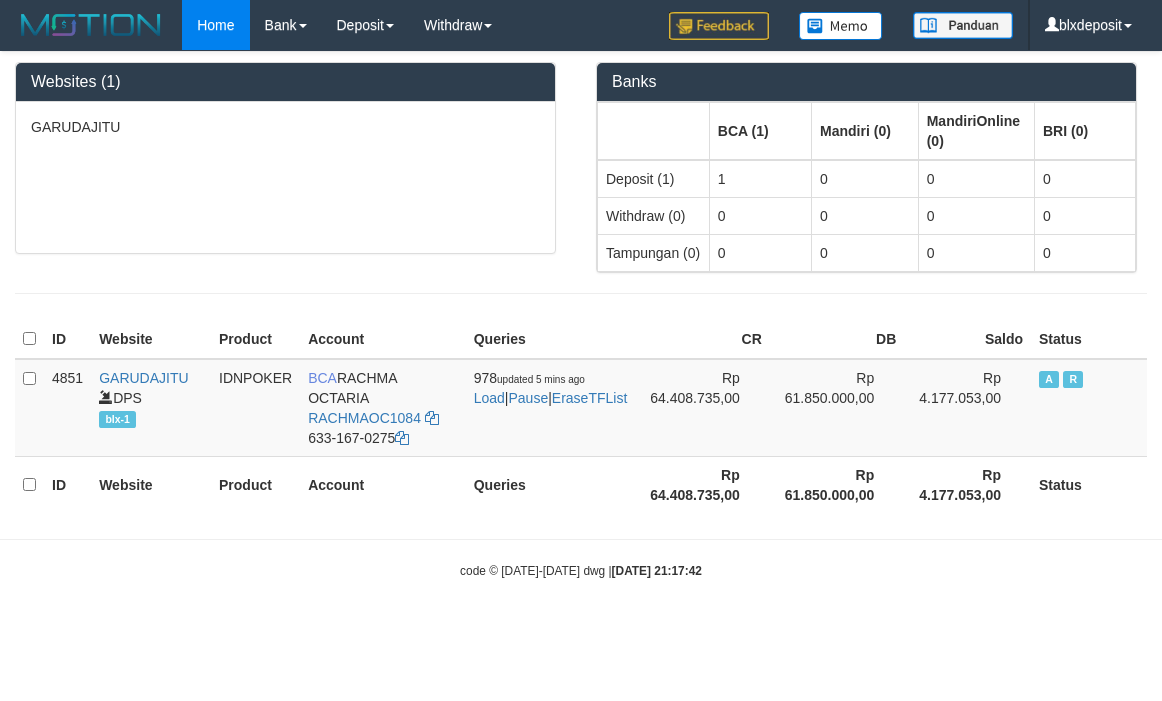 scroll, scrollTop: 0, scrollLeft: 0, axis: both 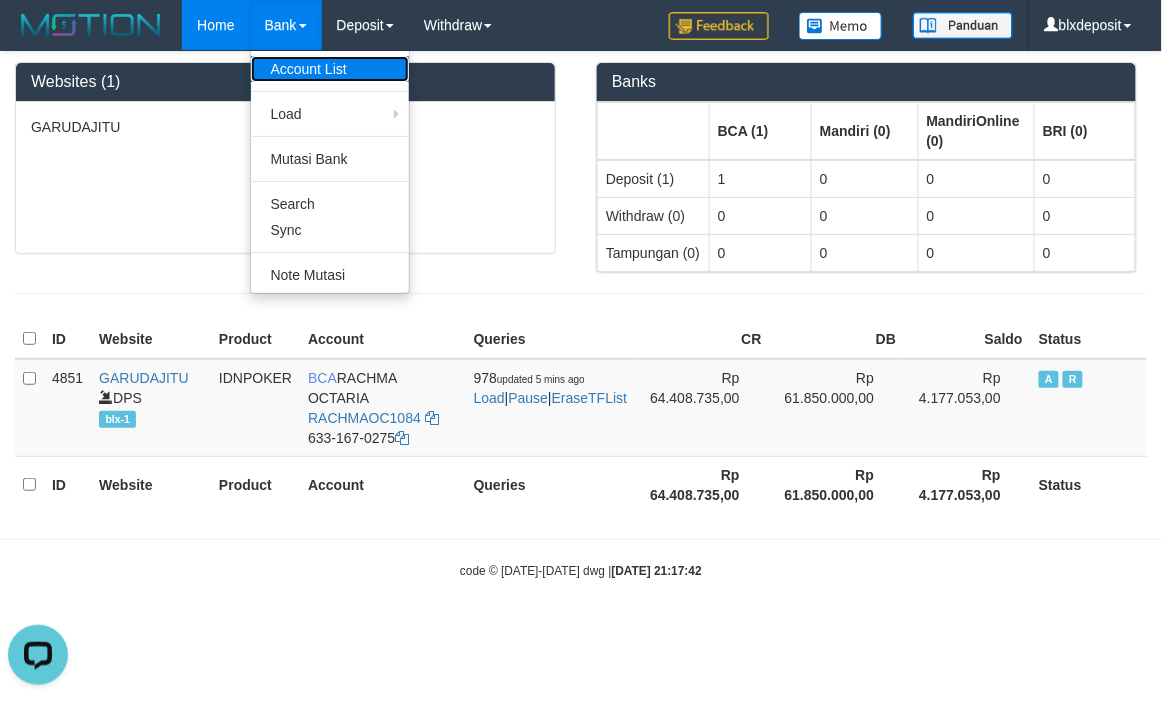 click on "Account List" at bounding box center (330, 69) 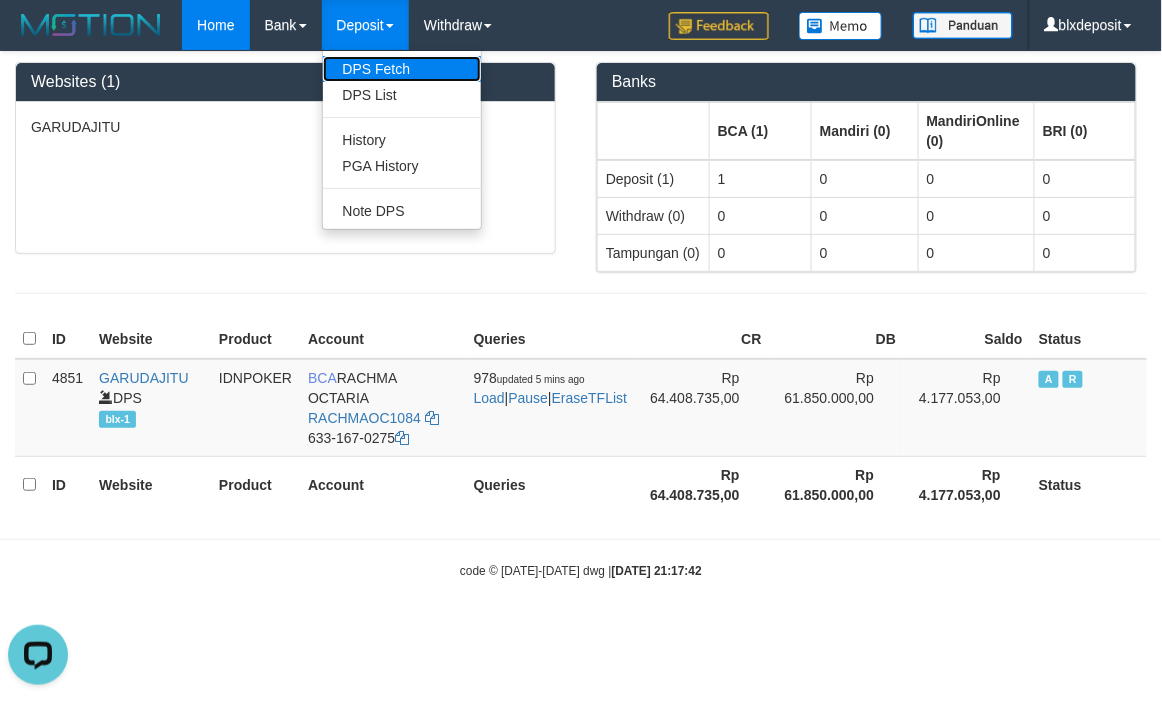 click on "DPS Fetch" at bounding box center [402, 69] 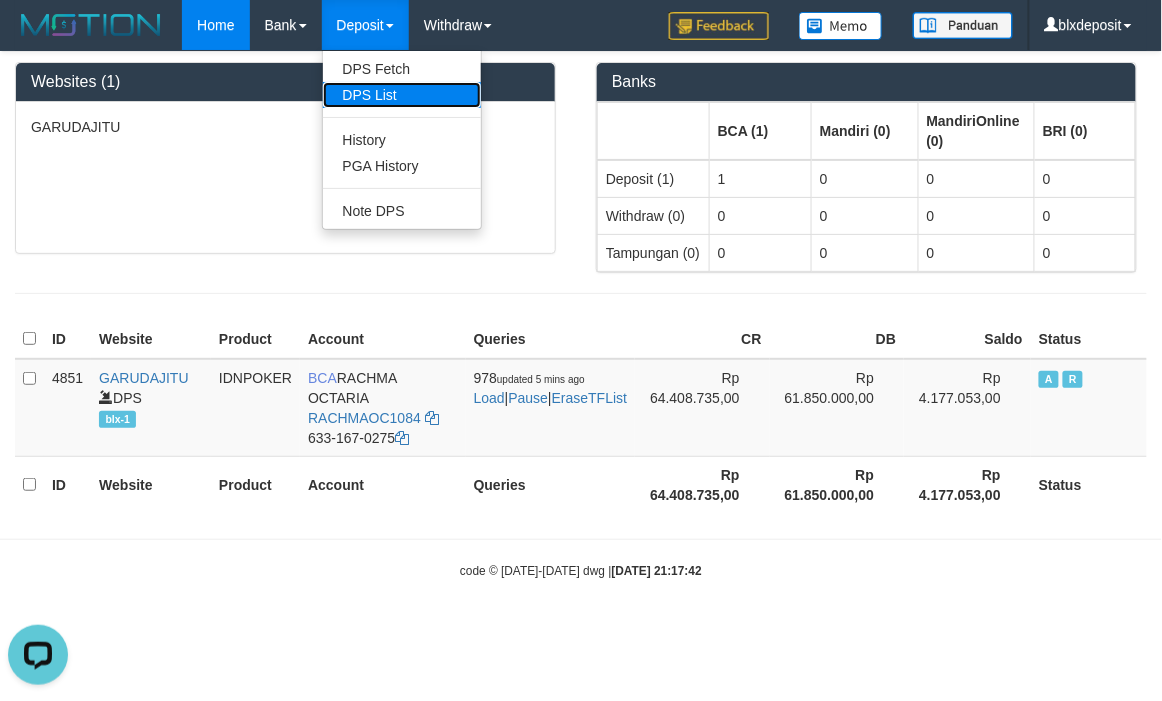 click on "DPS List" at bounding box center (402, 95) 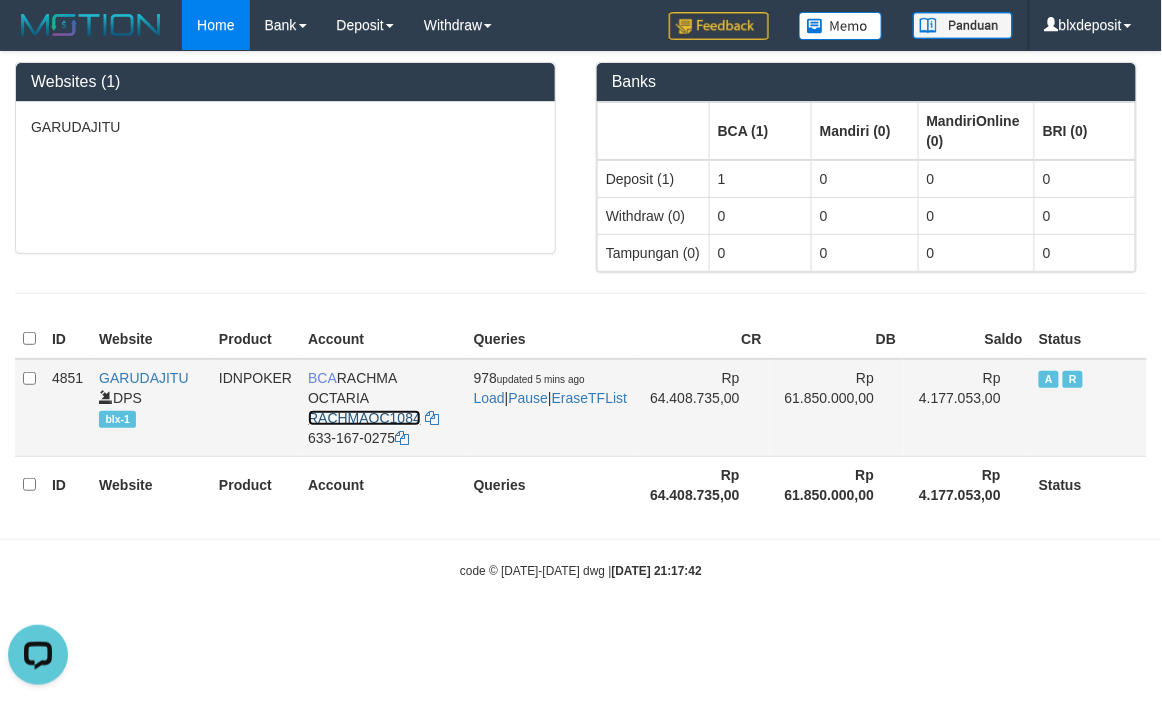 click on "RACHMAOC1084" at bounding box center (364, 418) 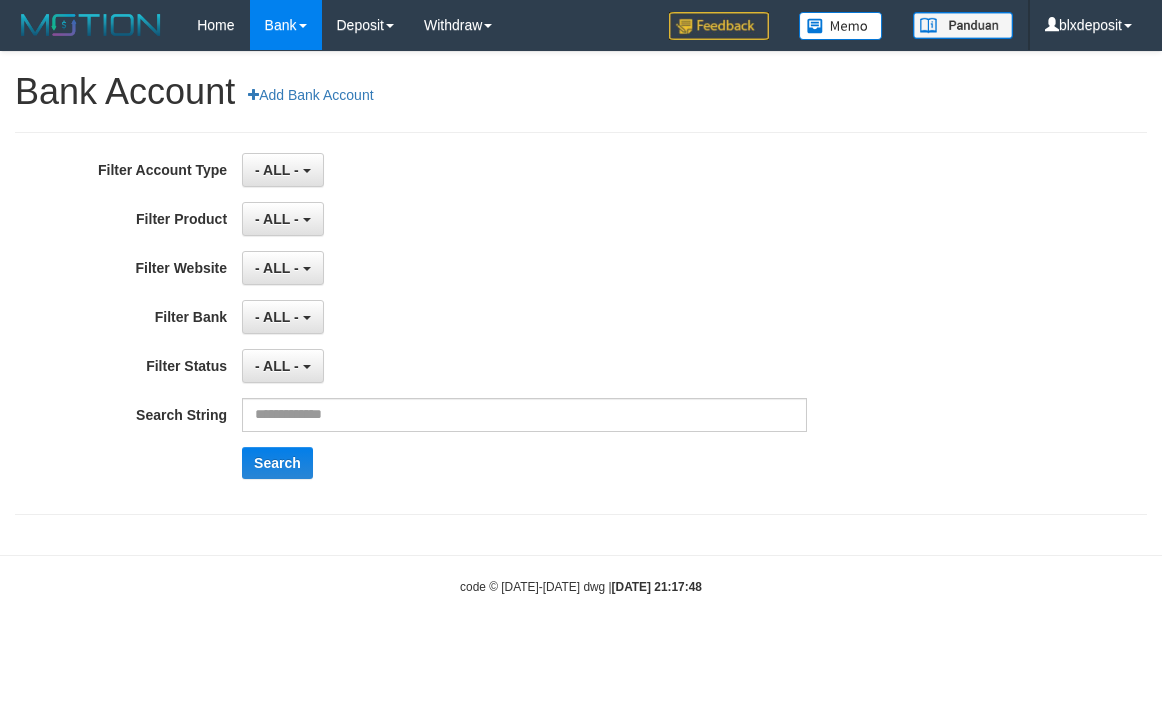 scroll, scrollTop: 0, scrollLeft: 0, axis: both 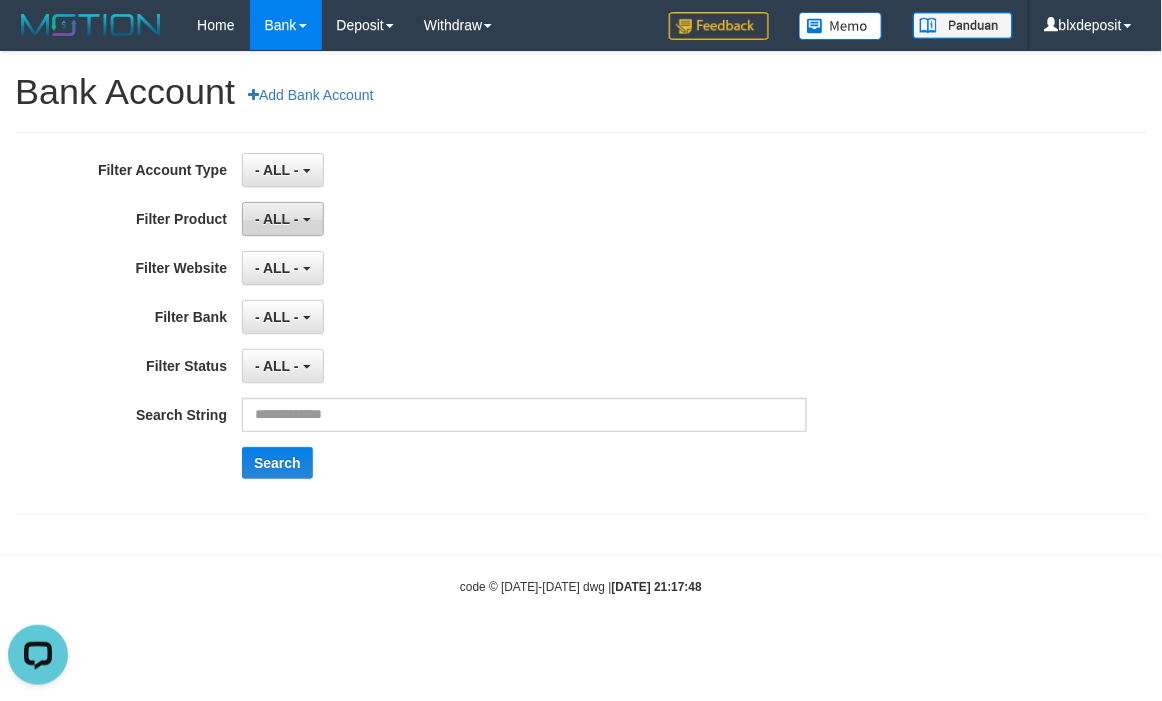 click on "- ALL -" at bounding box center [282, 219] 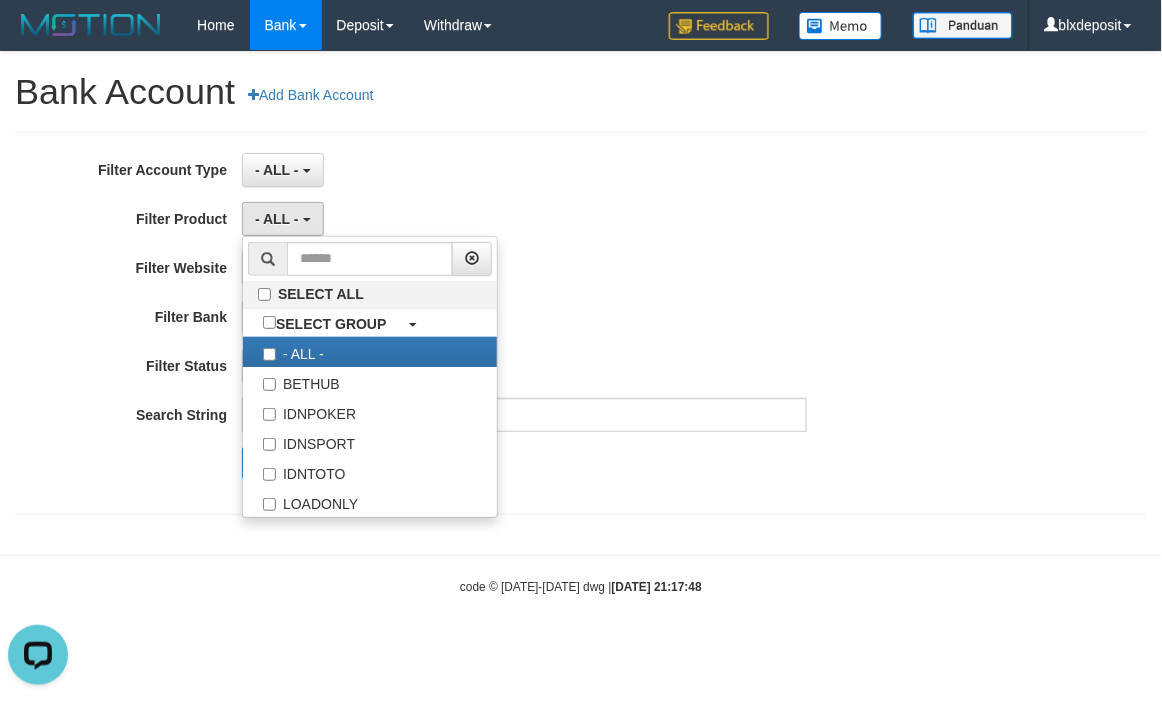 click on "**********" at bounding box center (484, 323) 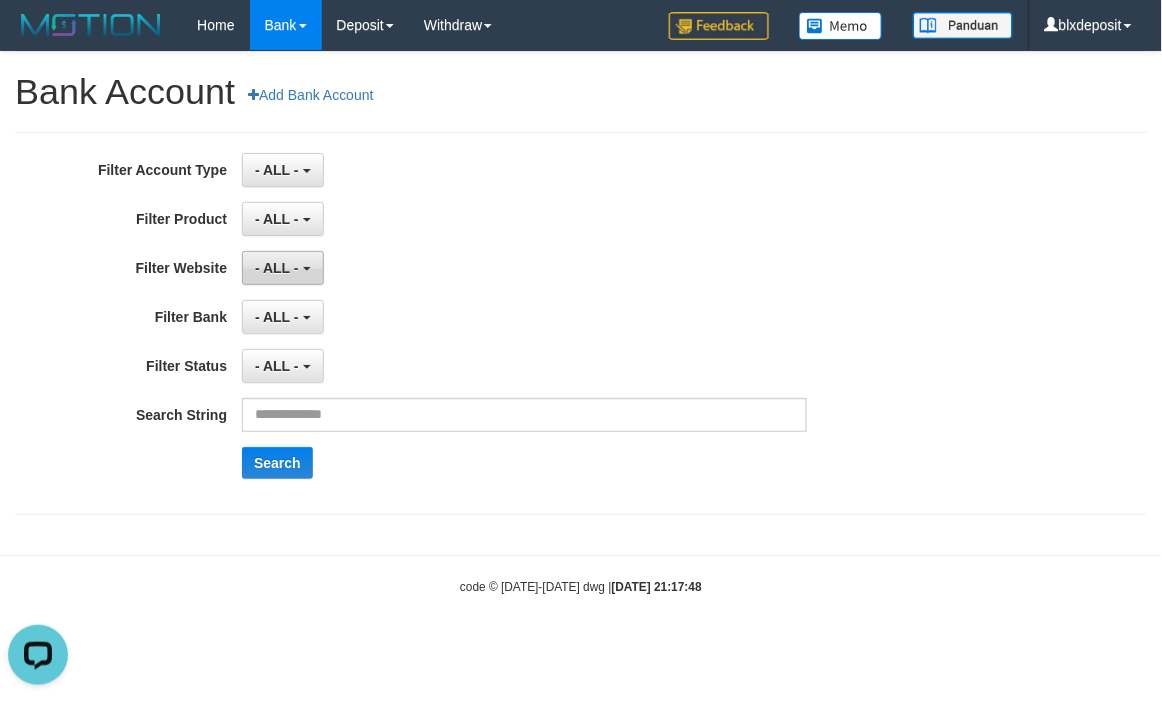 click on "- ALL -" at bounding box center [282, 268] 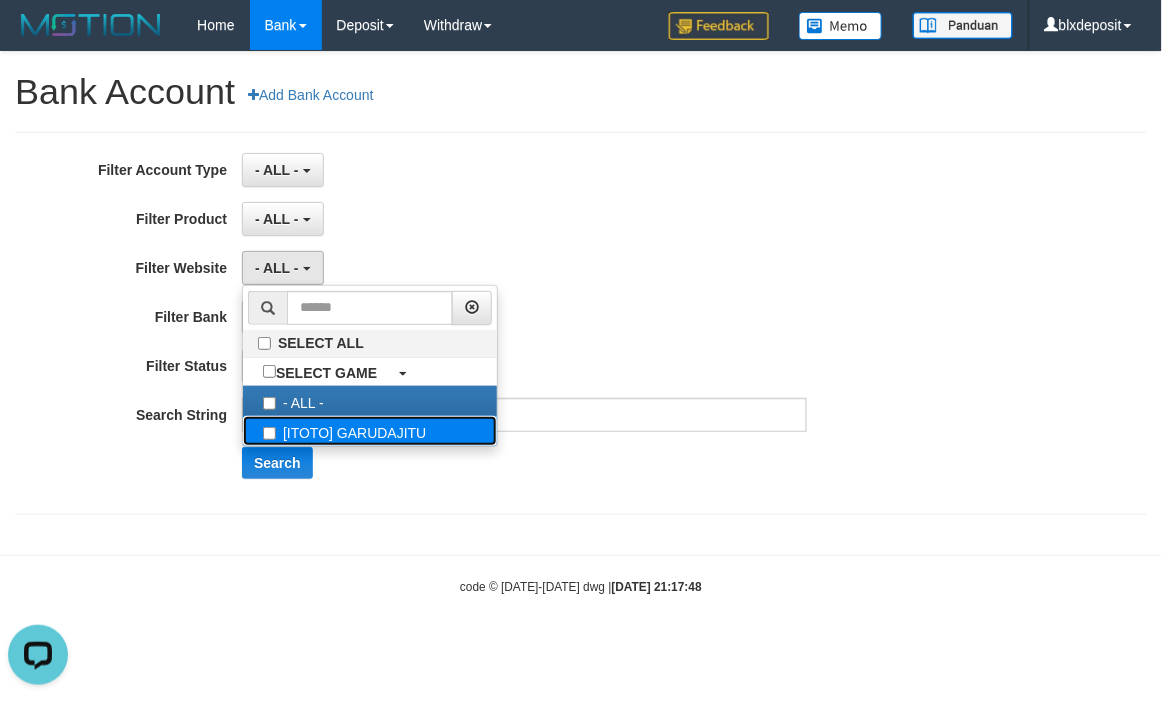 click on "[ITOTO] GARUDAJITU" at bounding box center (370, 431) 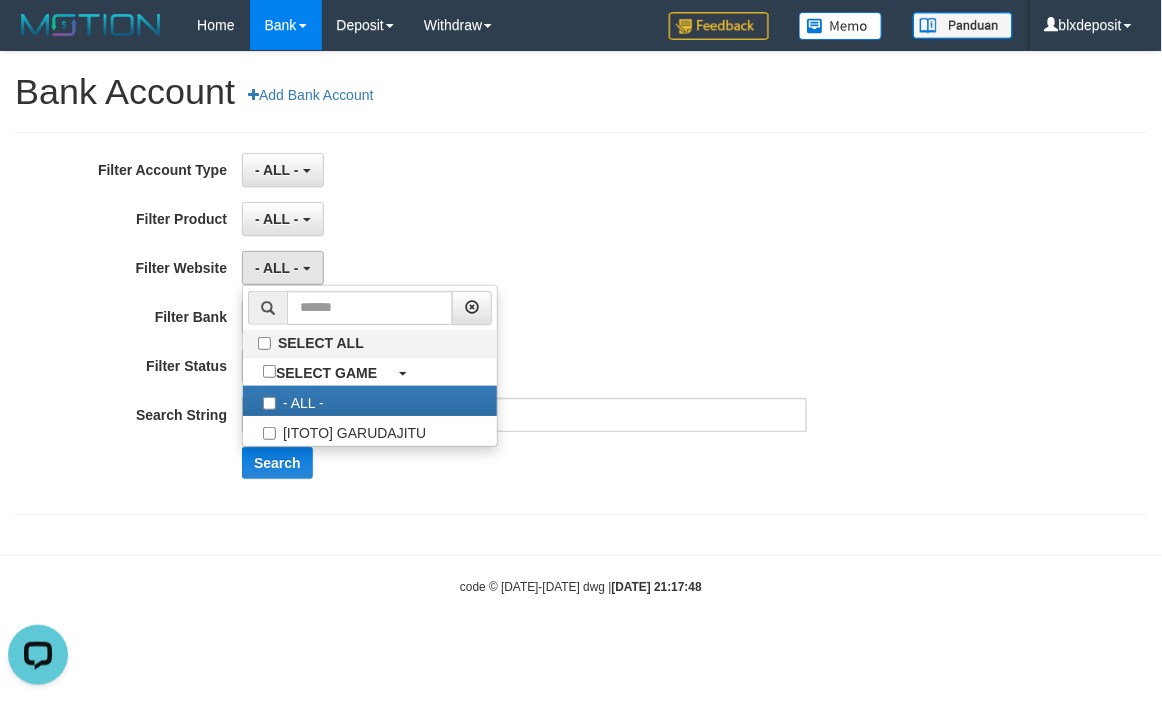 select on "****" 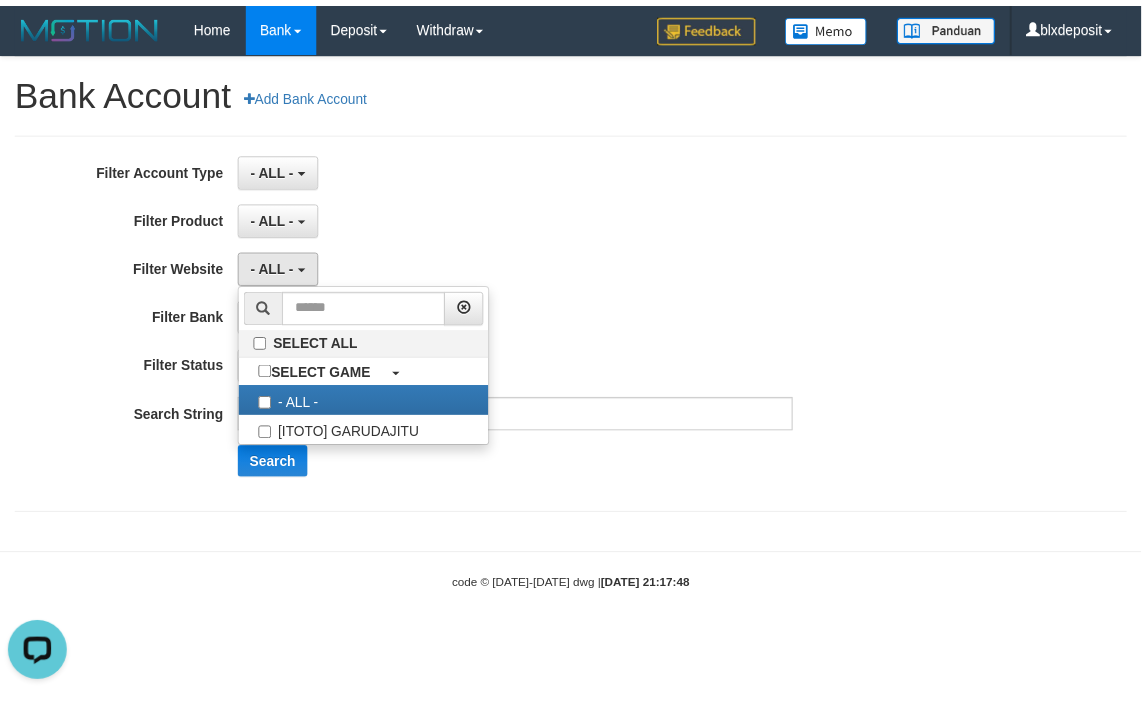 scroll, scrollTop: 17, scrollLeft: 0, axis: vertical 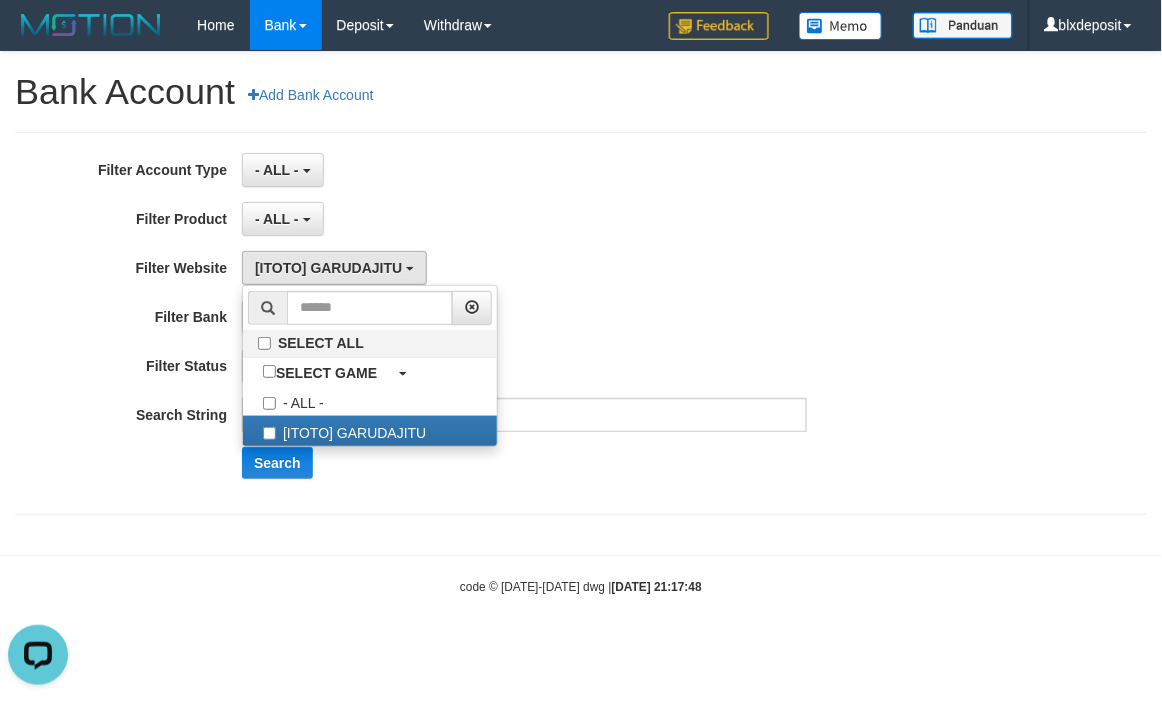 click on "[ITOTO] GARUDAJITU
SELECT ALL  SELECT GAME  - ALL -
[ITOTO] GARUDAJITU" at bounding box center [524, 268] 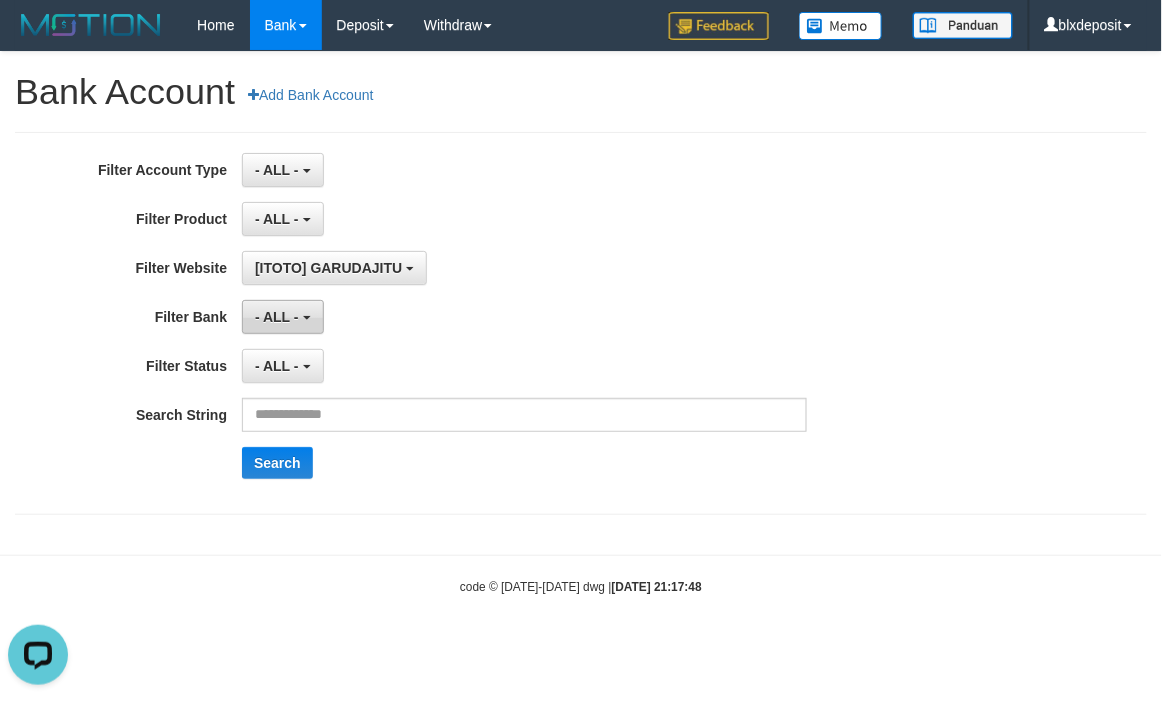 click on "- ALL -" at bounding box center [277, 317] 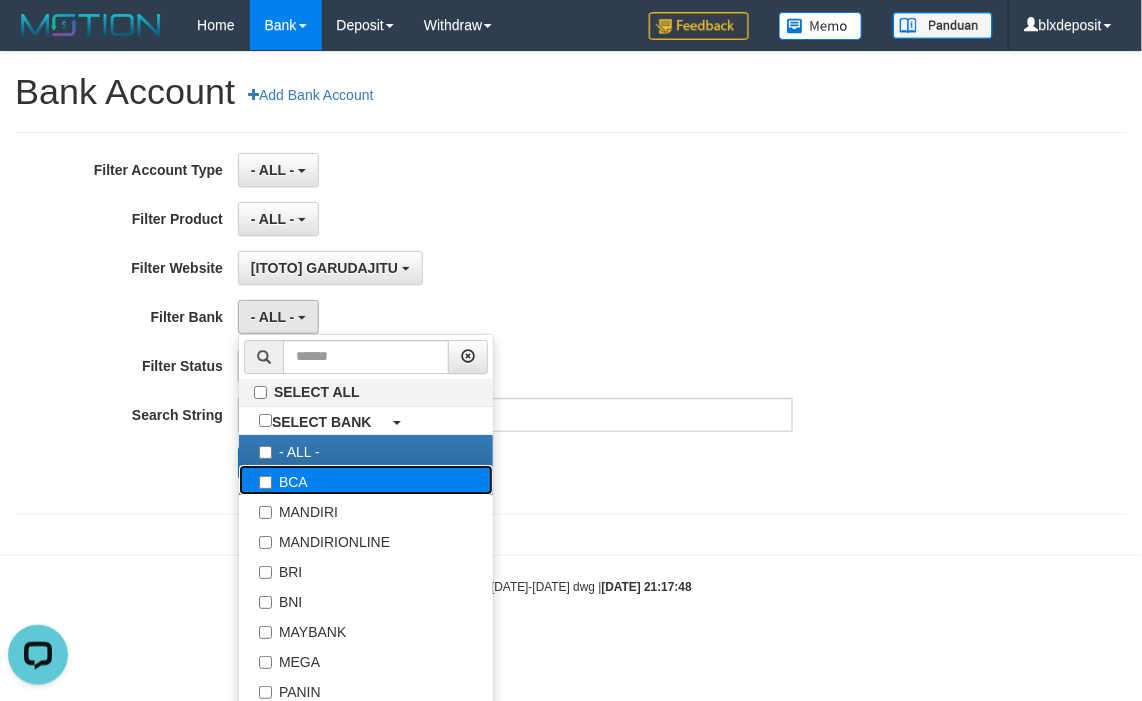 click on "BCA" at bounding box center [366, 480] 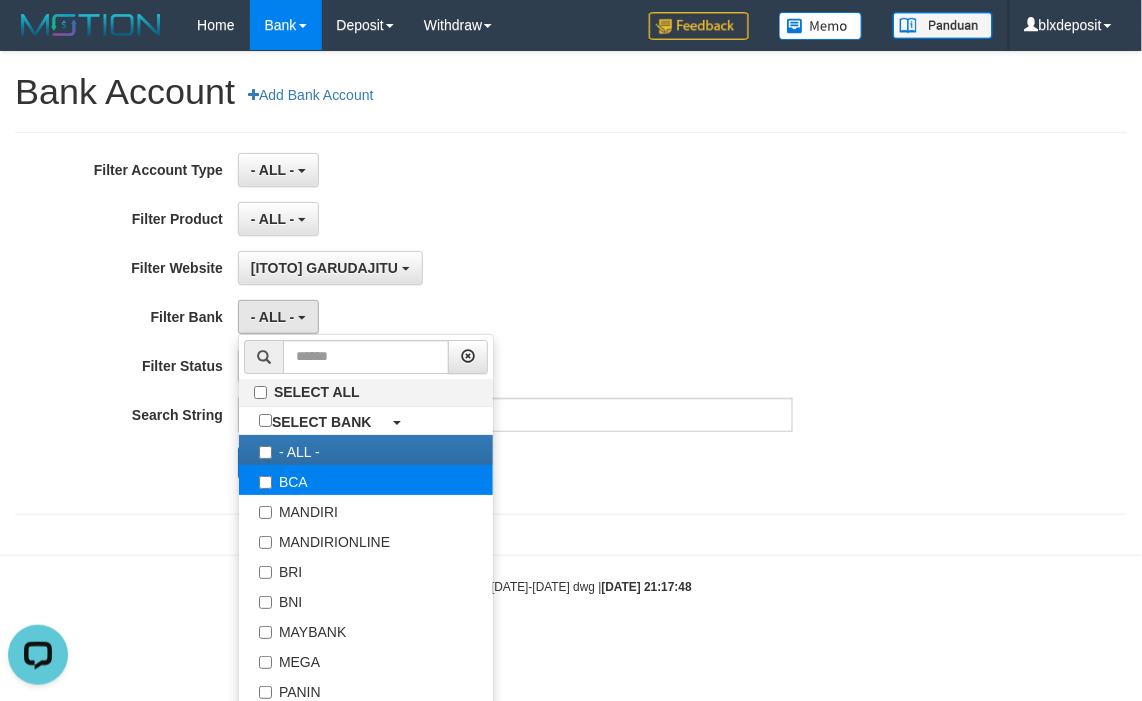 select on "***" 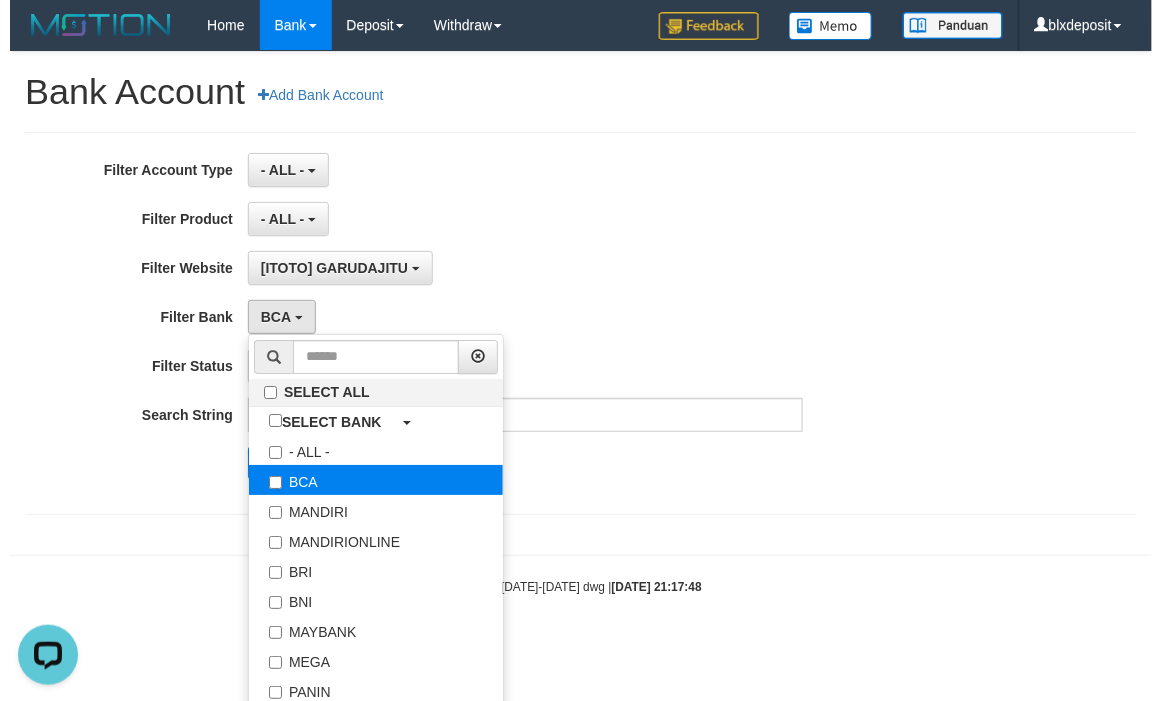 scroll, scrollTop: 17, scrollLeft: 0, axis: vertical 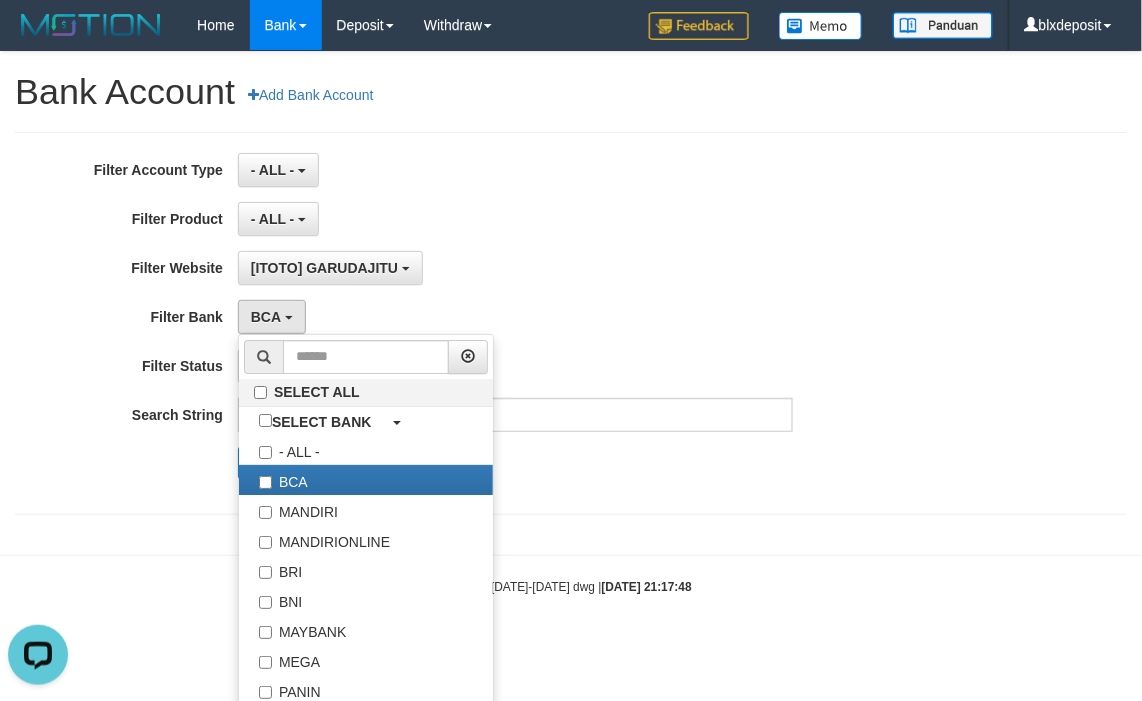 click on "**********" at bounding box center (571, 293) 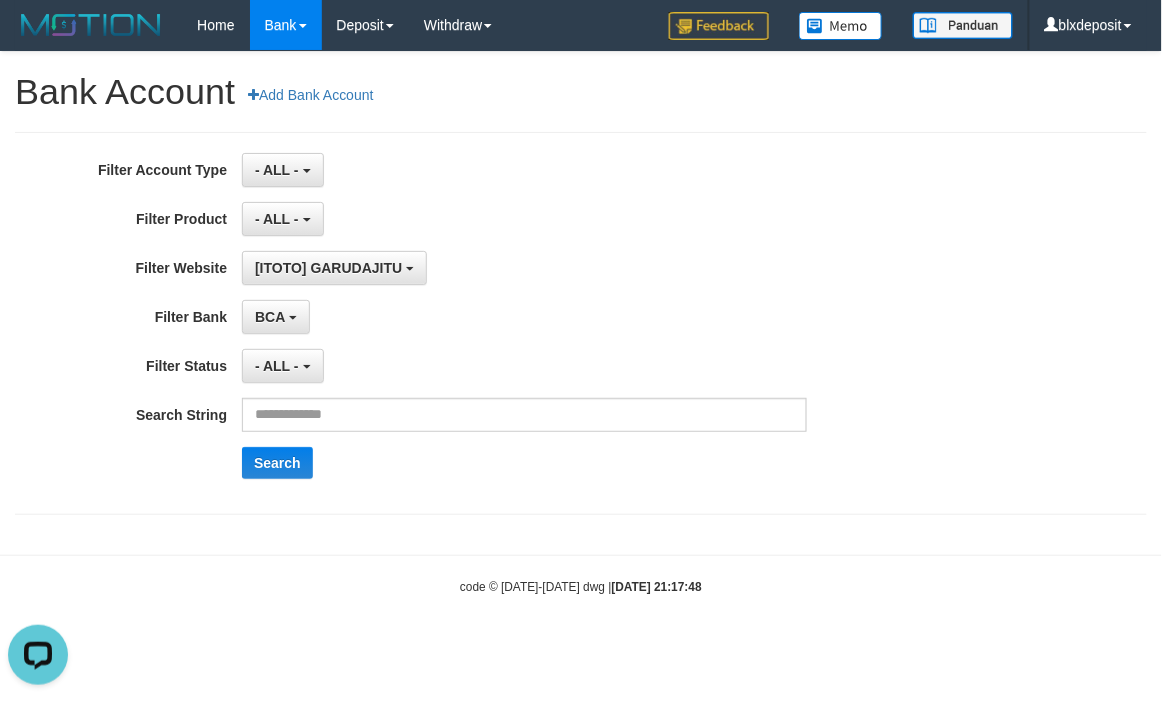 click on "**********" at bounding box center [484, 323] 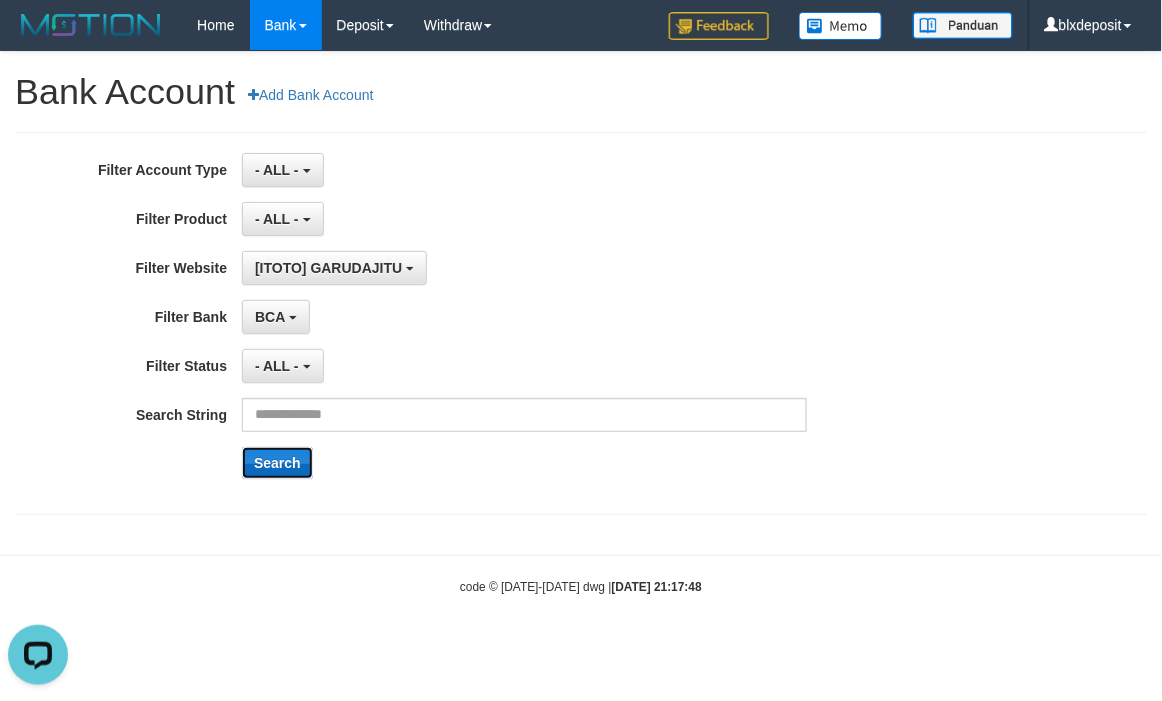 click on "Search" at bounding box center [277, 463] 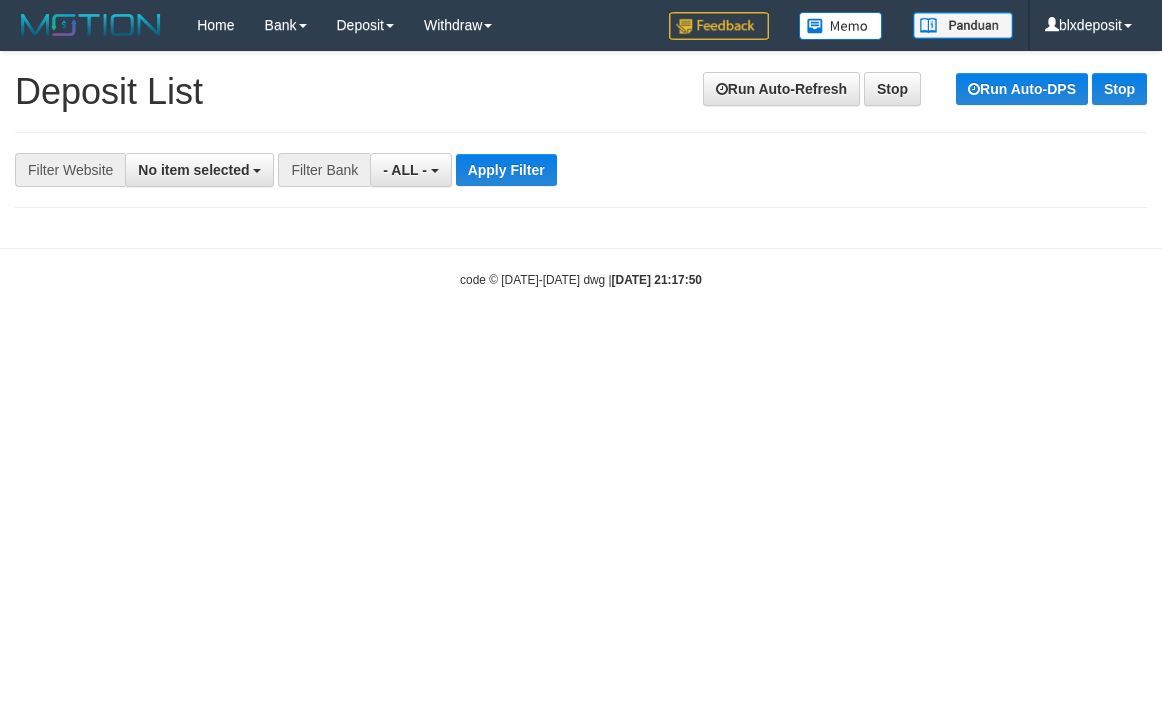 scroll, scrollTop: 0, scrollLeft: 0, axis: both 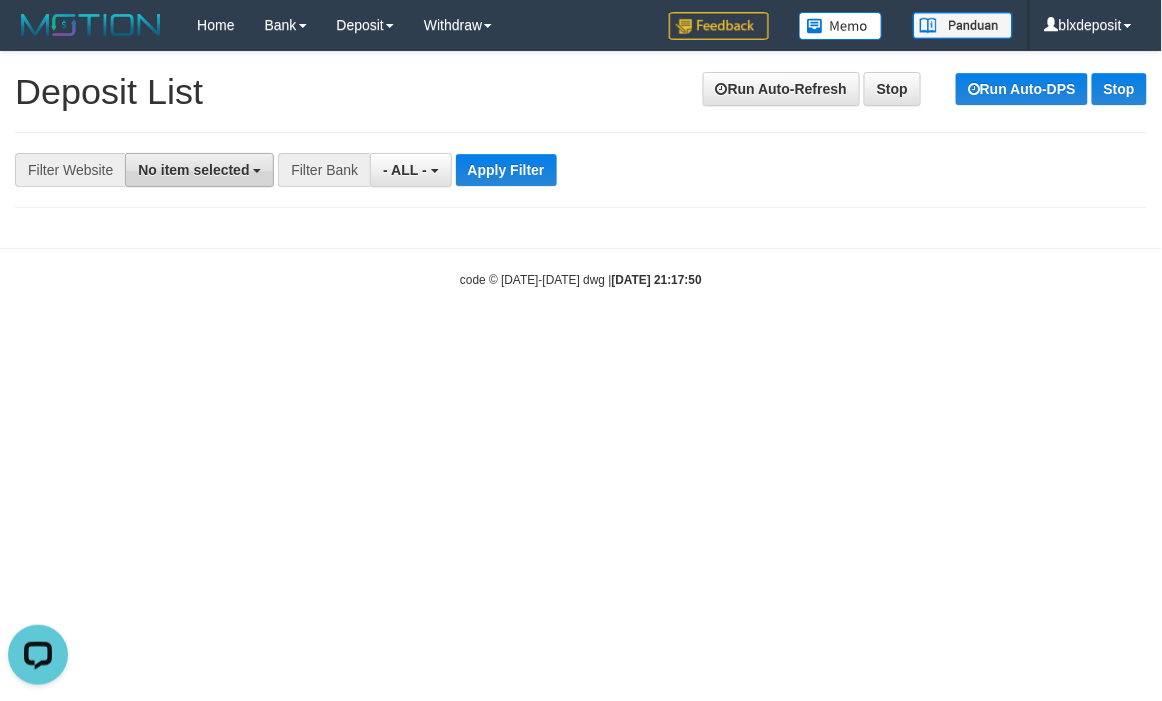 click on "No item selected" at bounding box center [193, 170] 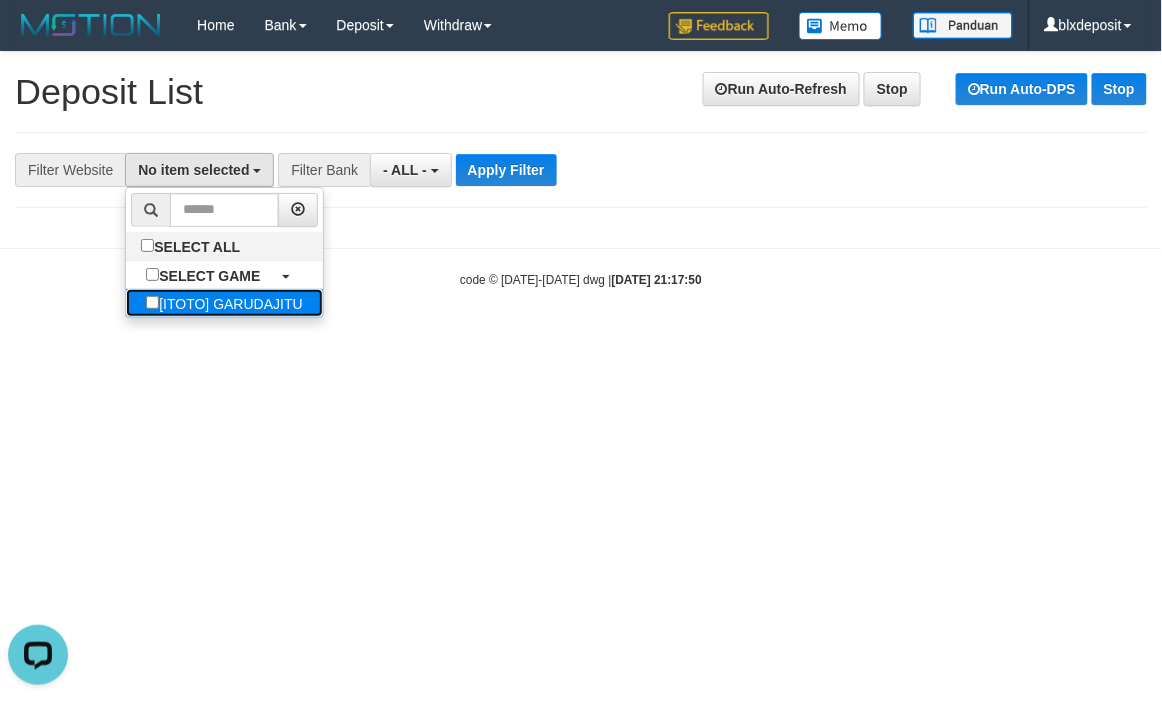 drag, startPoint x: 185, startPoint y: 305, endPoint x: 210, endPoint y: 296, distance: 26.57066 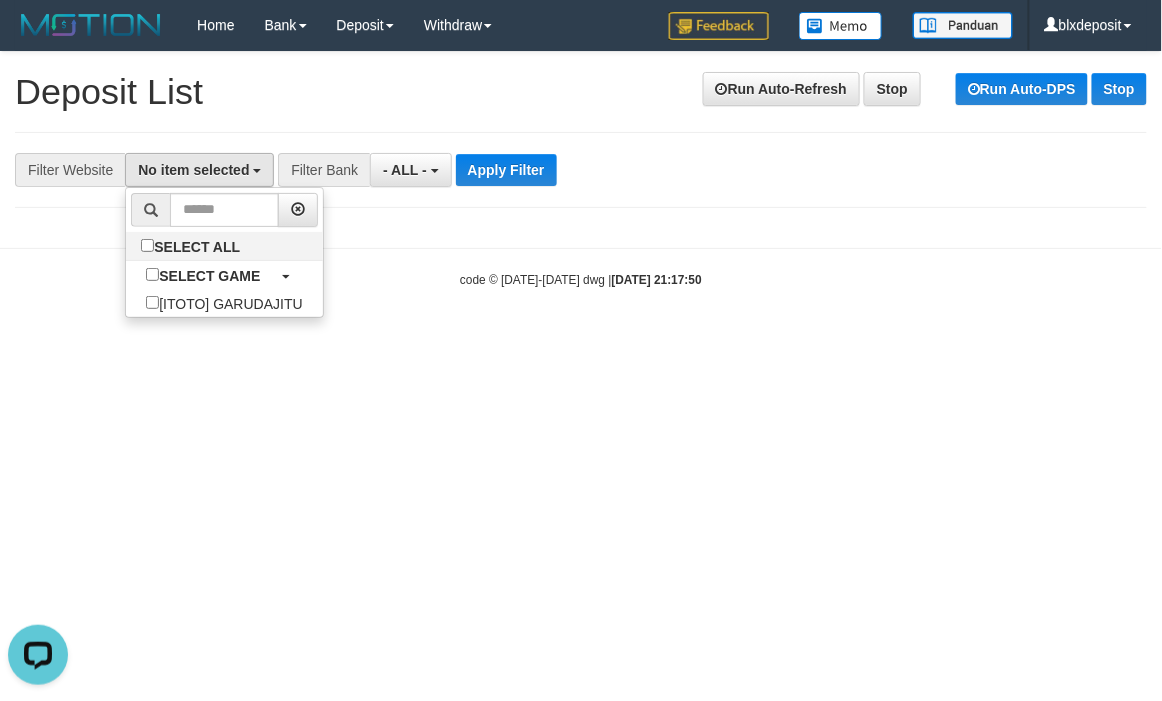 click on "Toggle navigation
Home
Bank
Account List
Load
By Website
Group
[ITOTO]													GARUDAJITU
By Load Group (DPS)
Group blx-1
Mutasi Bank
Search
Sync
Note Mutasi
Deposit" at bounding box center [581, 169] 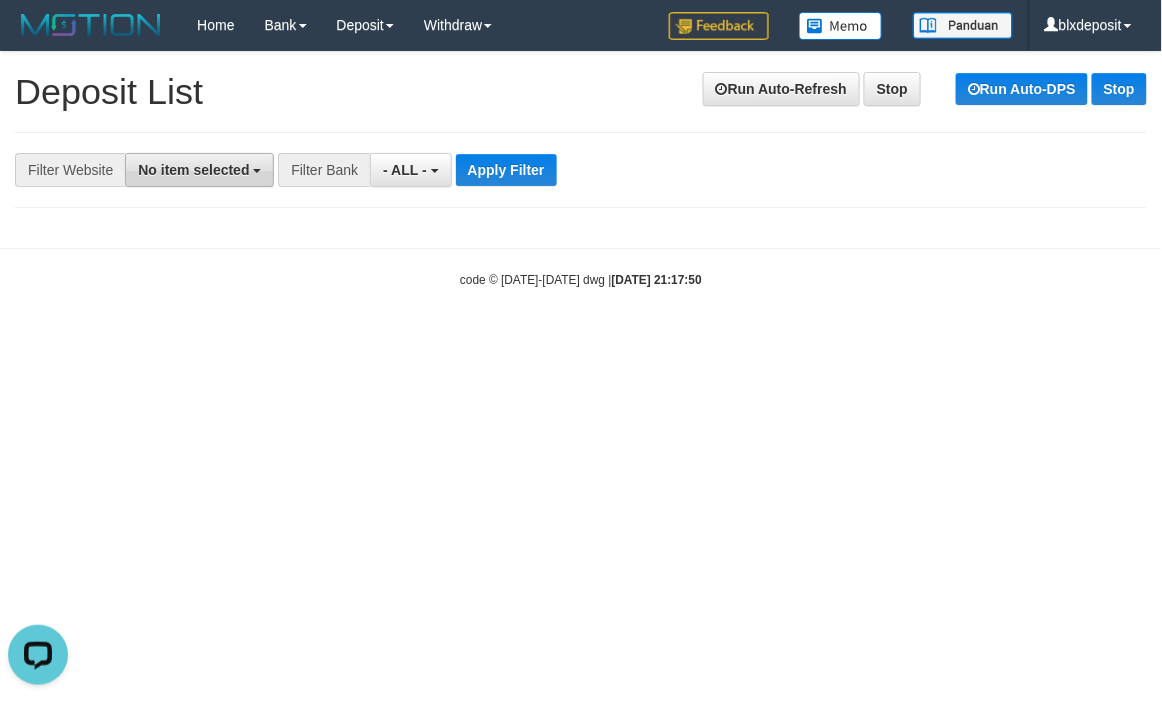 click on "No item selected" at bounding box center [193, 170] 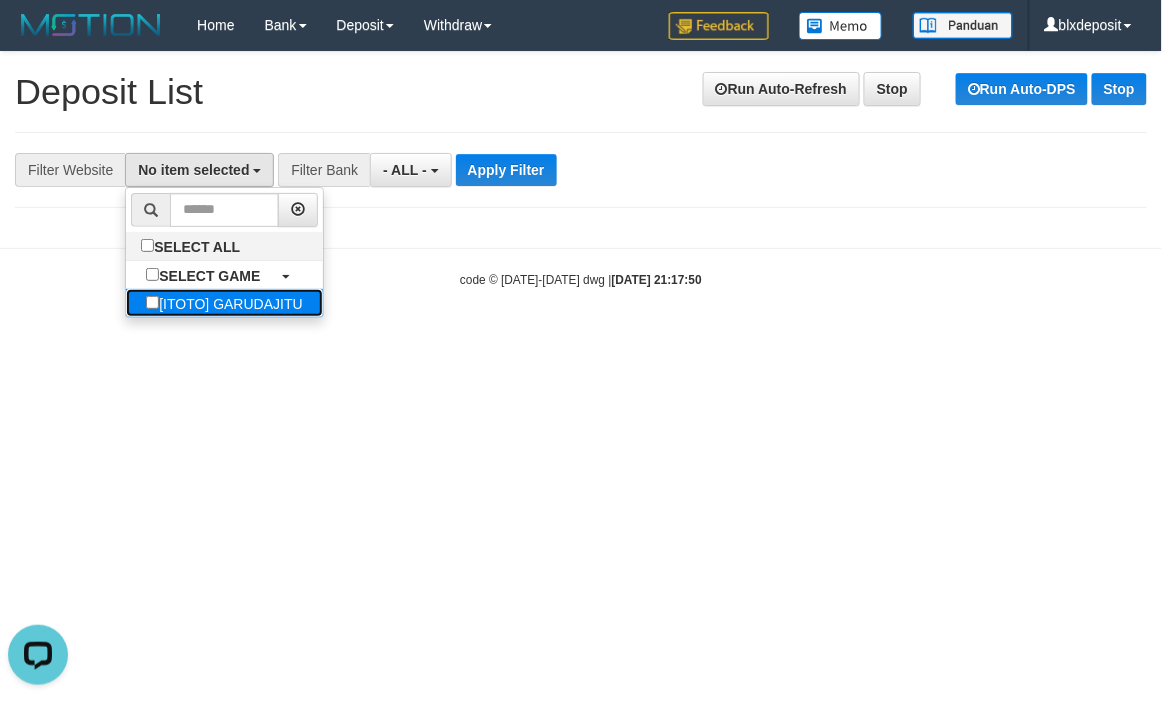 click on "[ITOTO] GARUDAJITU" at bounding box center (224, 303) 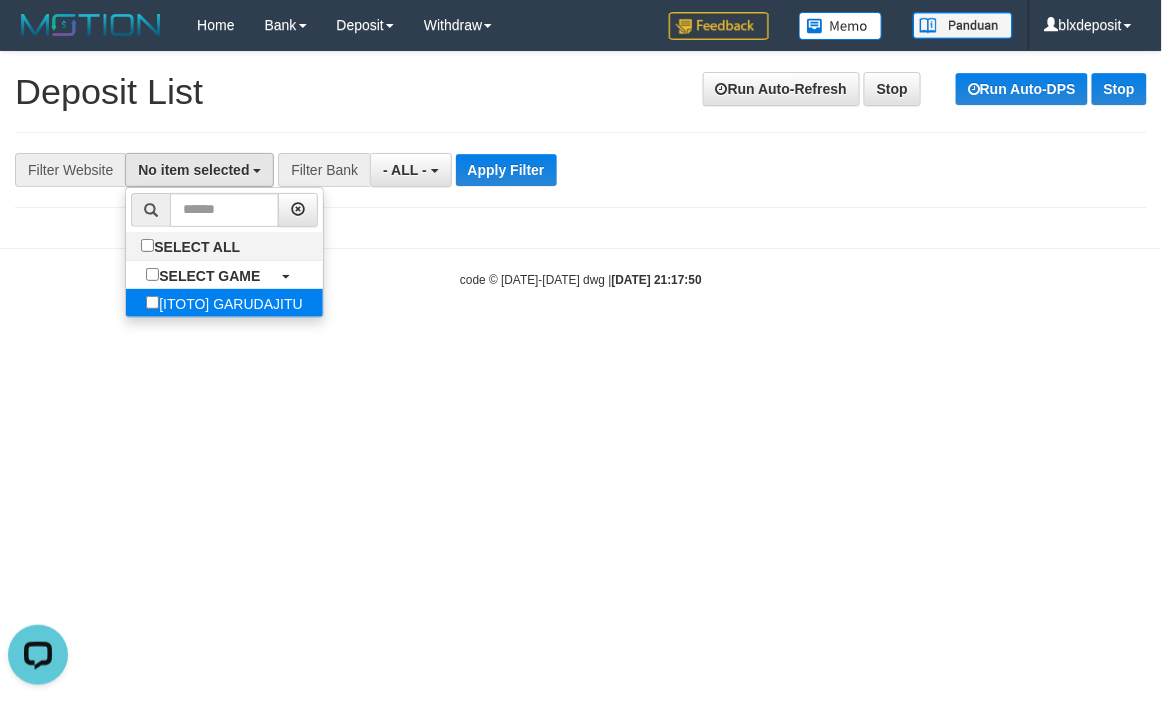 select on "****" 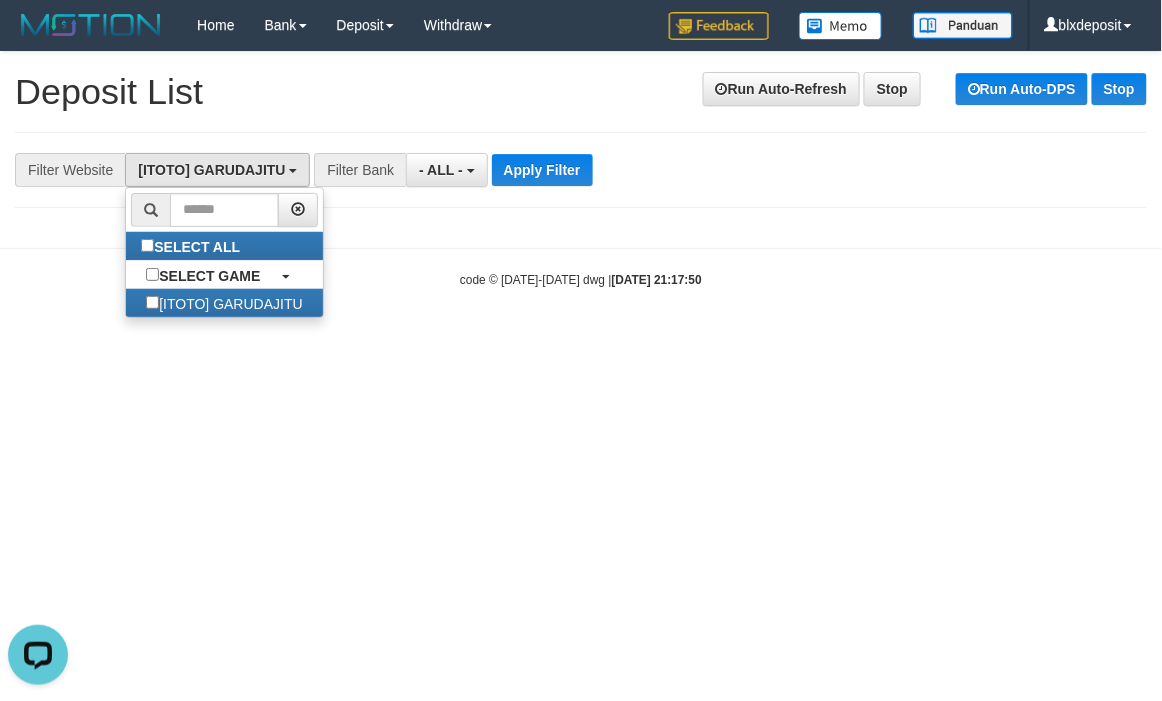 drag, startPoint x: 281, startPoint y: 413, endPoint x: 360, endPoint y: 330, distance: 114.58621 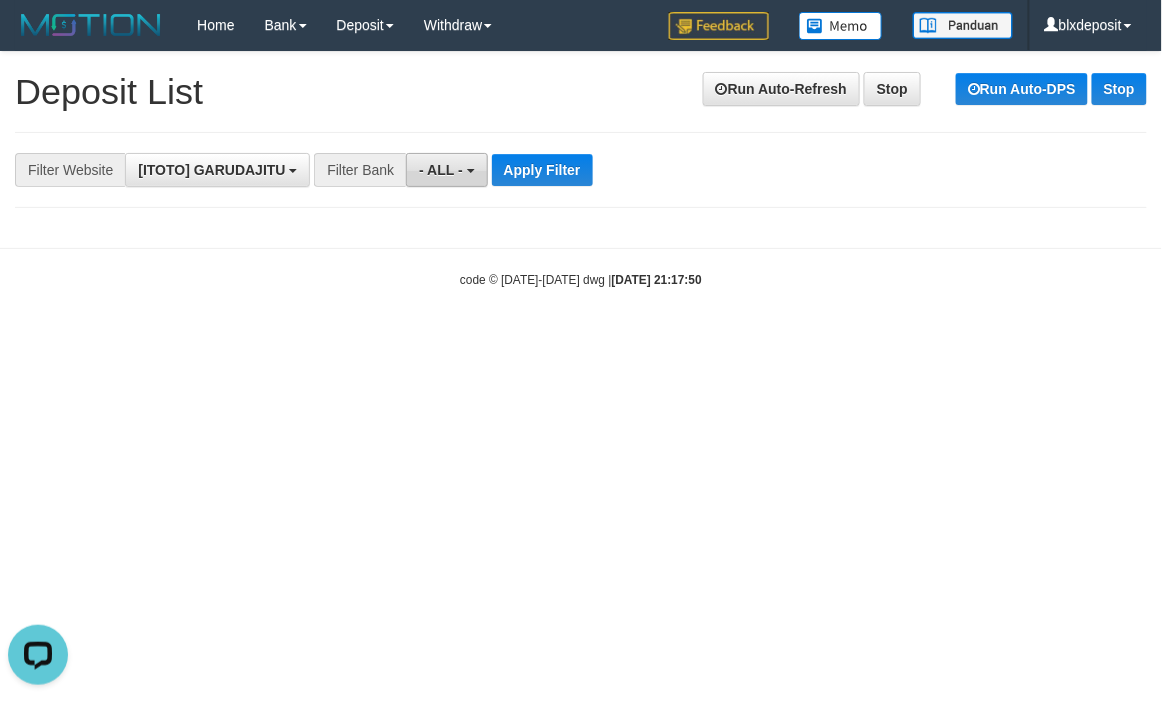 click on "- ALL -" at bounding box center [446, 170] 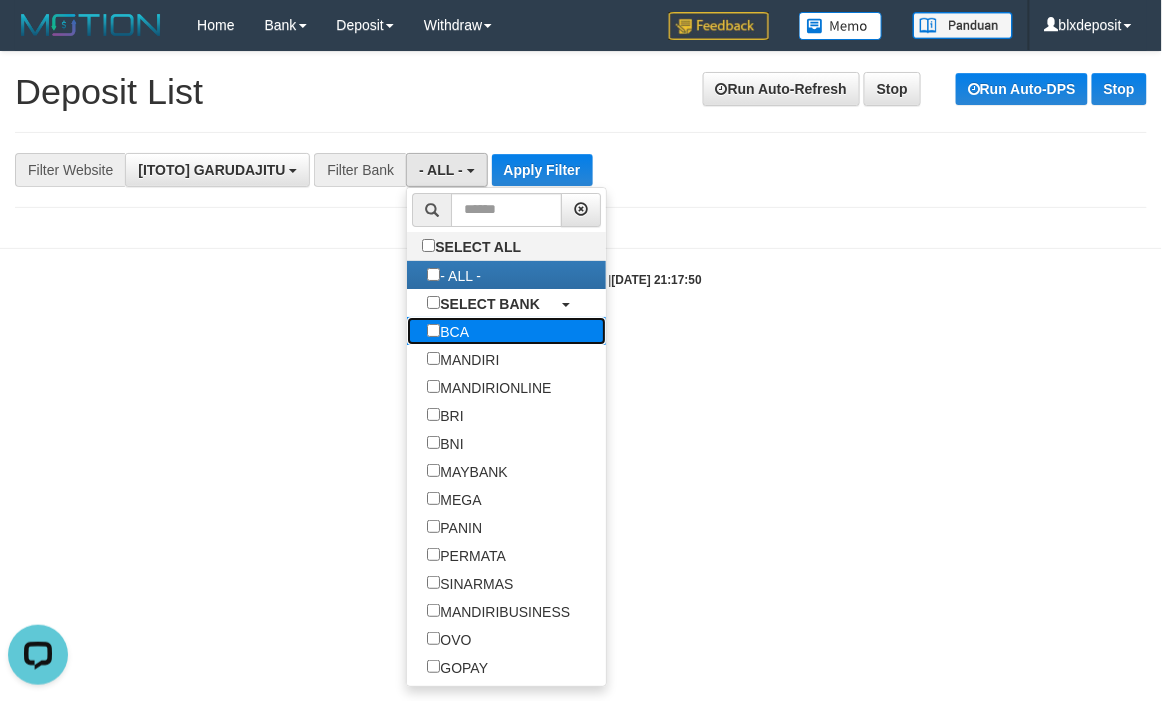click on "BCA" at bounding box center [448, 331] 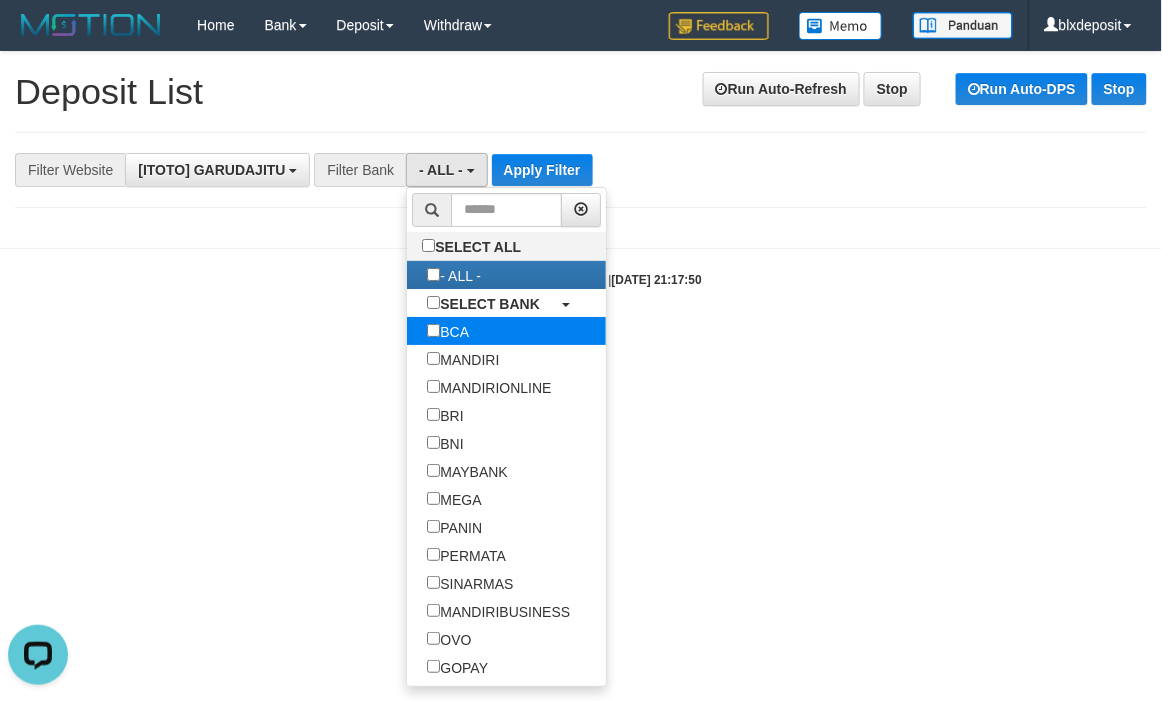 select on "***" 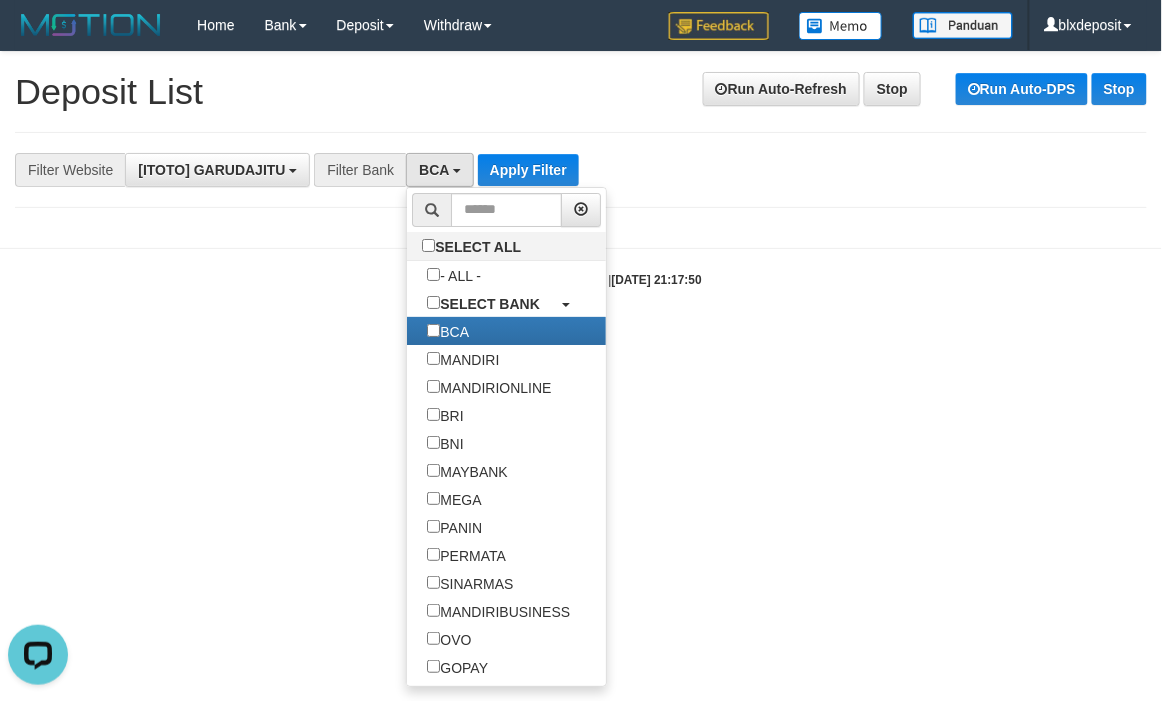 drag, startPoint x: 269, startPoint y: 341, endPoint x: 464, endPoint y: 253, distance: 213.9369 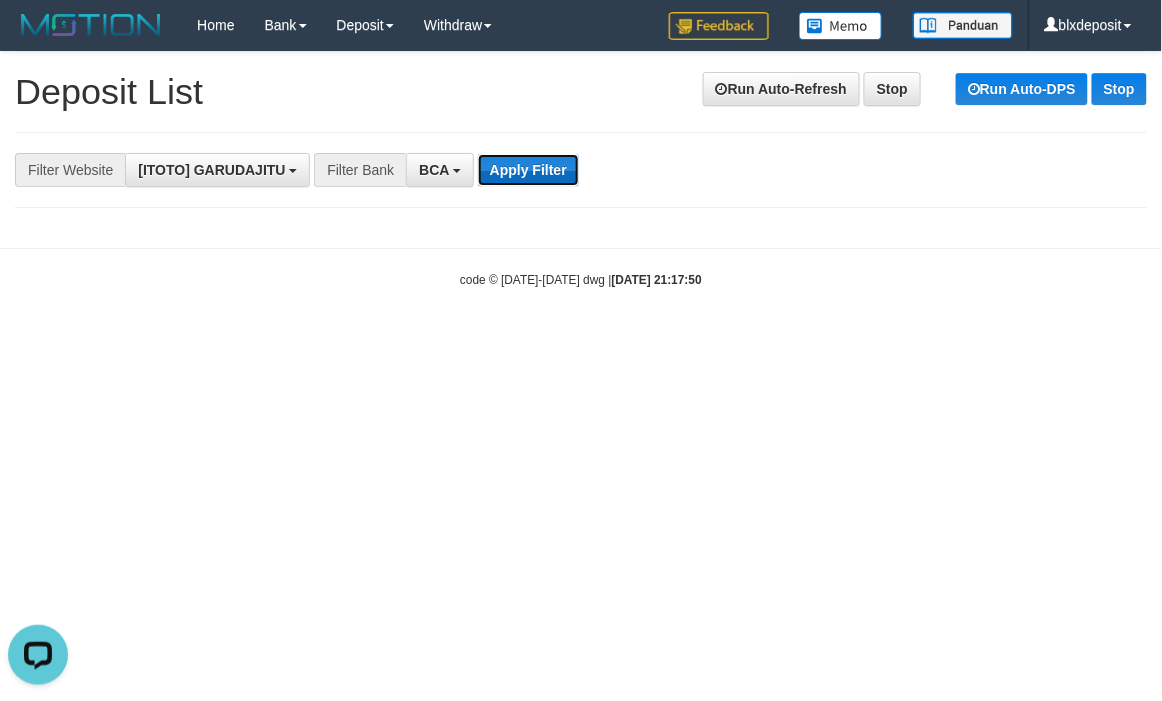 click on "Apply Filter" at bounding box center [528, 170] 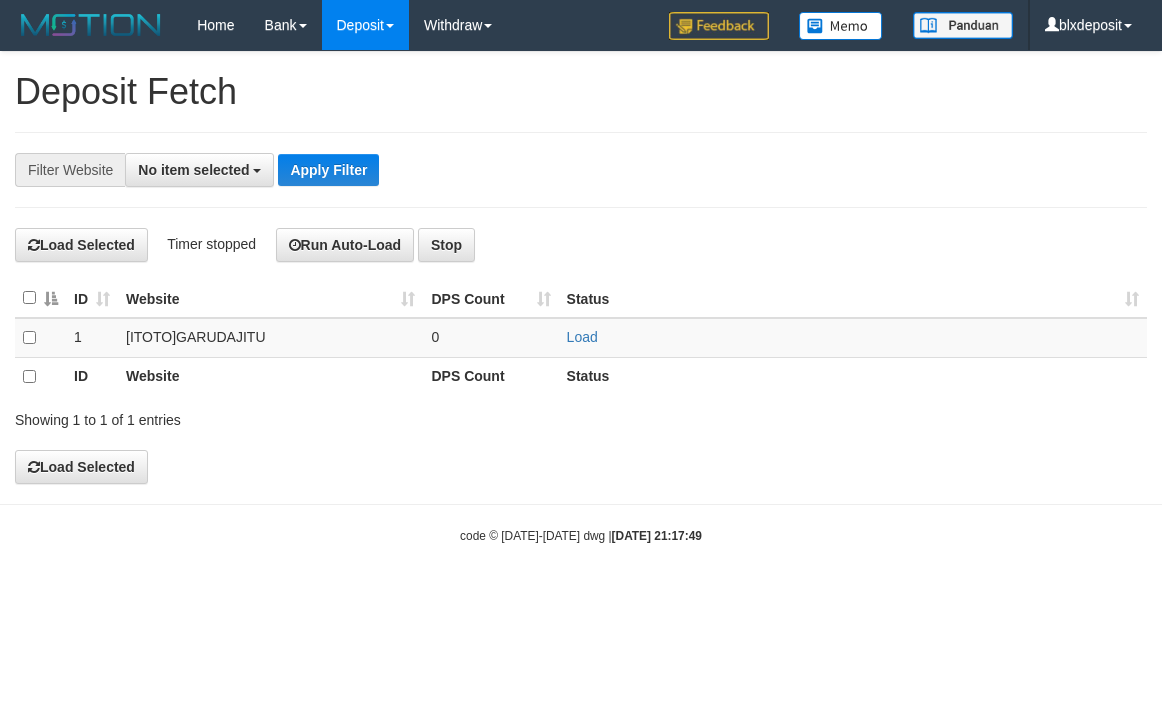 scroll, scrollTop: 0, scrollLeft: 0, axis: both 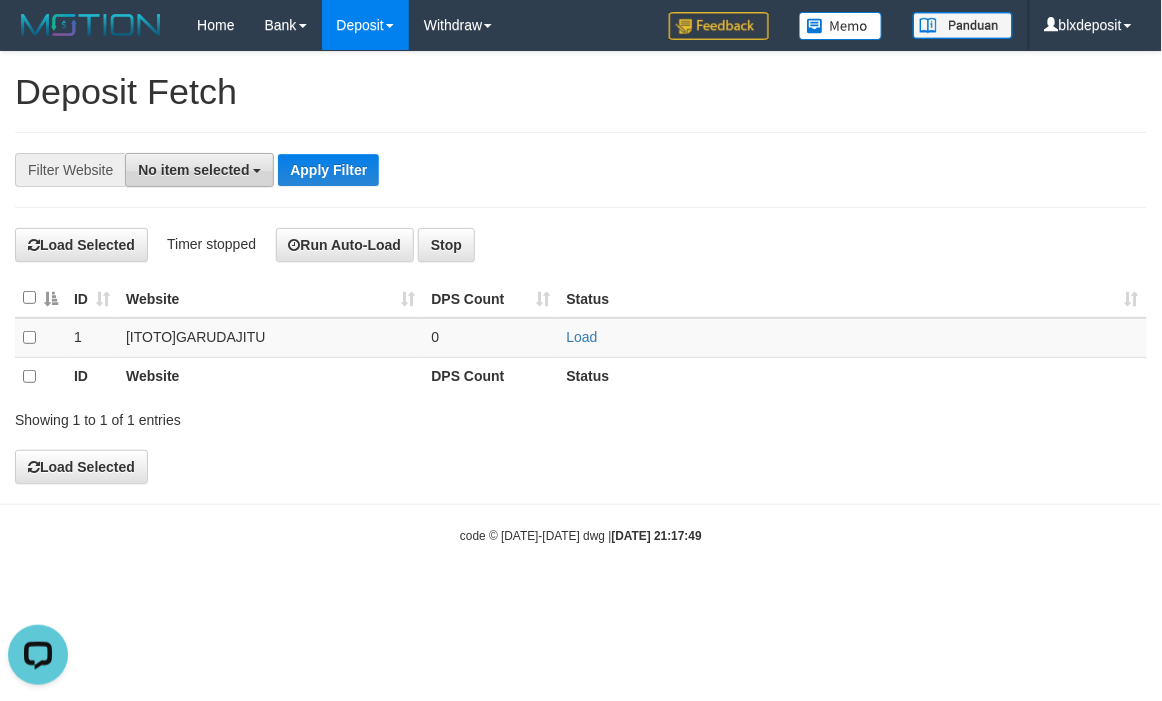 click on "No item selected" at bounding box center [193, 170] 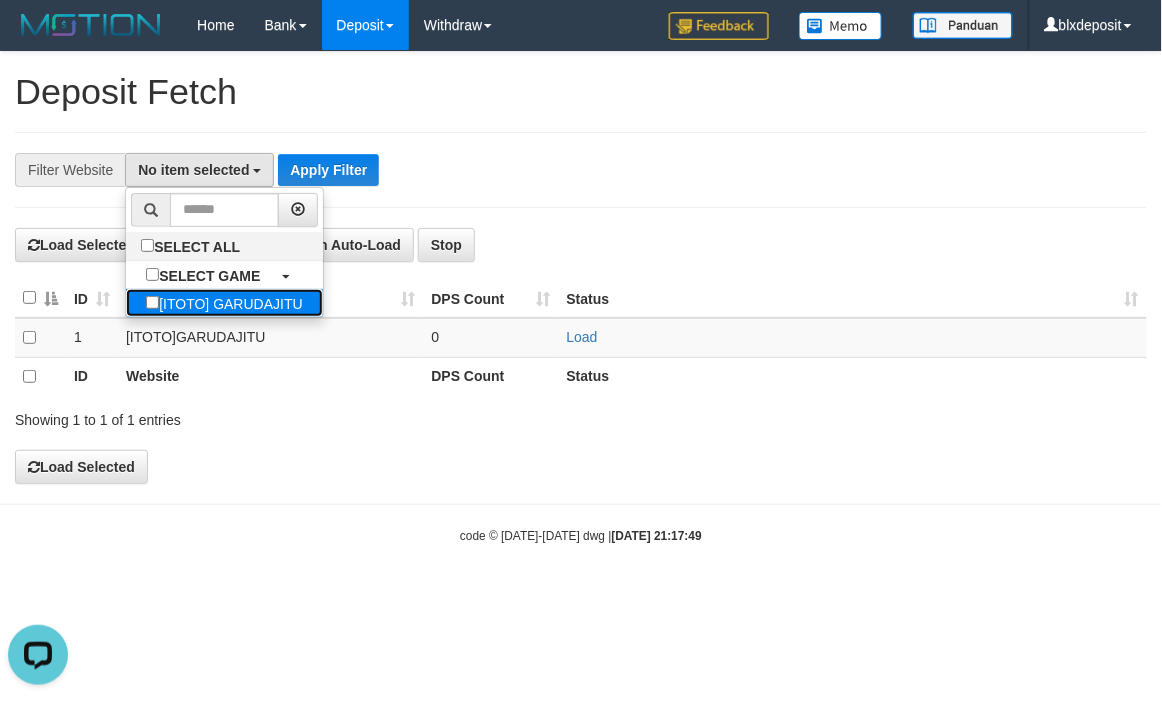 click on "[ITOTO] GARUDAJITU" at bounding box center (224, 303) 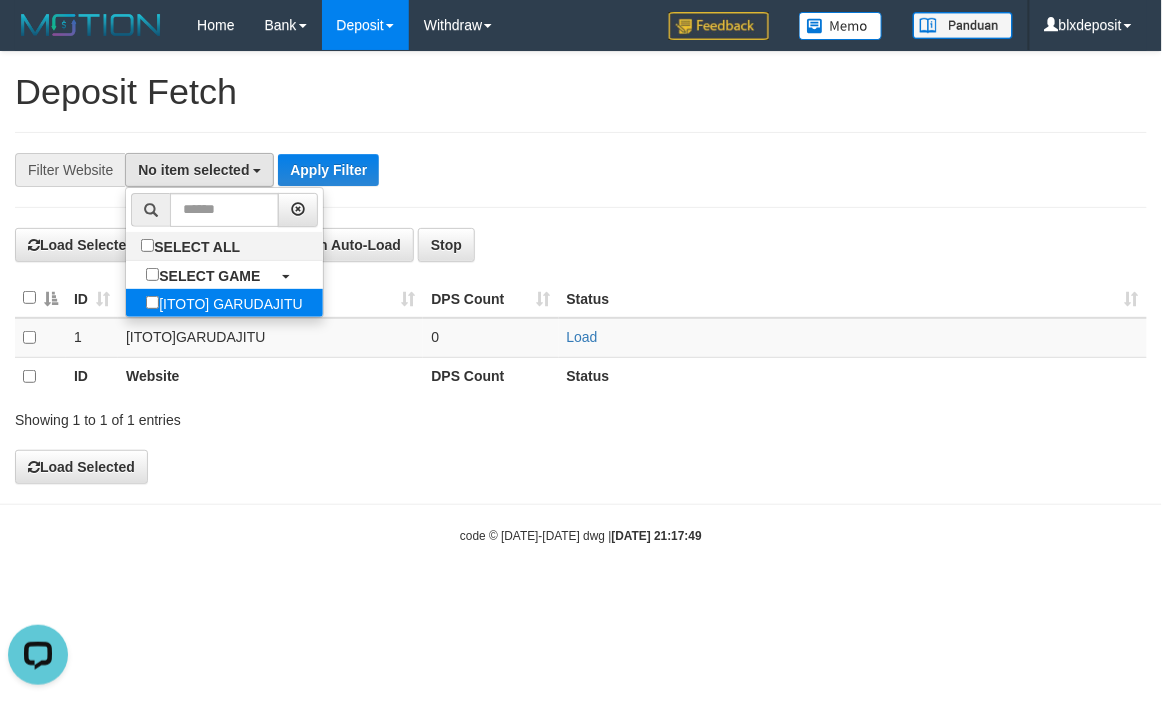 select on "****" 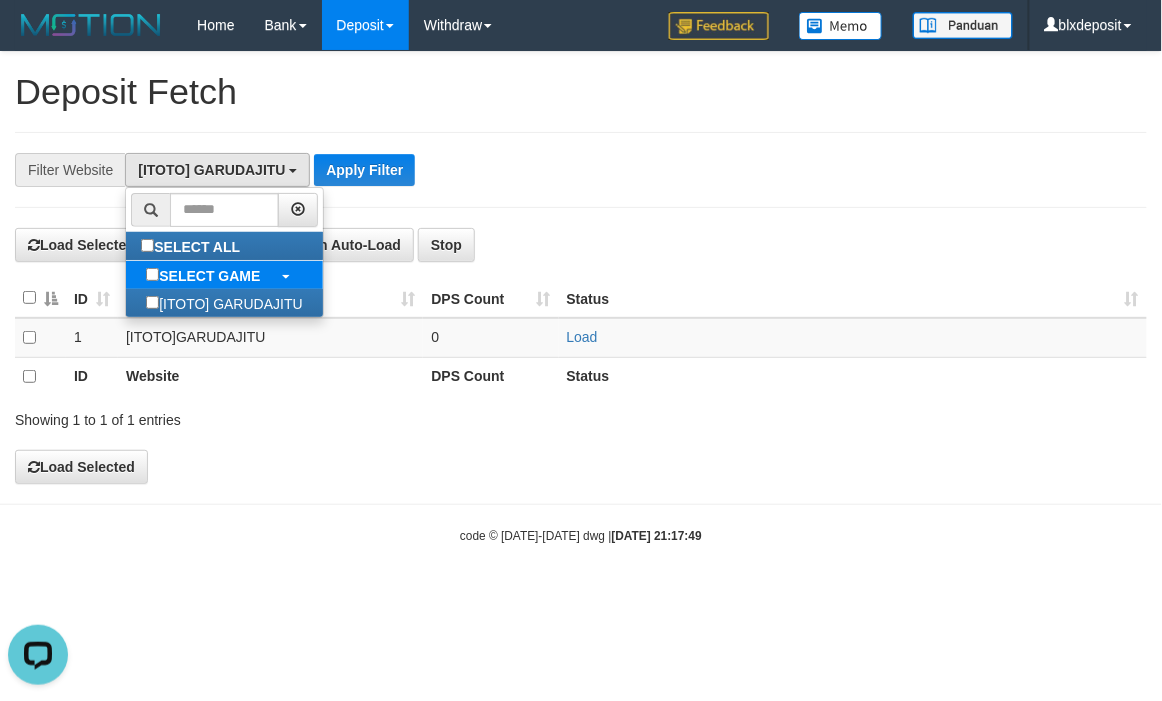 scroll, scrollTop: 17, scrollLeft: 0, axis: vertical 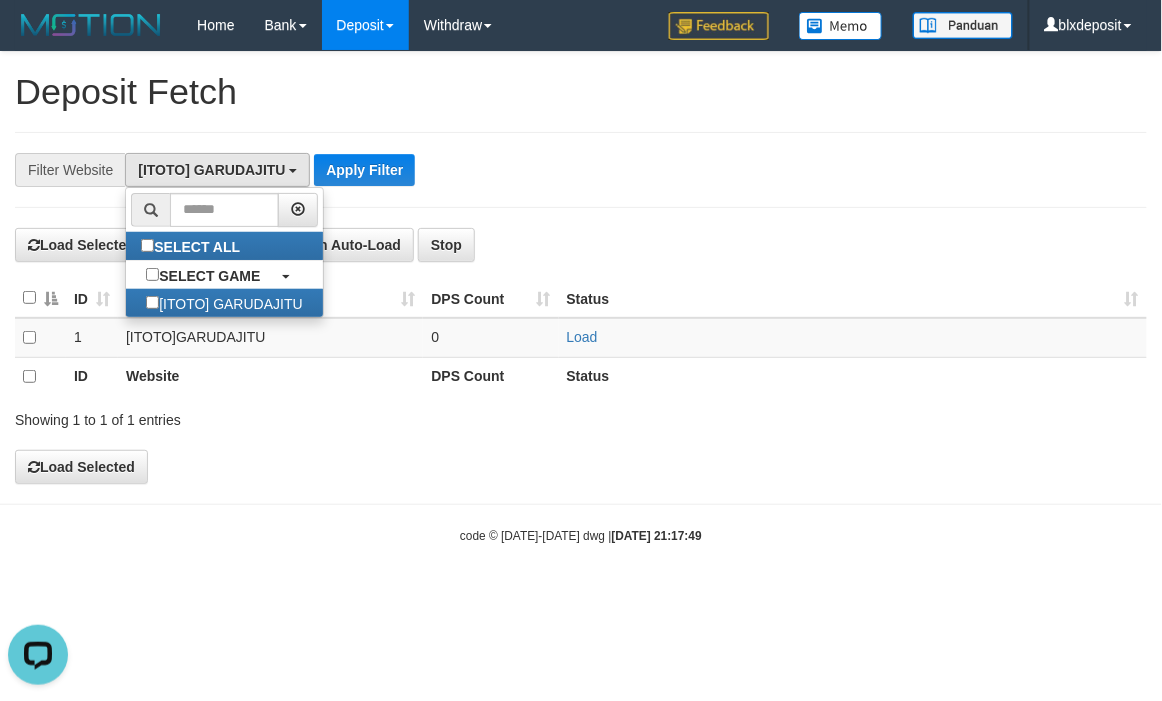 drag, startPoint x: 634, startPoint y: 106, endPoint x: 404, endPoint y: 182, distance: 242.2313 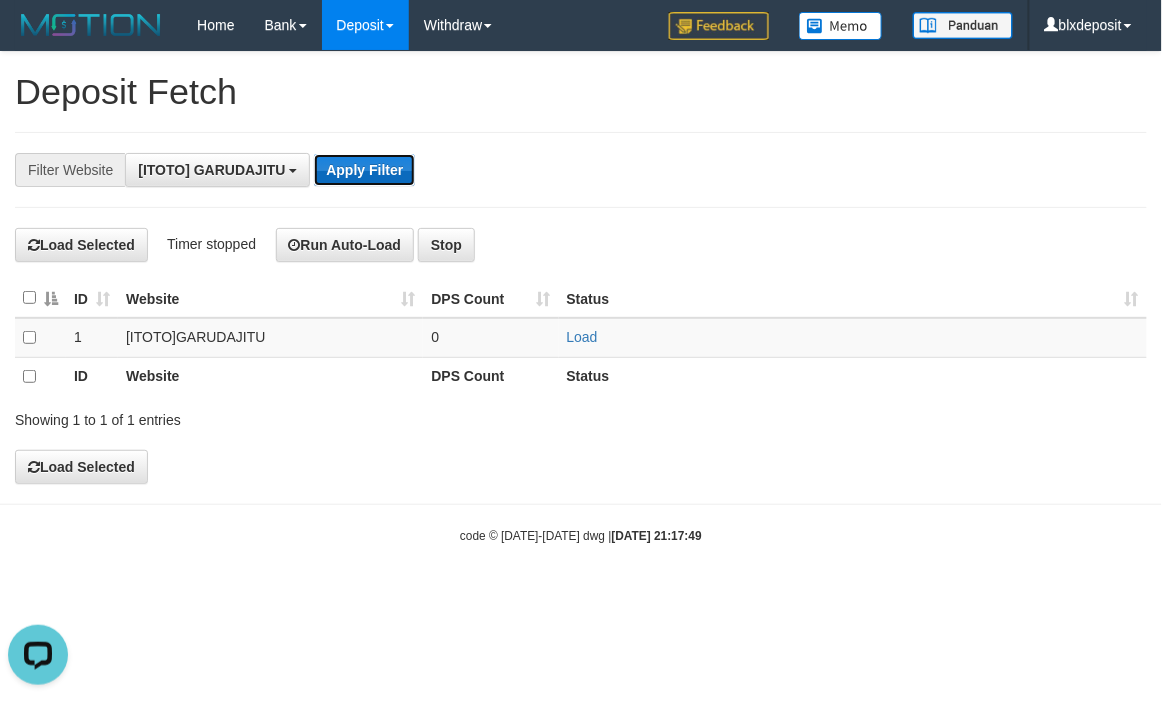 click on "Apply Filter" at bounding box center [364, 170] 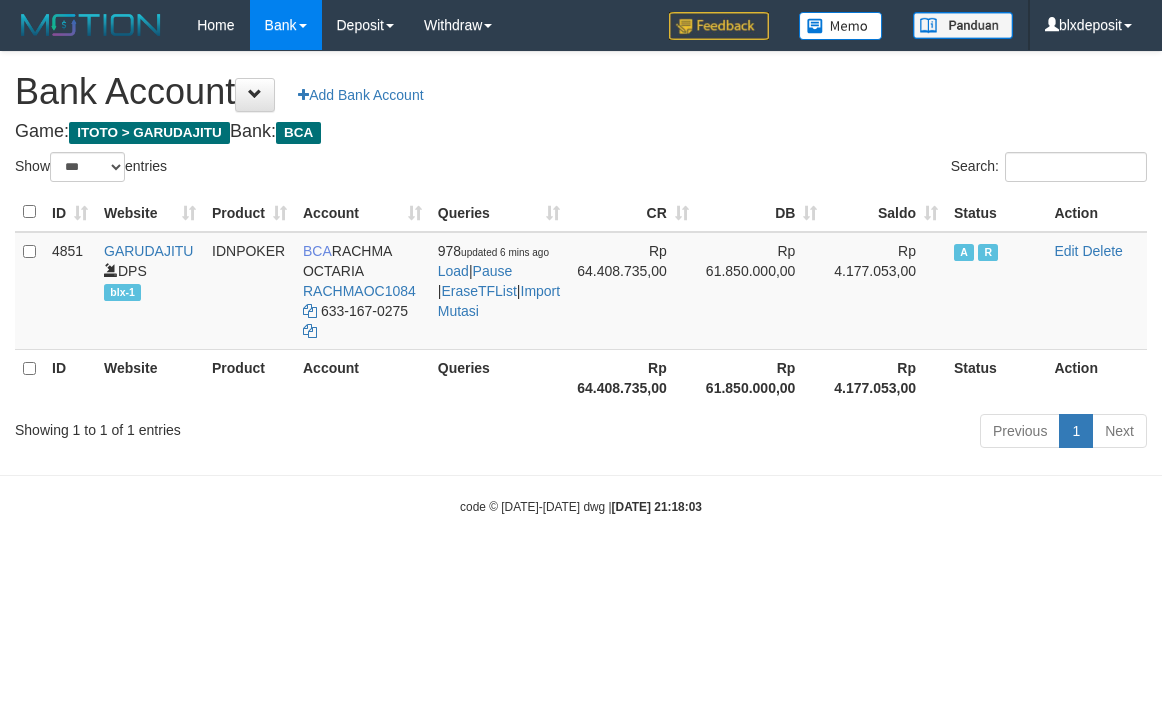 select on "***" 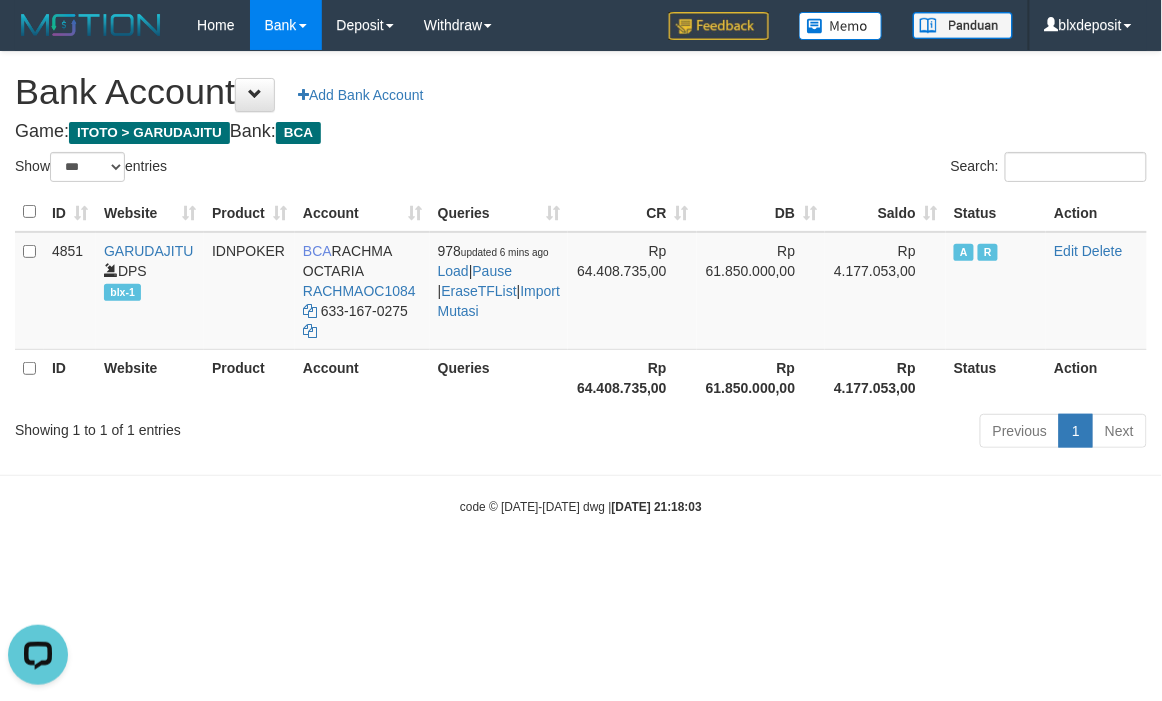 scroll, scrollTop: 0, scrollLeft: 0, axis: both 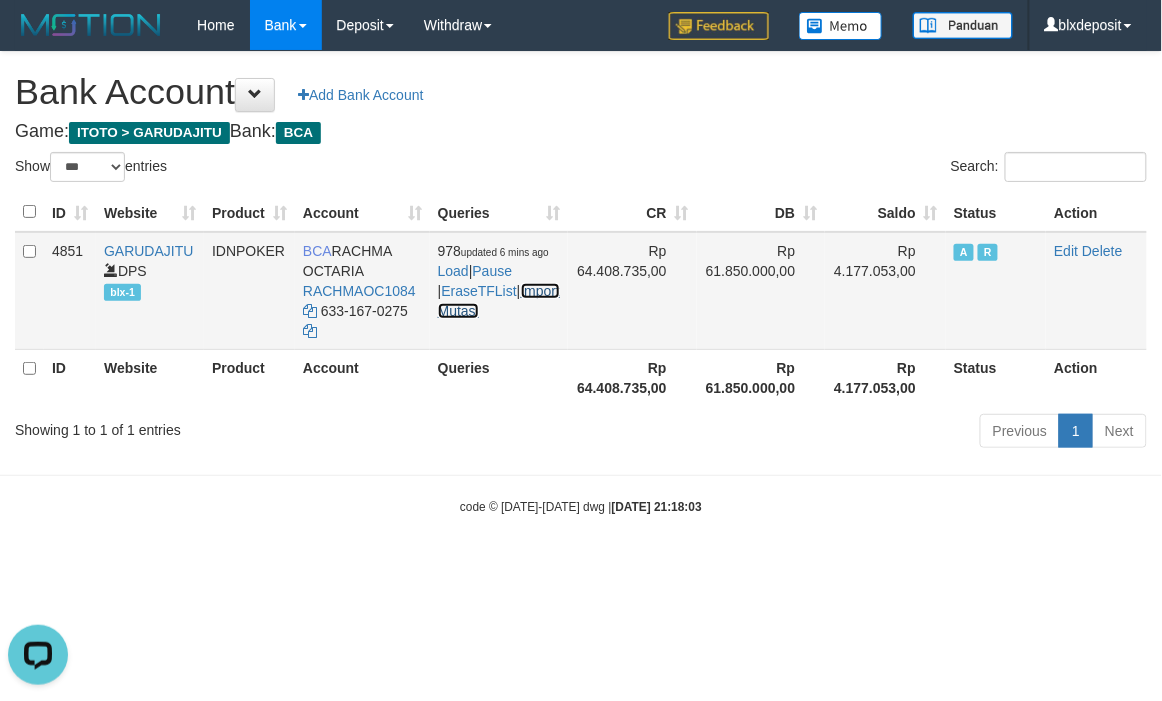 click on "Import Mutasi" at bounding box center [499, 301] 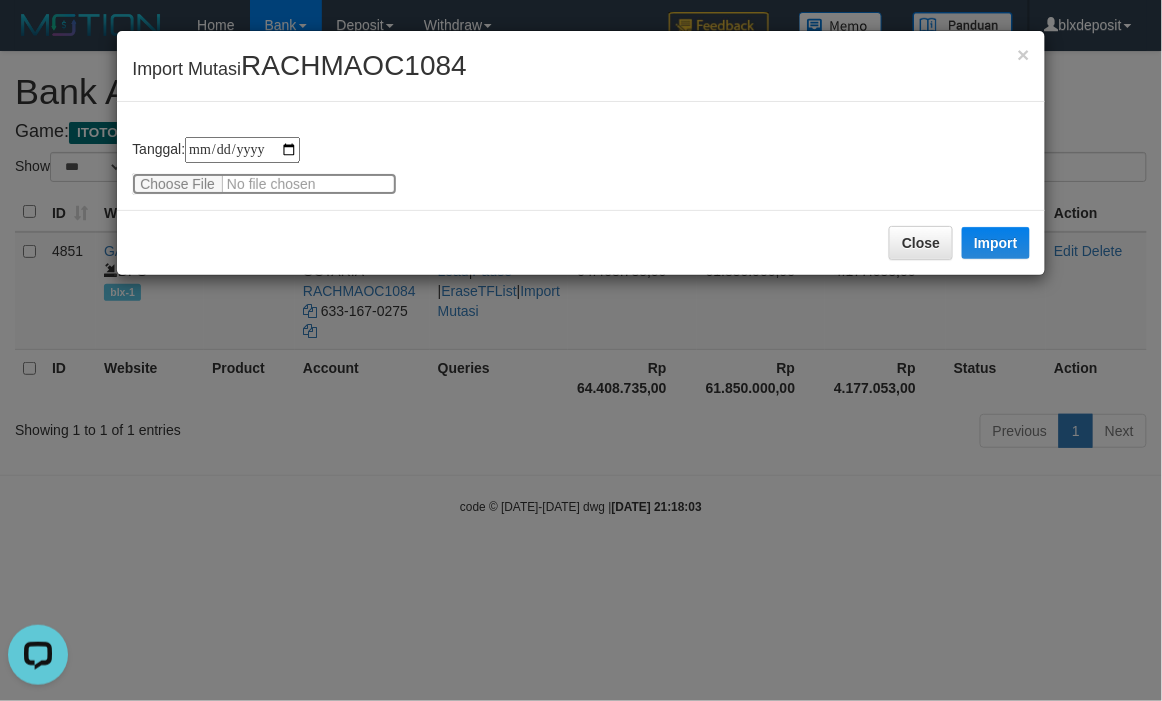 click at bounding box center [264, 184] 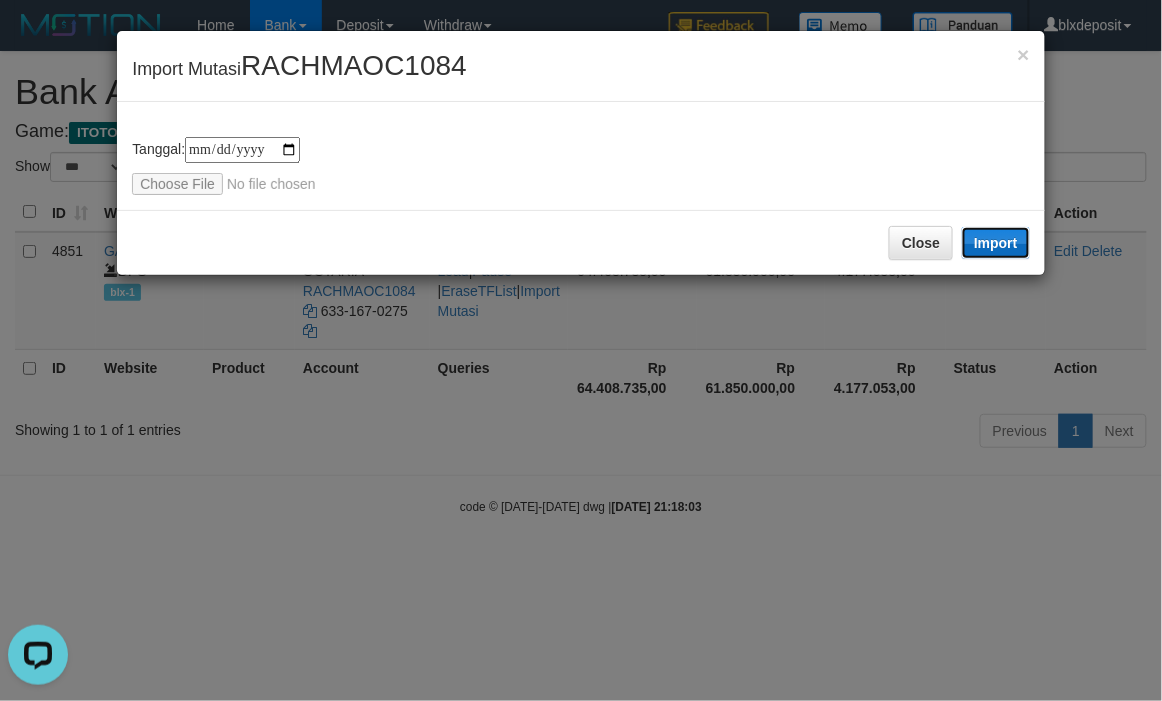 click on "Import" at bounding box center (996, 243) 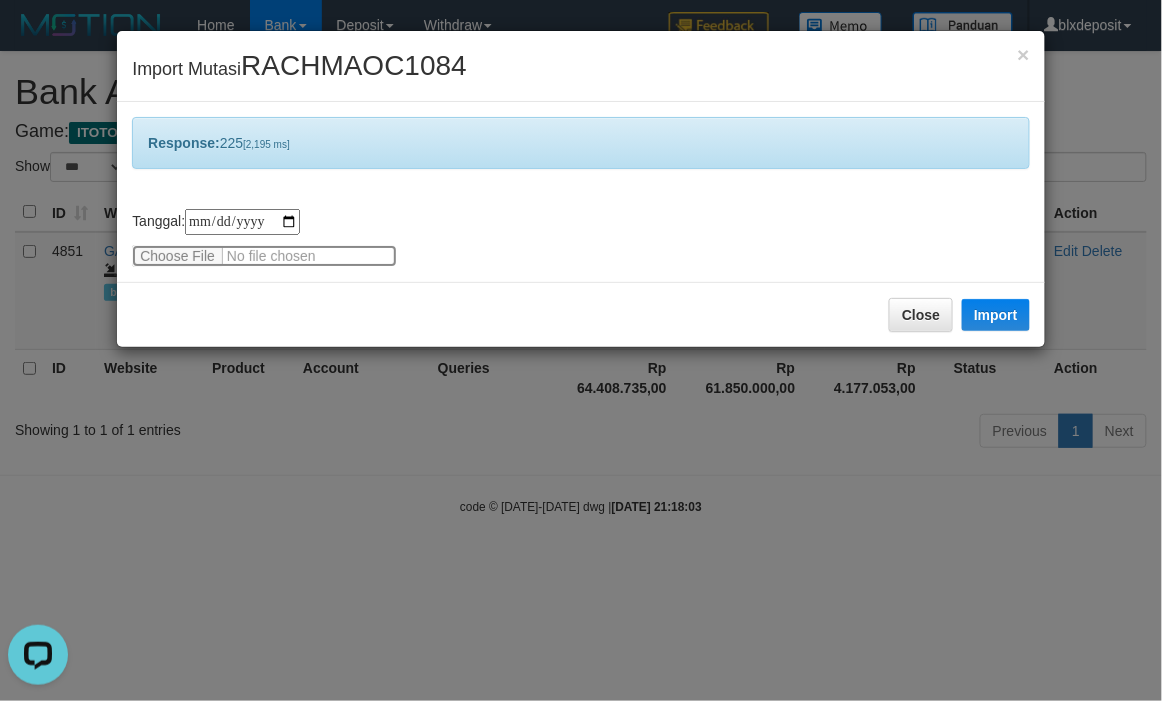 click at bounding box center (264, 256) 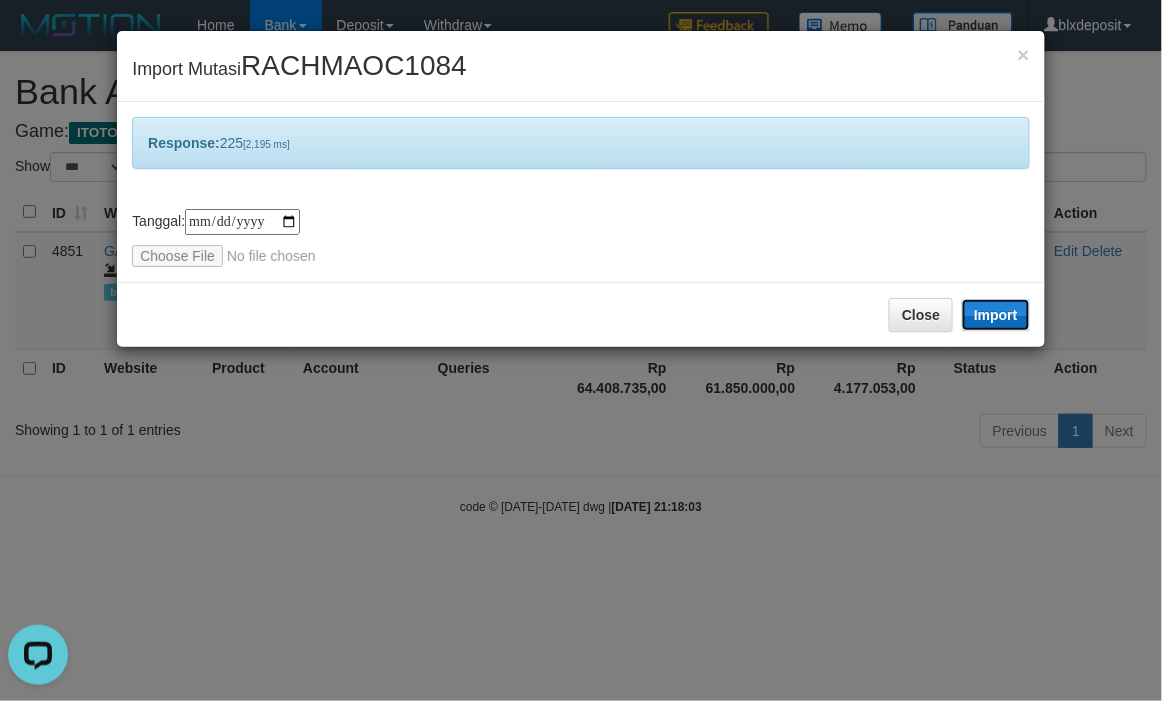 click on "Import" at bounding box center (996, 315) 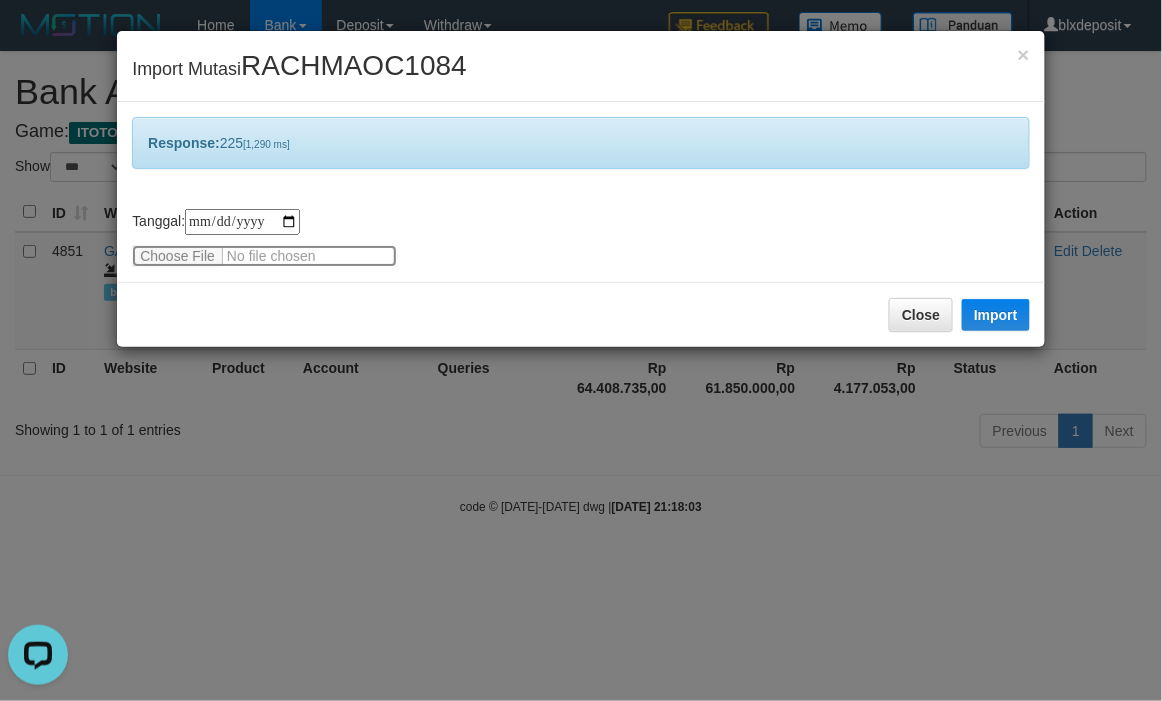 click at bounding box center [264, 256] 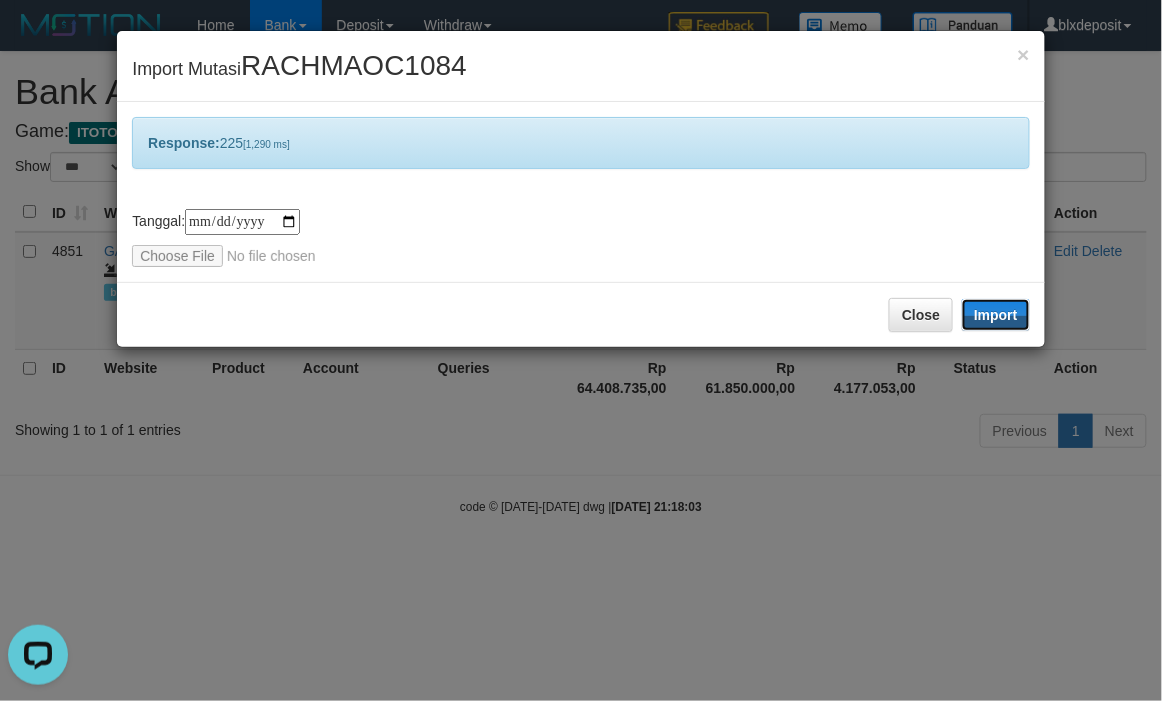 drag, startPoint x: 1024, startPoint y: 306, endPoint x: 688, endPoint y: 13, distance: 445.80826 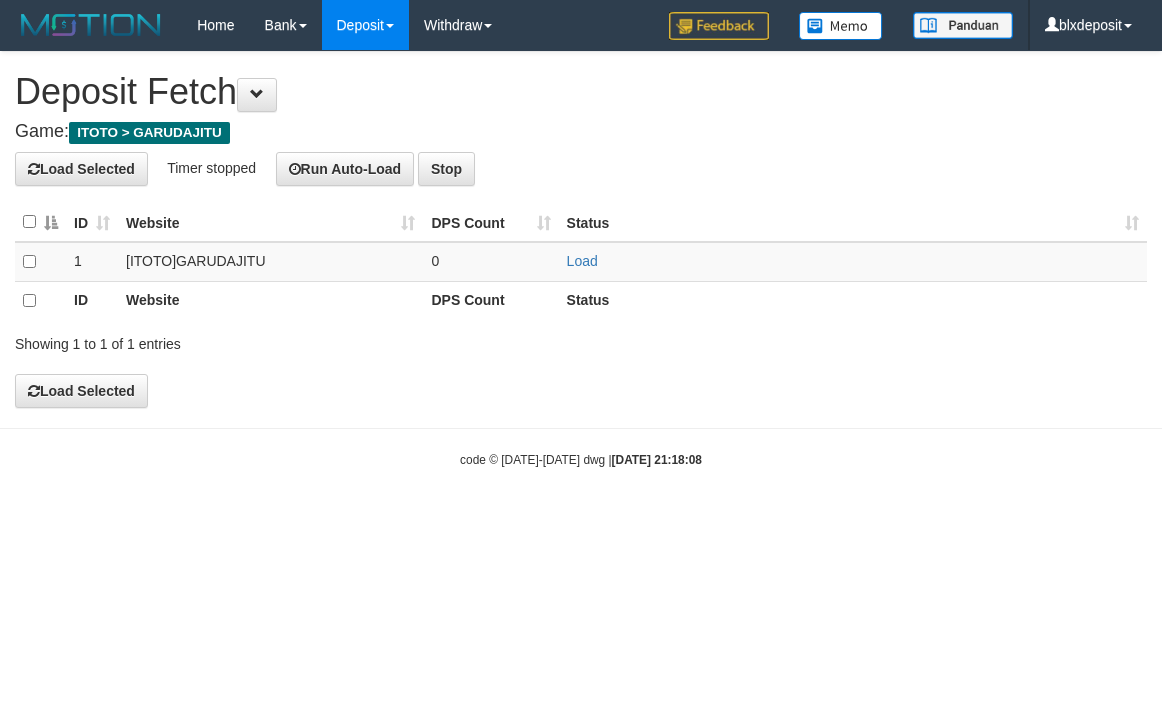 scroll, scrollTop: 0, scrollLeft: 0, axis: both 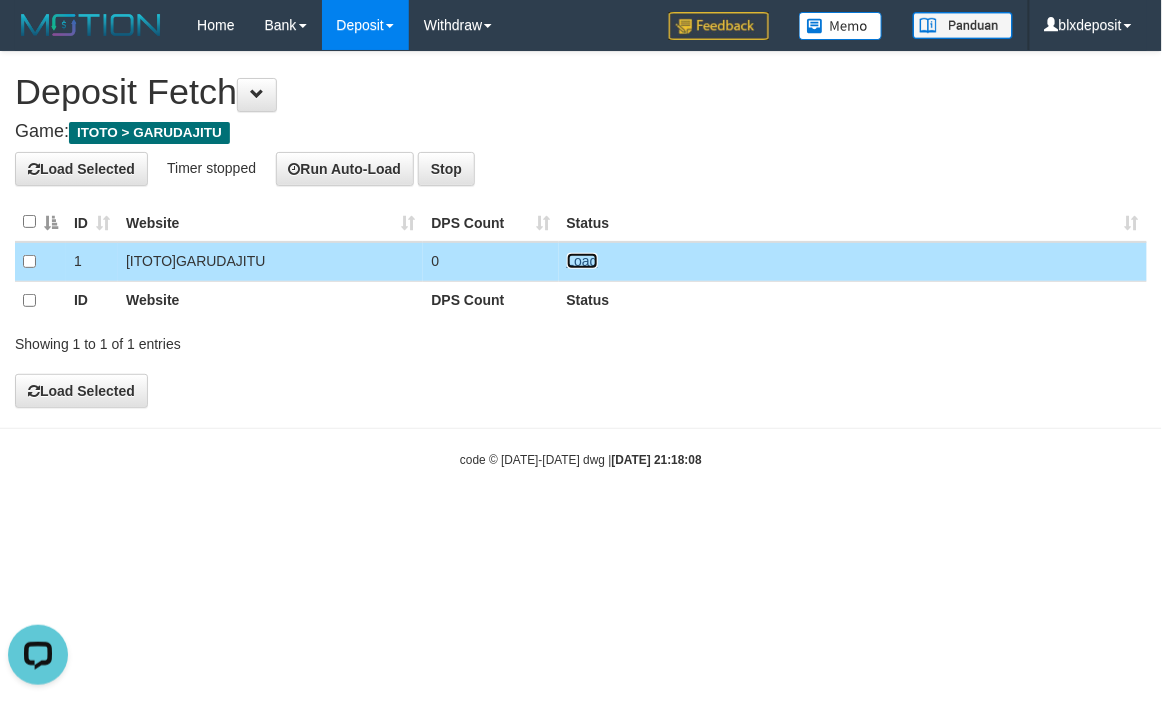click on "Load" at bounding box center [582, 261] 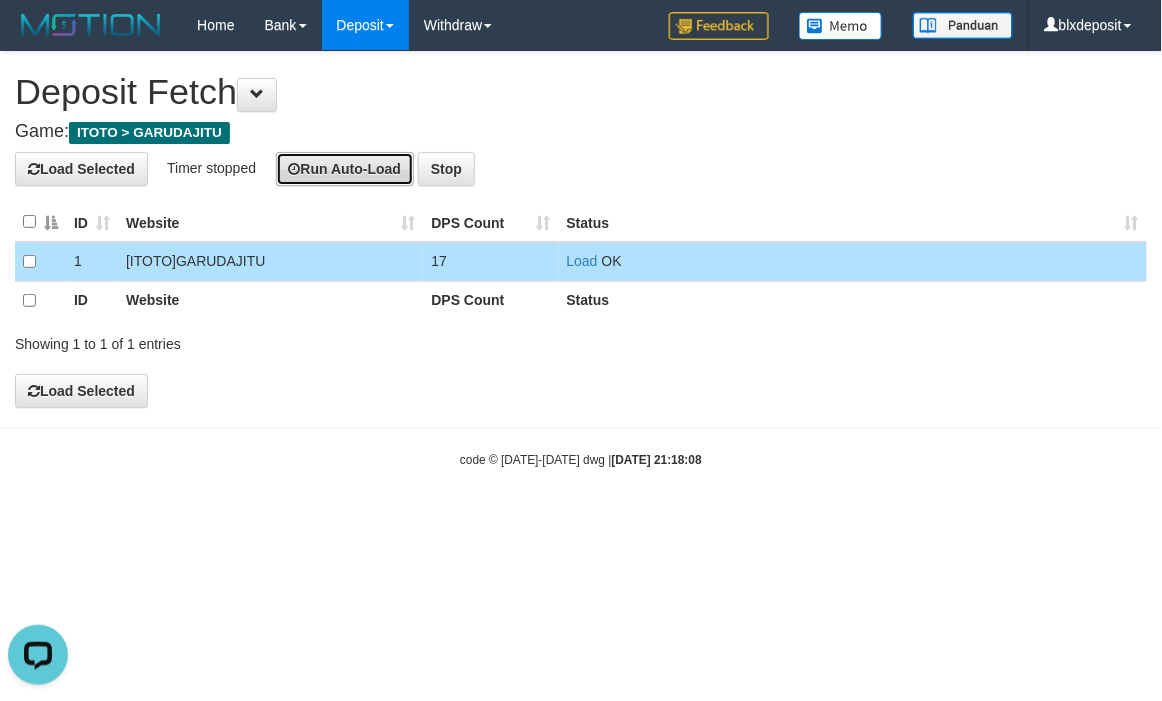 click on "Run Auto-Load" at bounding box center (345, 169) 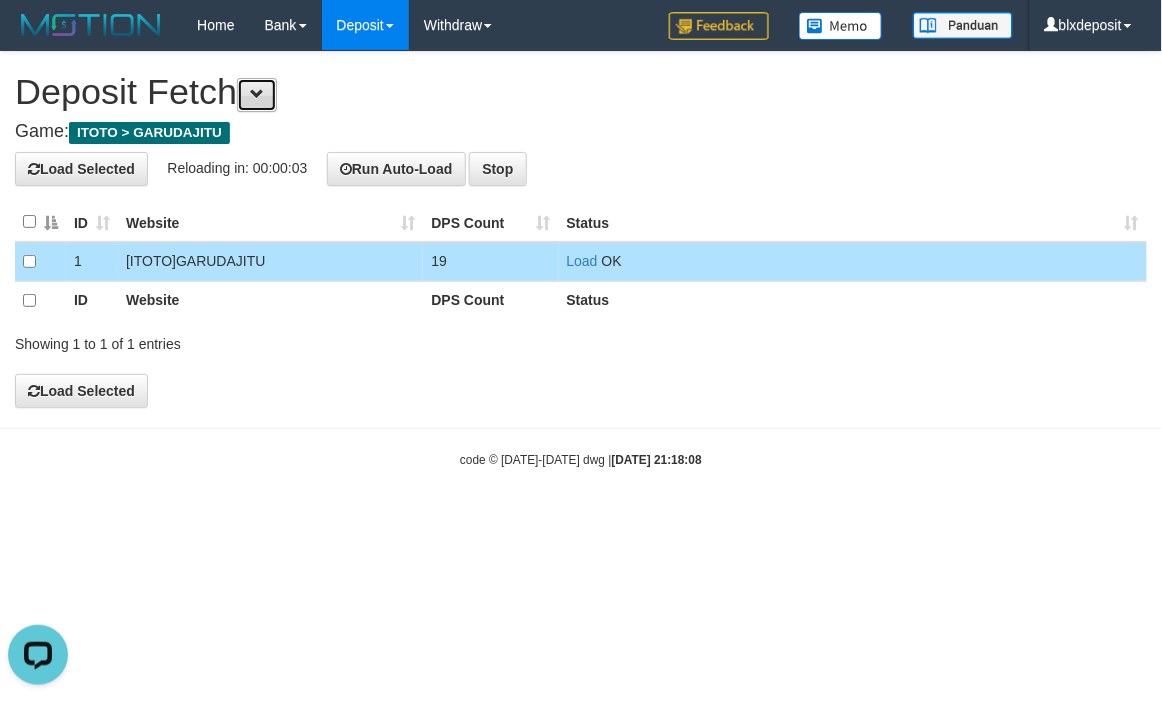 drag, startPoint x: 274, startPoint y: 76, endPoint x: 272, endPoint y: 105, distance: 29.068884 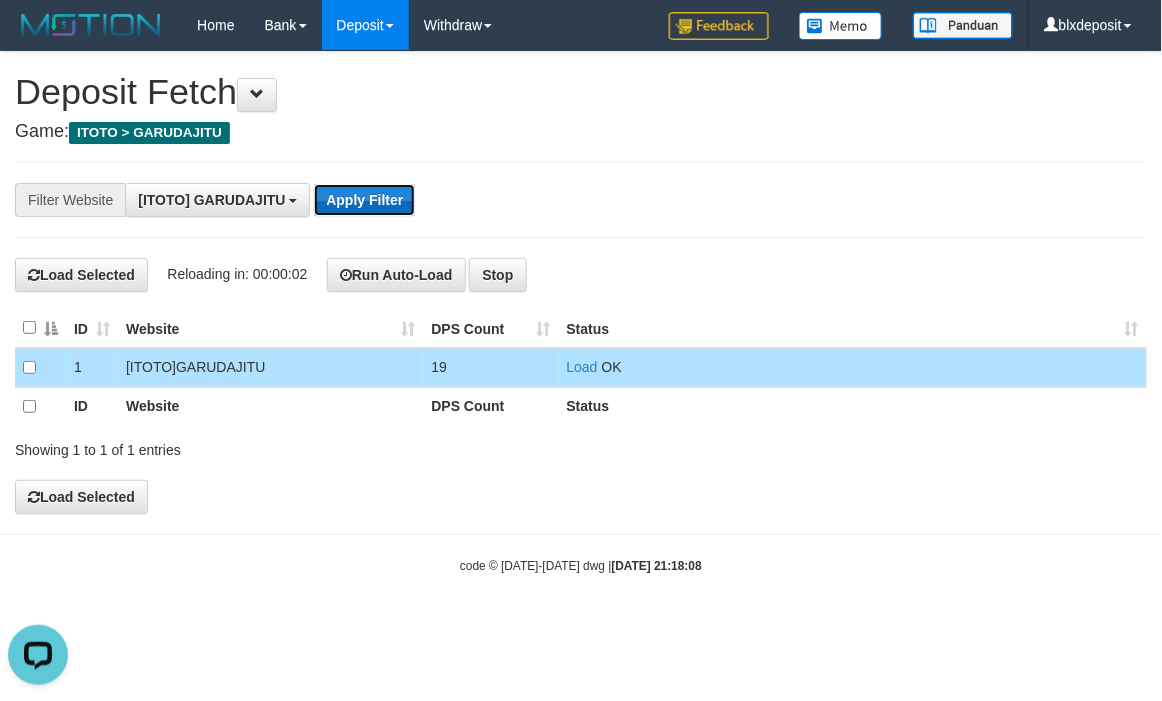click on "Apply Filter" at bounding box center (364, 200) 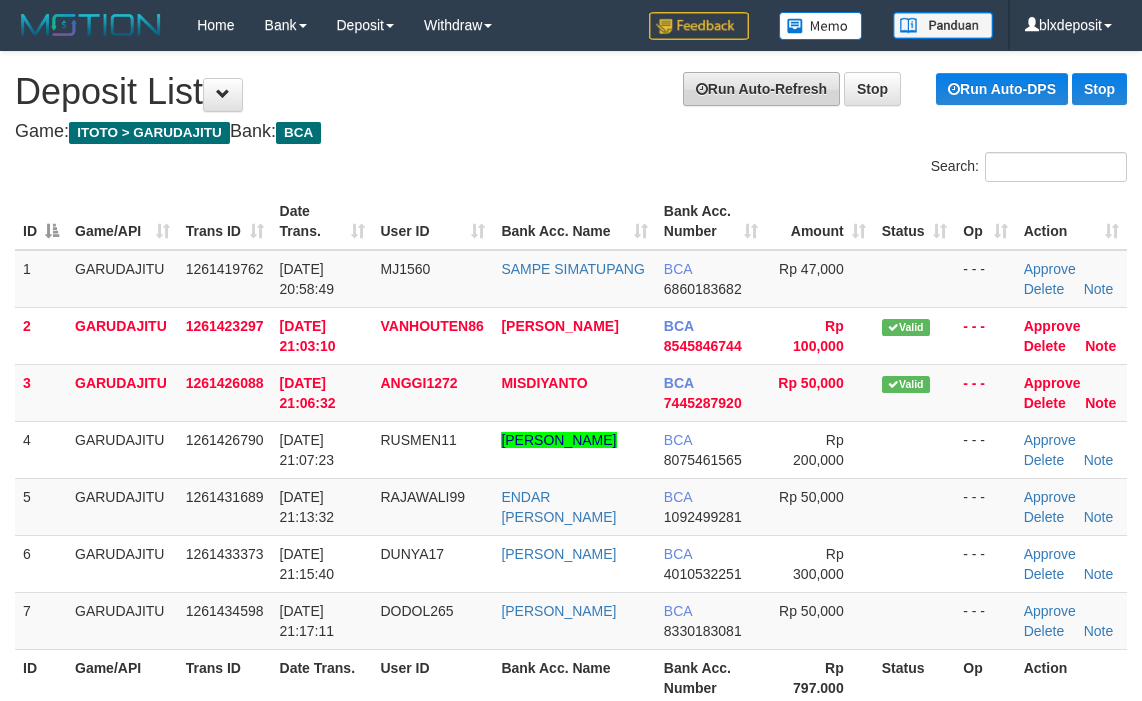 scroll, scrollTop: 0, scrollLeft: 0, axis: both 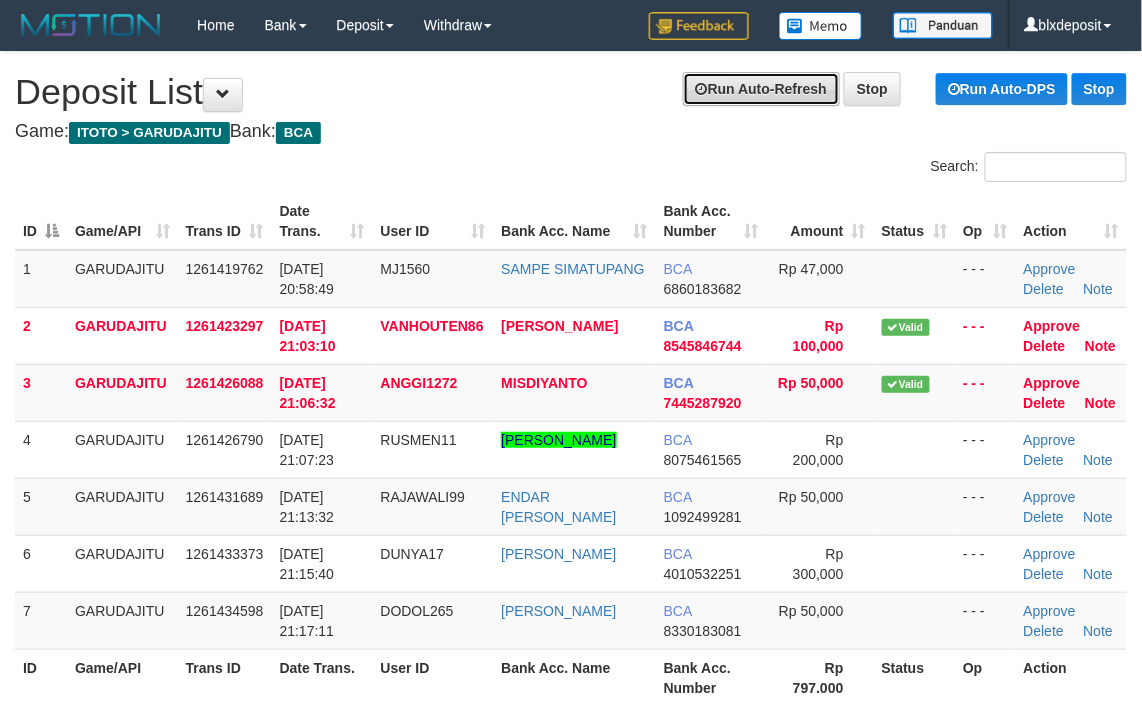 click on "Run Auto-Refresh" at bounding box center (761, 89) 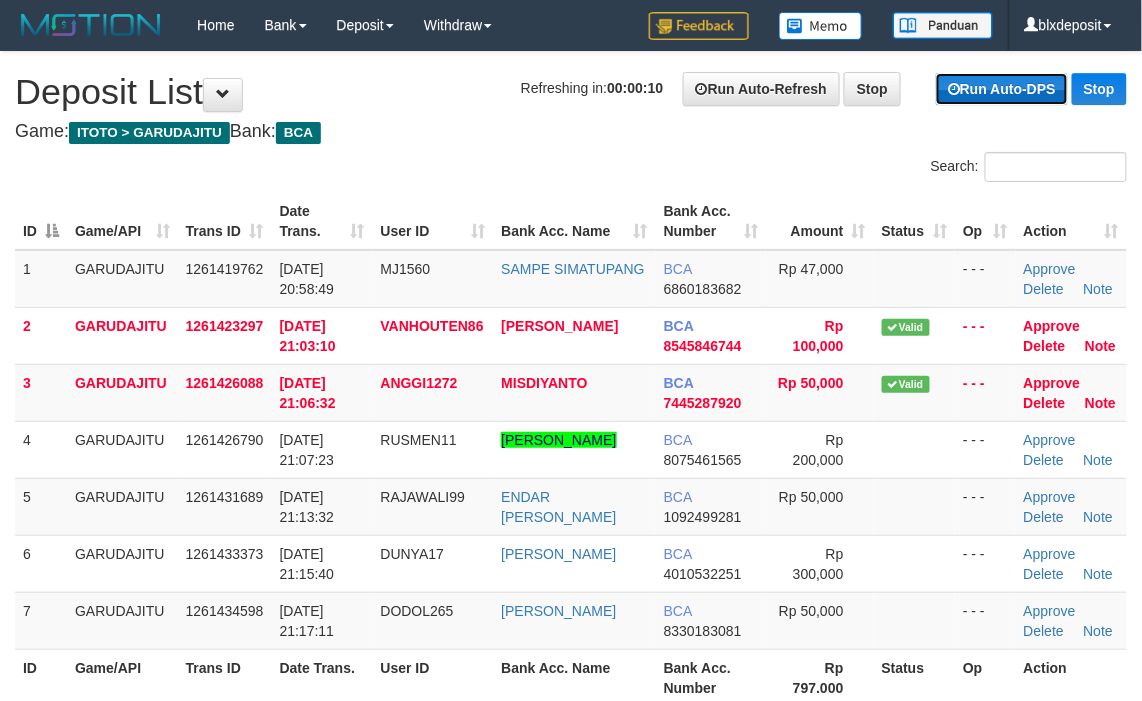 click on "Run Auto-DPS" at bounding box center (1002, 89) 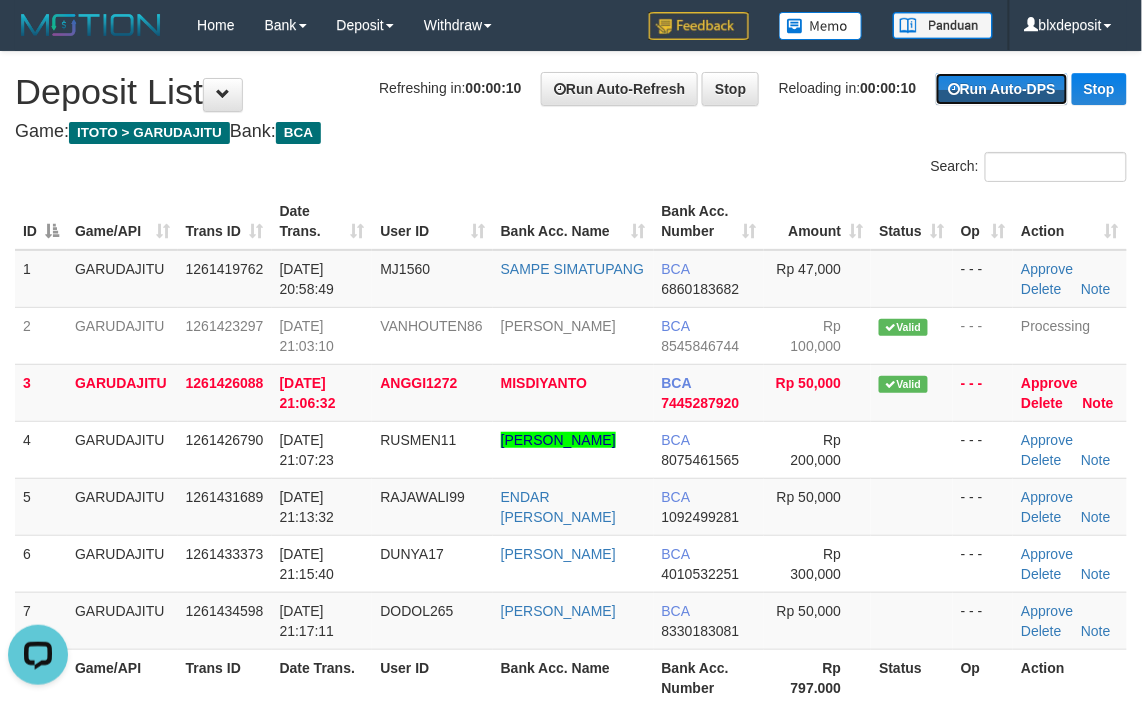 scroll, scrollTop: 0, scrollLeft: 0, axis: both 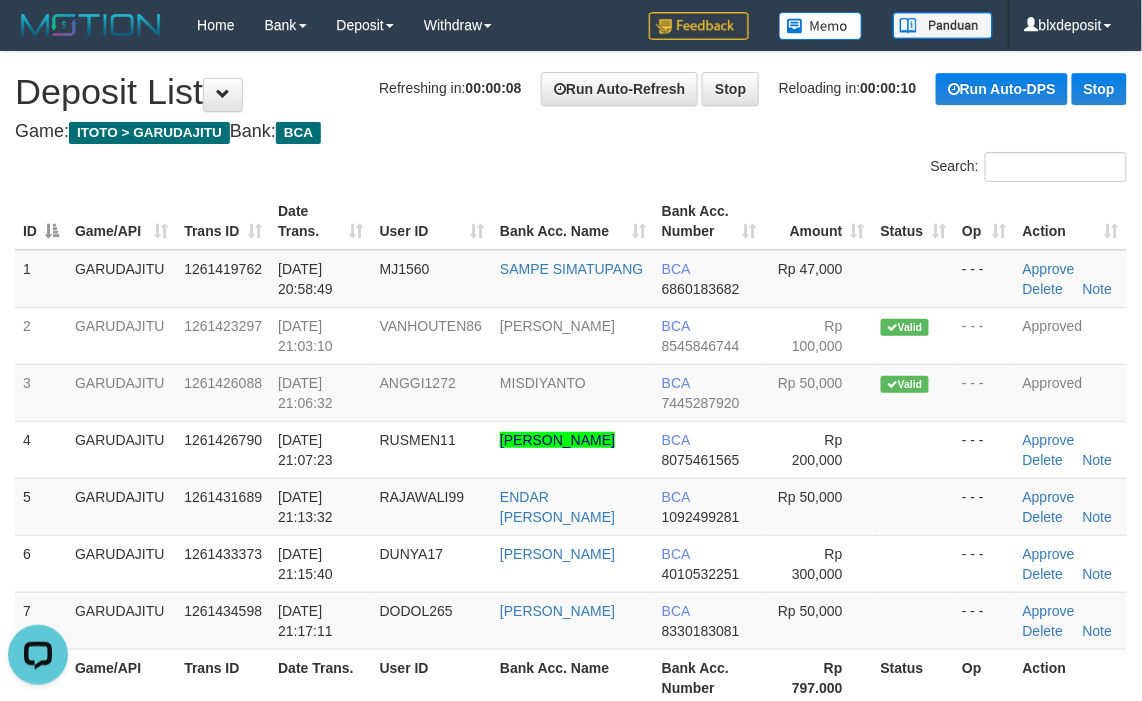 click on "Search:" at bounding box center (856, 169) 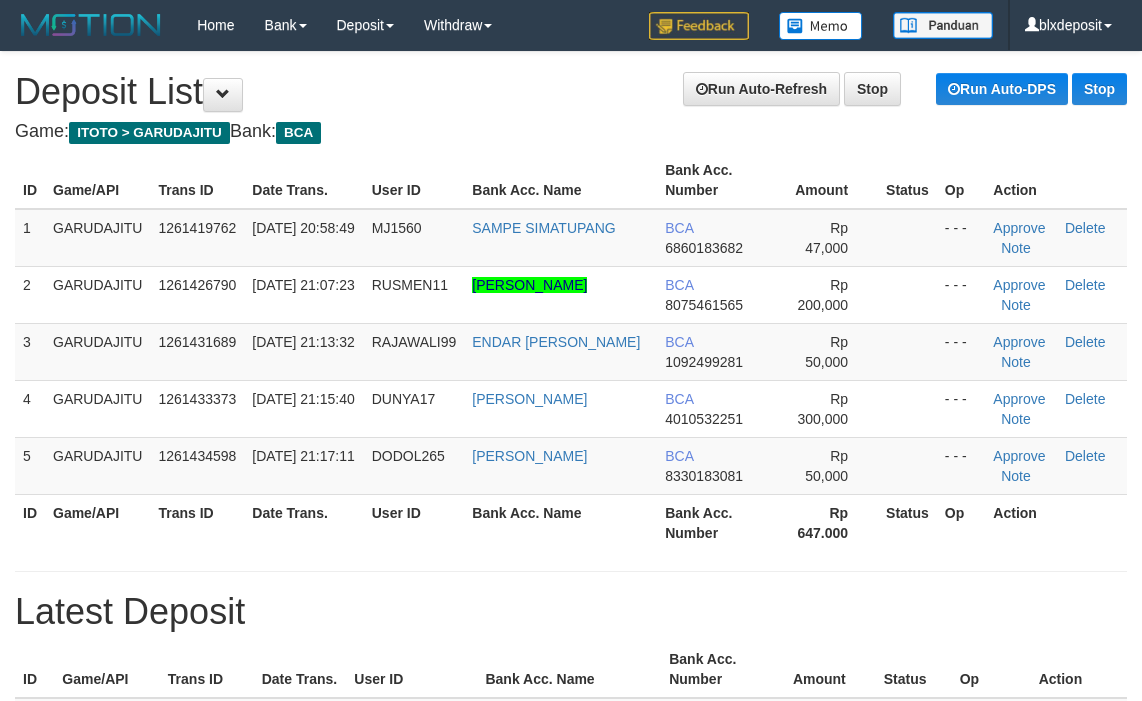 scroll, scrollTop: 0, scrollLeft: 0, axis: both 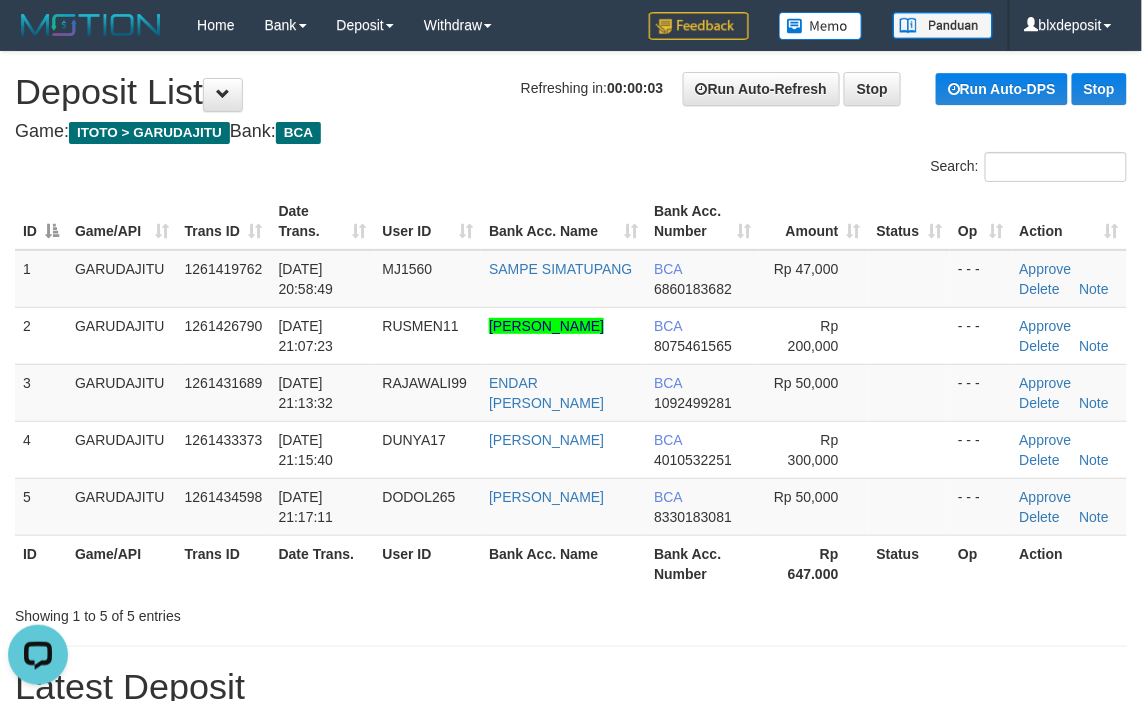 click on "Search:" at bounding box center (571, 169) 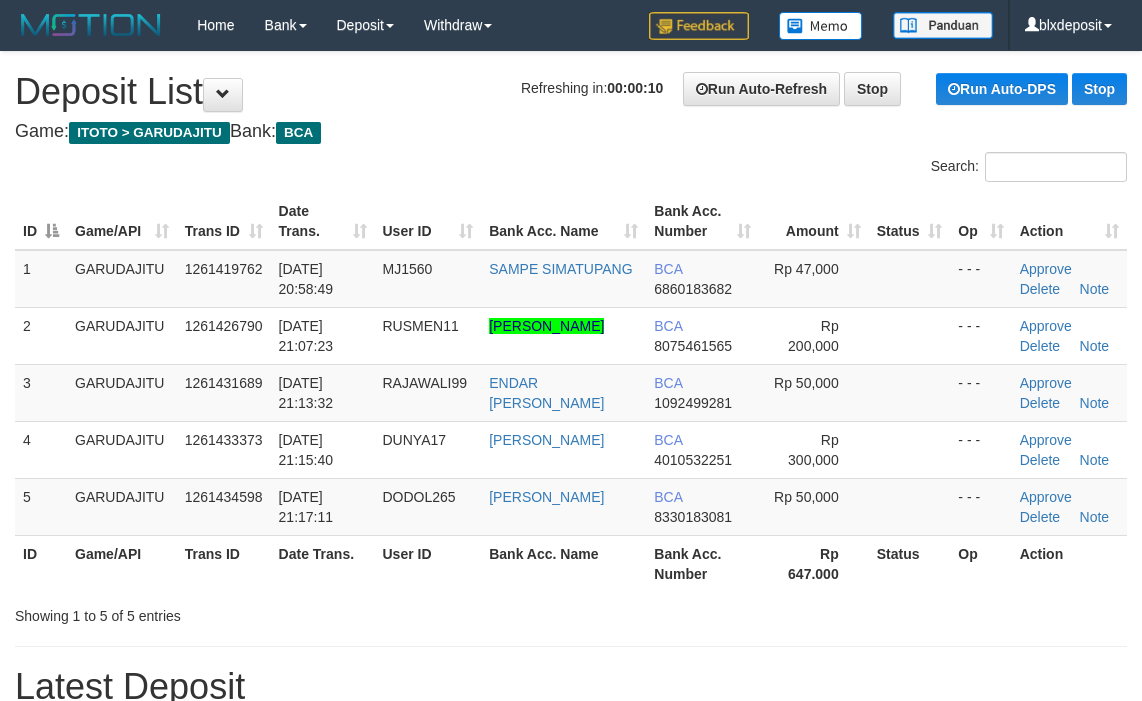 scroll, scrollTop: 0, scrollLeft: 0, axis: both 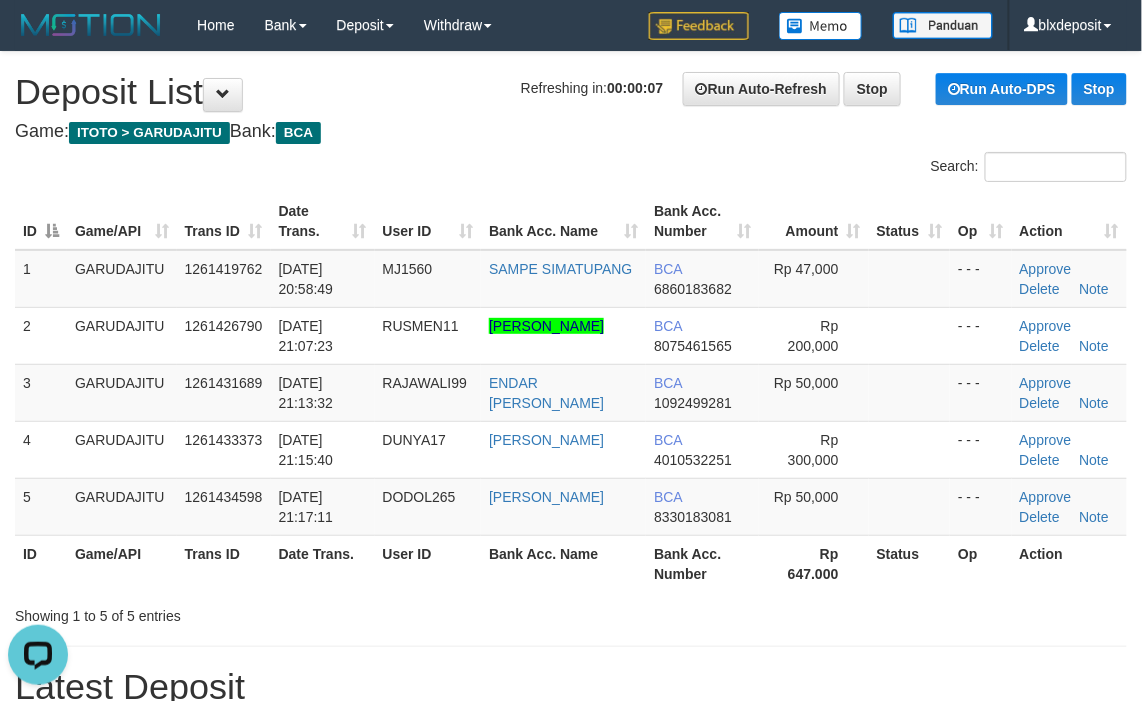 click on "**********" at bounding box center [571, 1212] 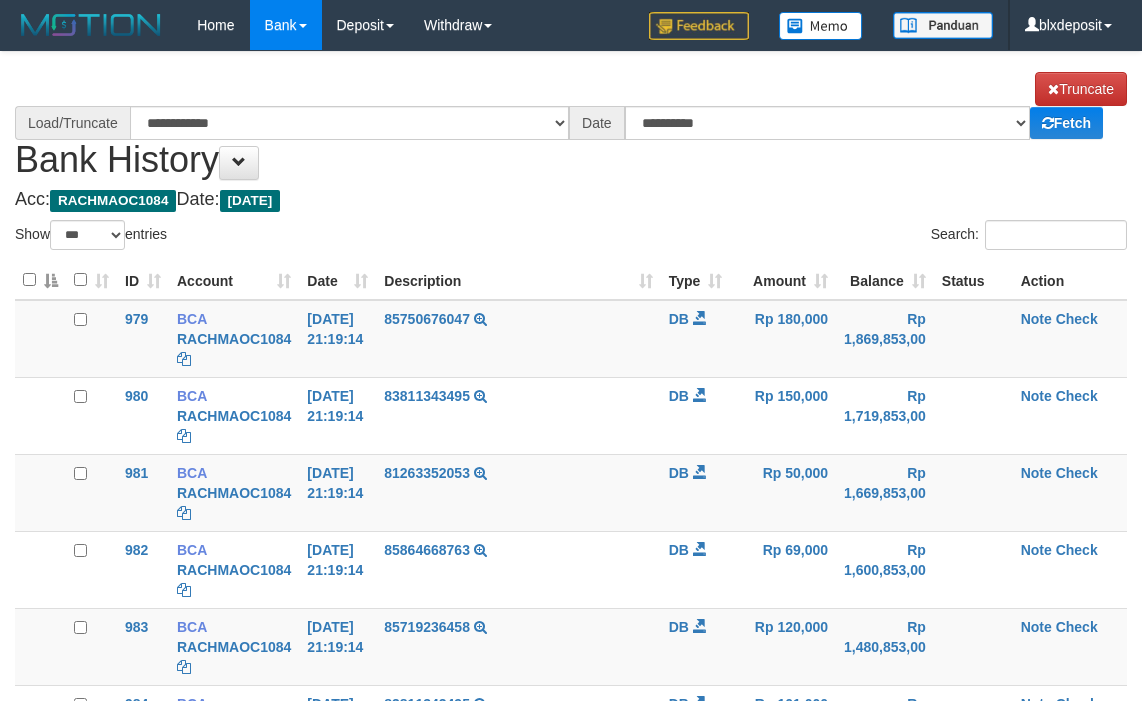 select on "***" 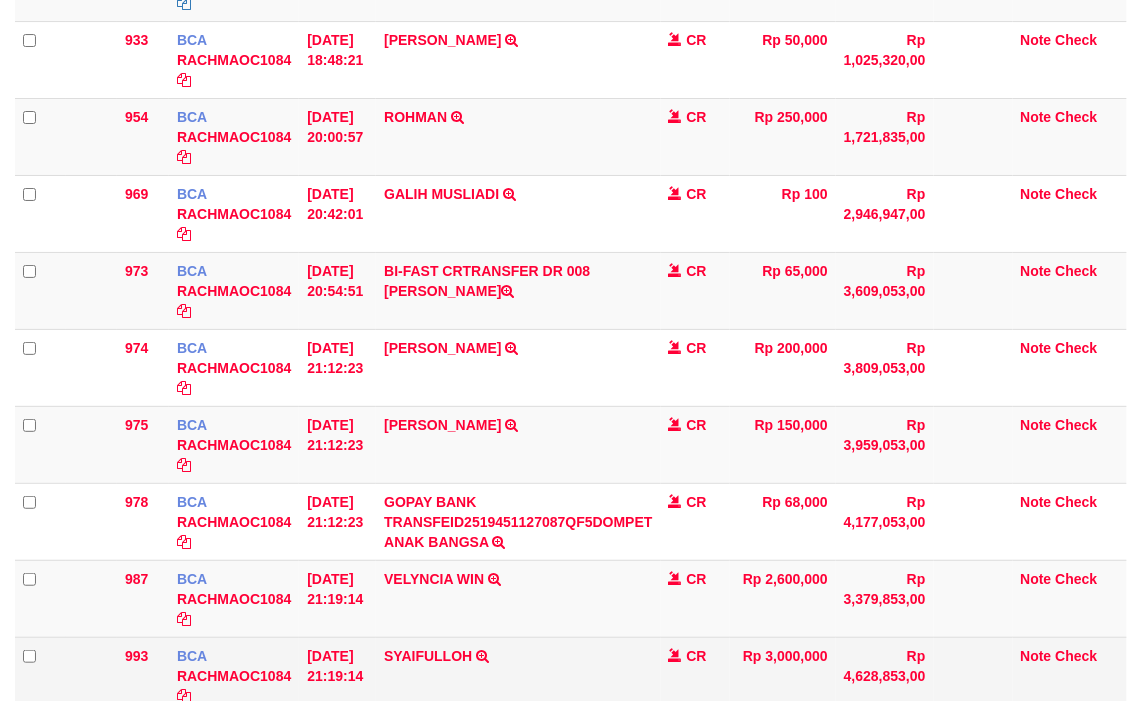 scroll, scrollTop: 1940, scrollLeft: 0, axis: vertical 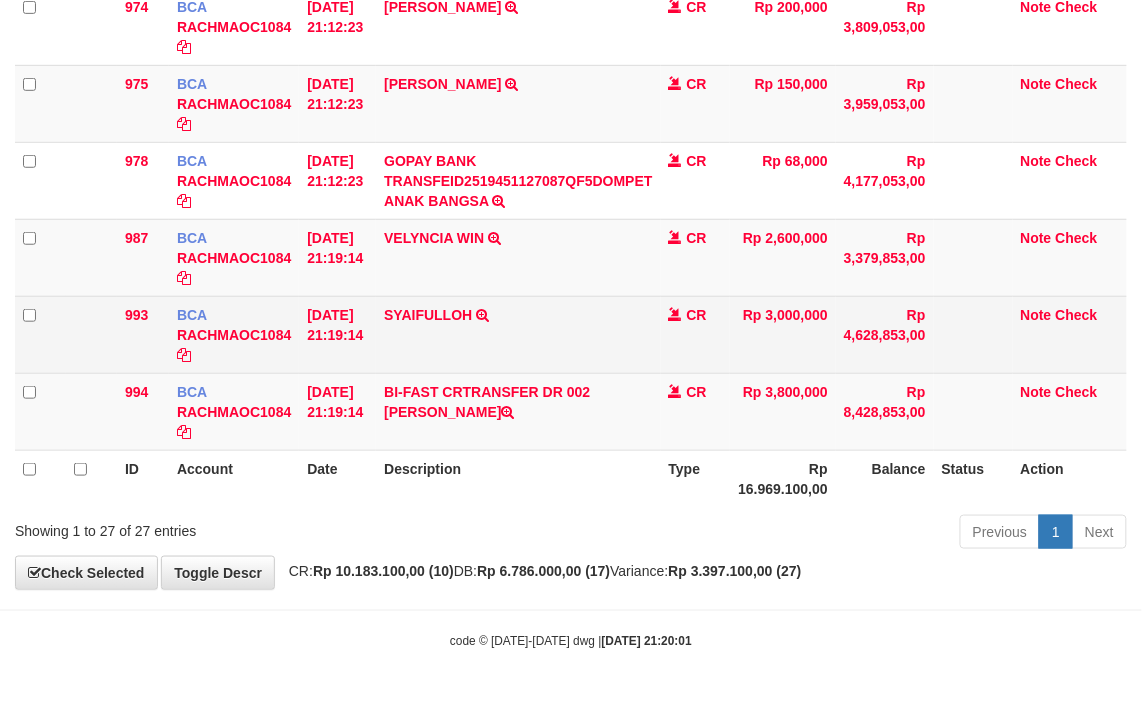 select on "****" 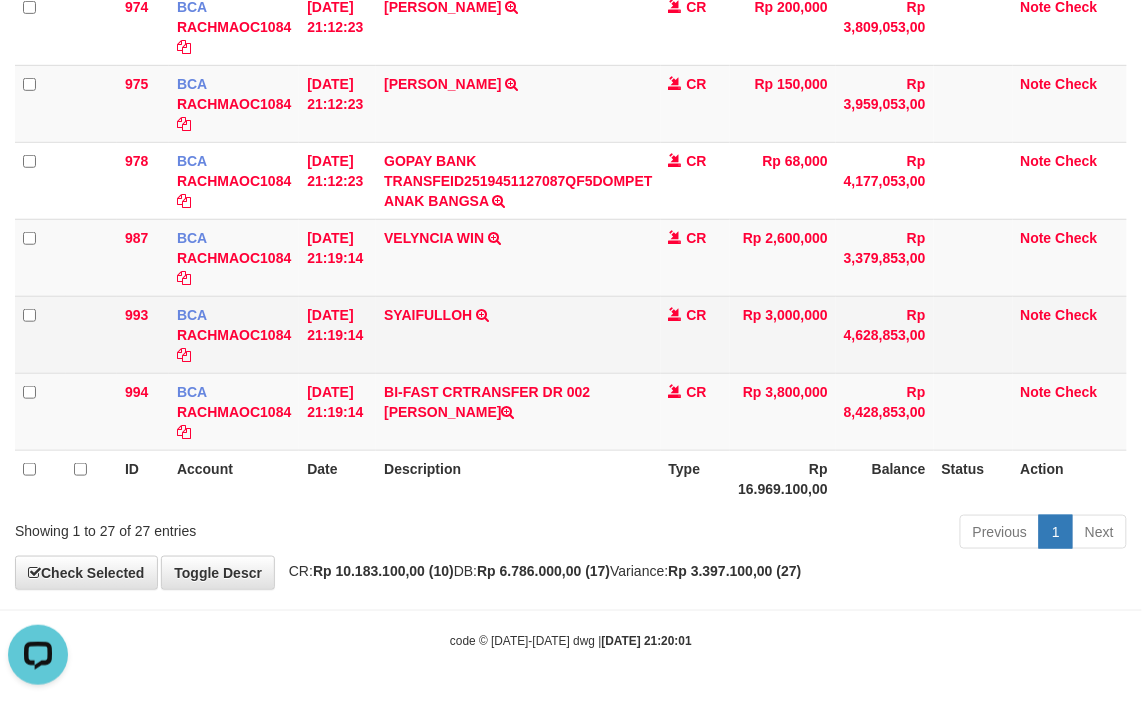 scroll, scrollTop: 0, scrollLeft: 0, axis: both 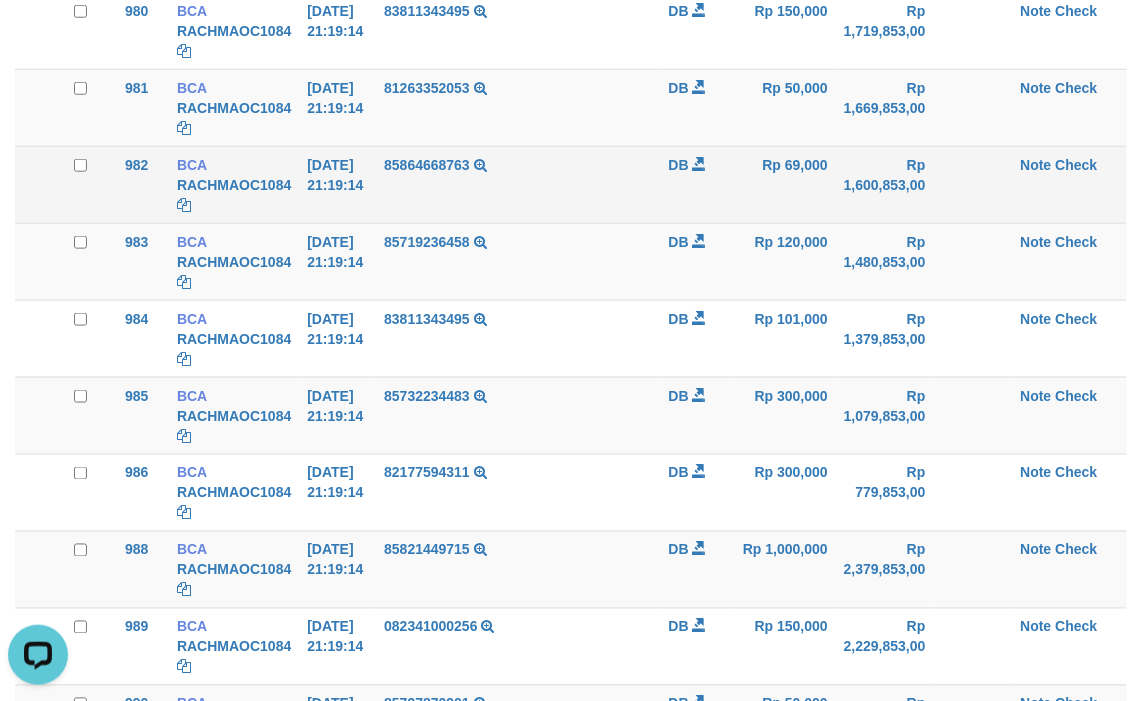 click on "85864668763       TRSF E-BANKING DB 1307/FTFVA/WS9501139010/[PERSON_NAME]
-
-
85864668763" at bounding box center (518, 184) 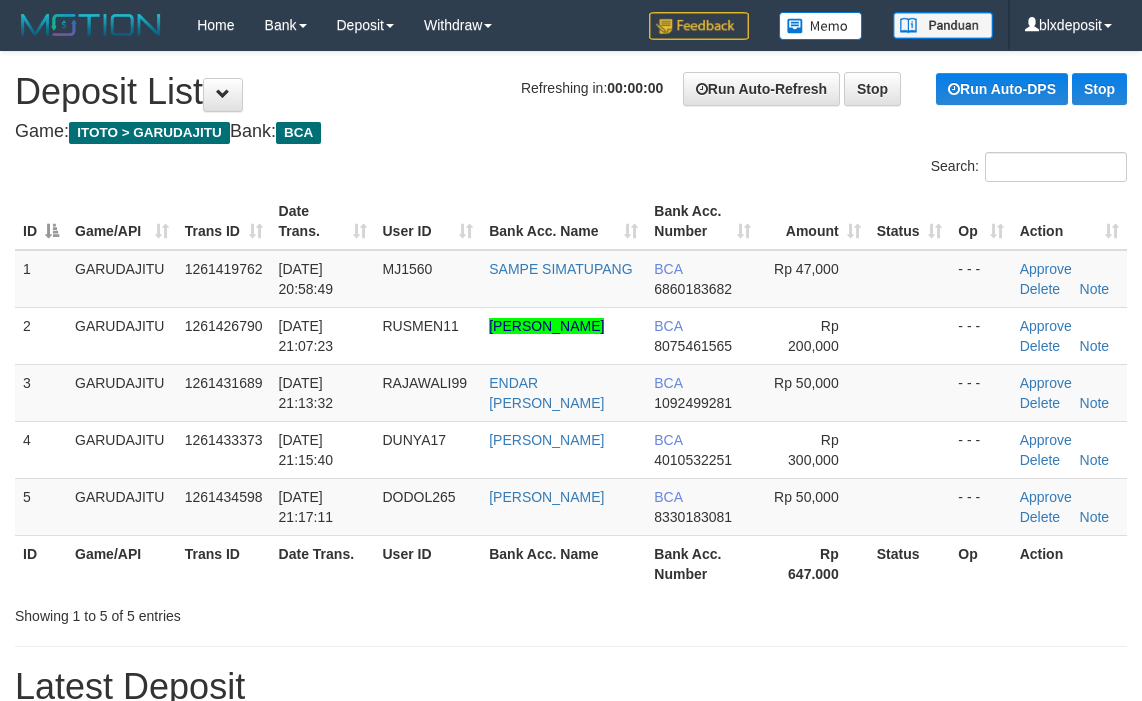 scroll, scrollTop: 0, scrollLeft: 0, axis: both 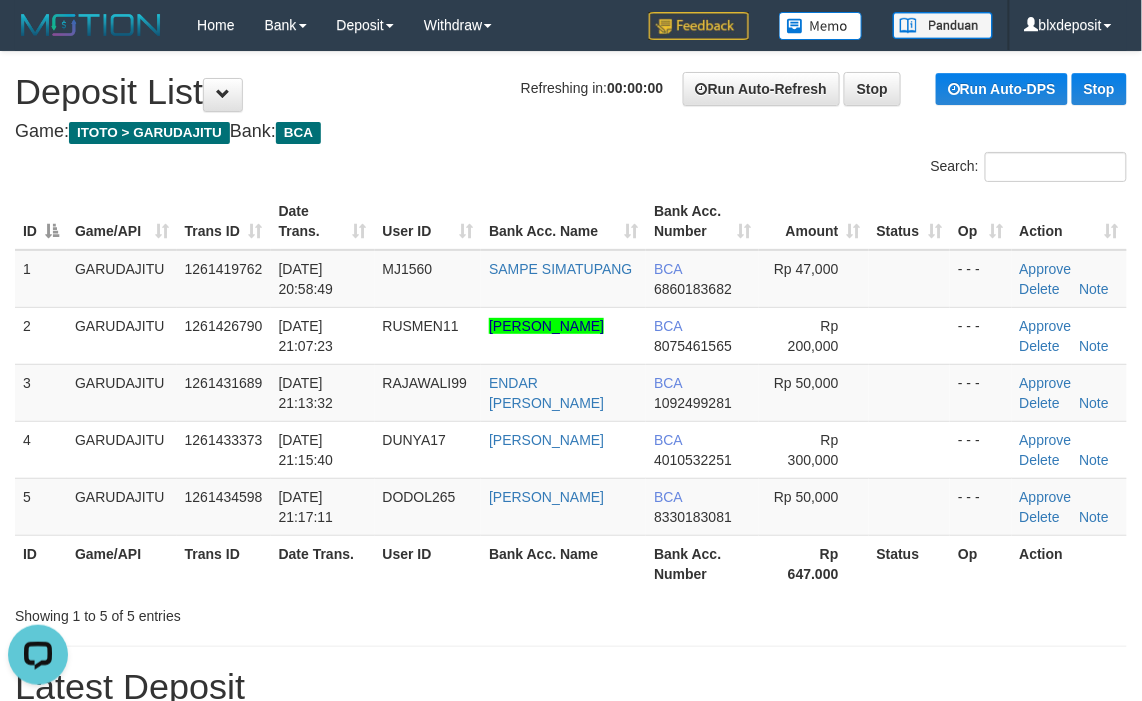 click on "Search:" at bounding box center (571, 169) 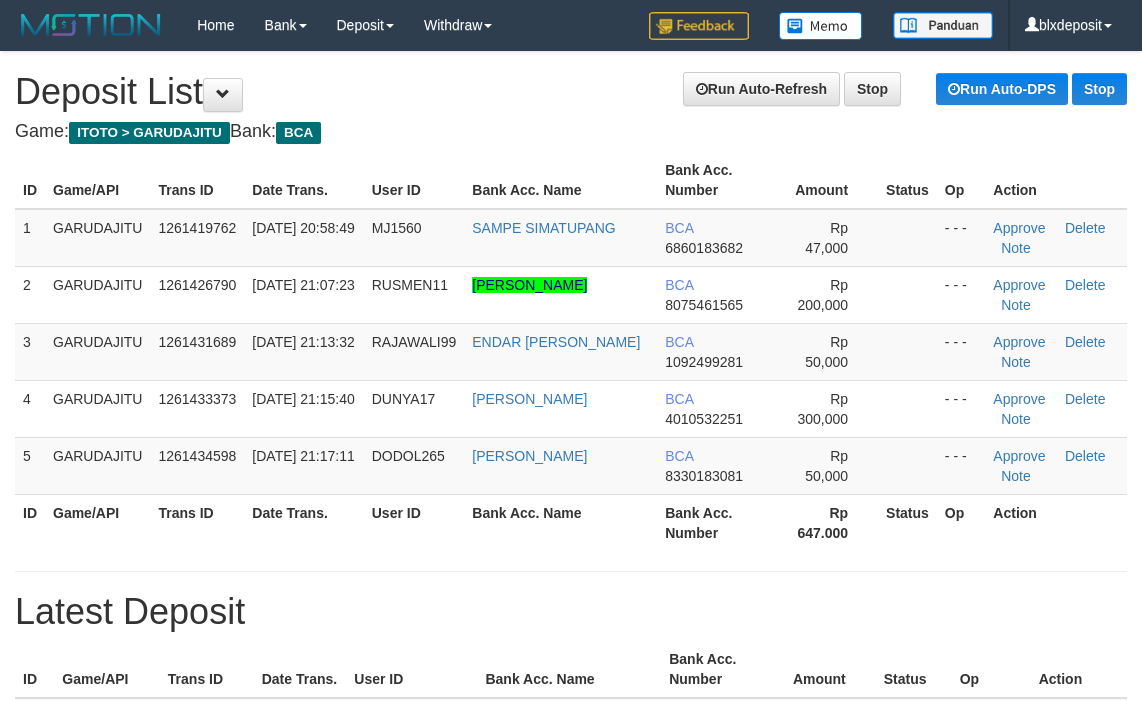 scroll, scrollTop: 0, scrollLeft: 0, axis: both 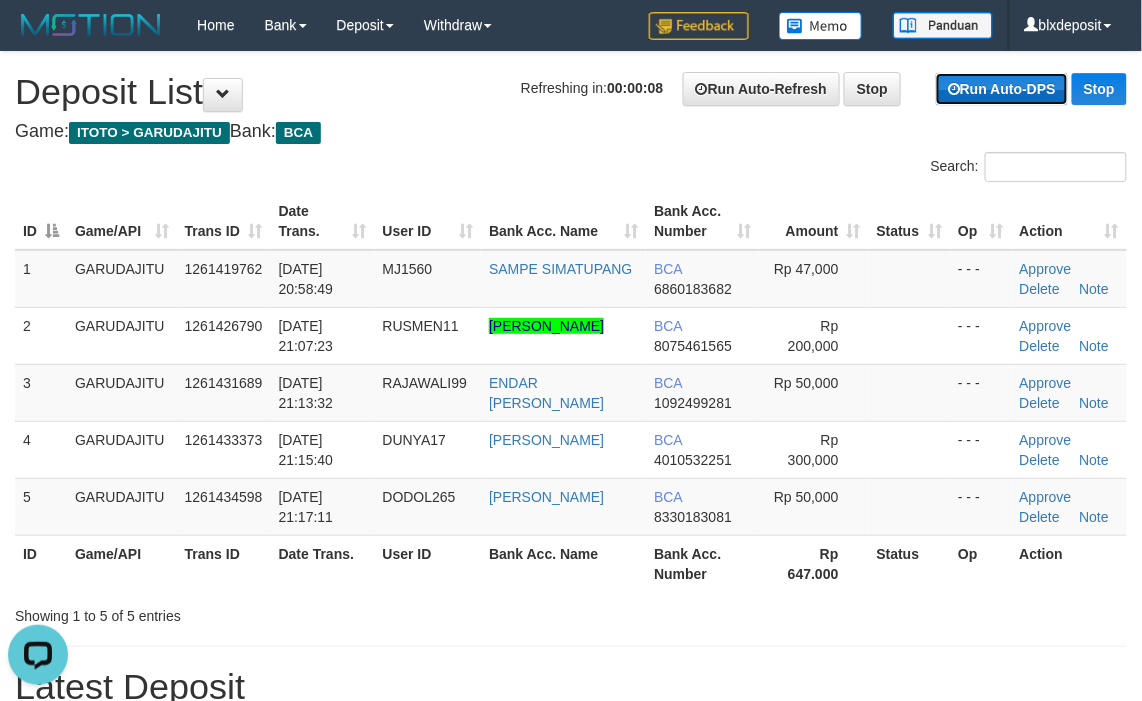 click on "Run Auto-DPS" at bounding box center (1002, 89) 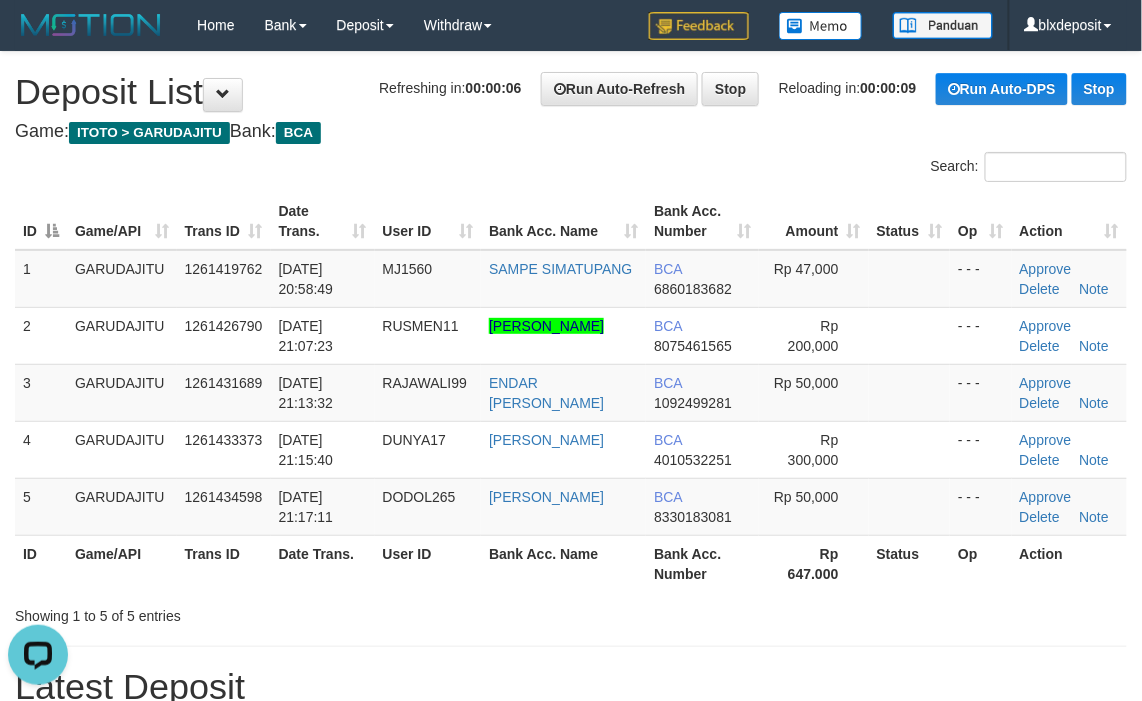 click on "Search:" at bounding box center (856, 169) 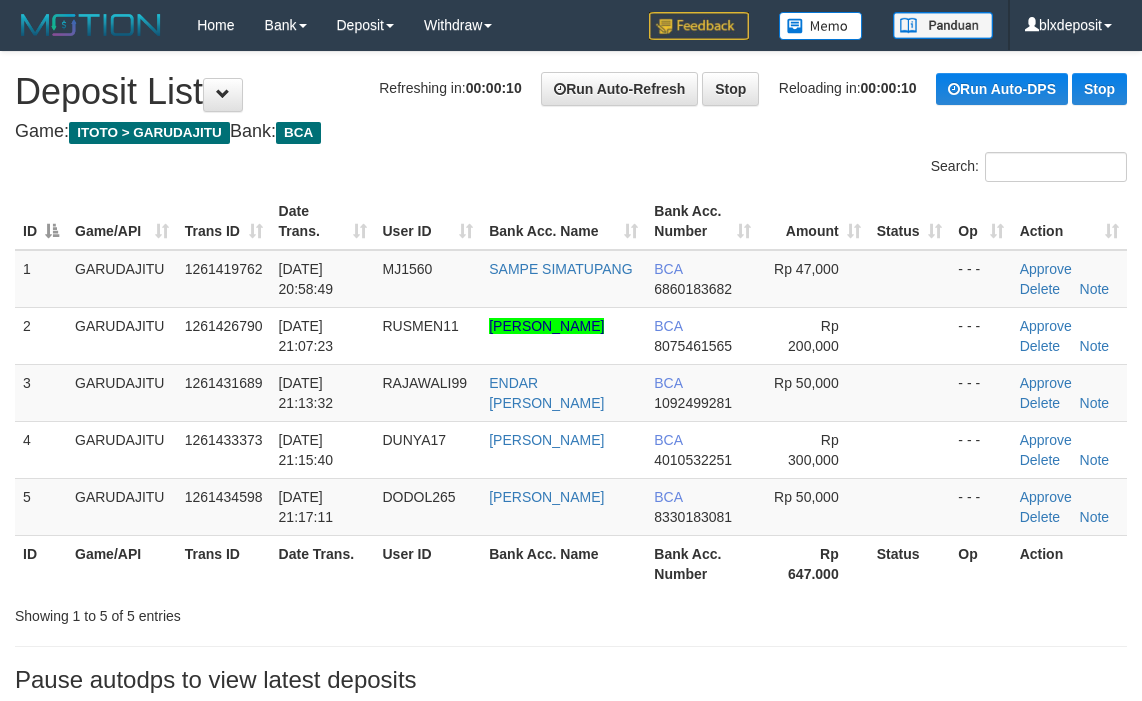 scroll, scrollTop: 0, scrollLeft: 0, axis: both 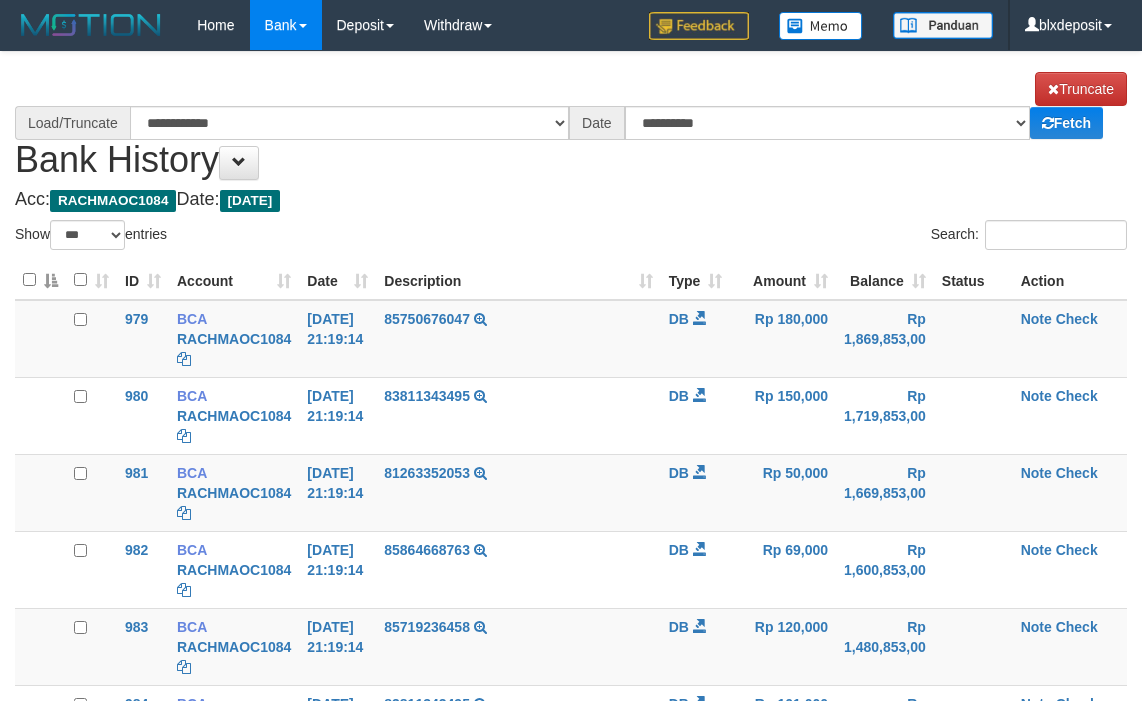 select on "***" 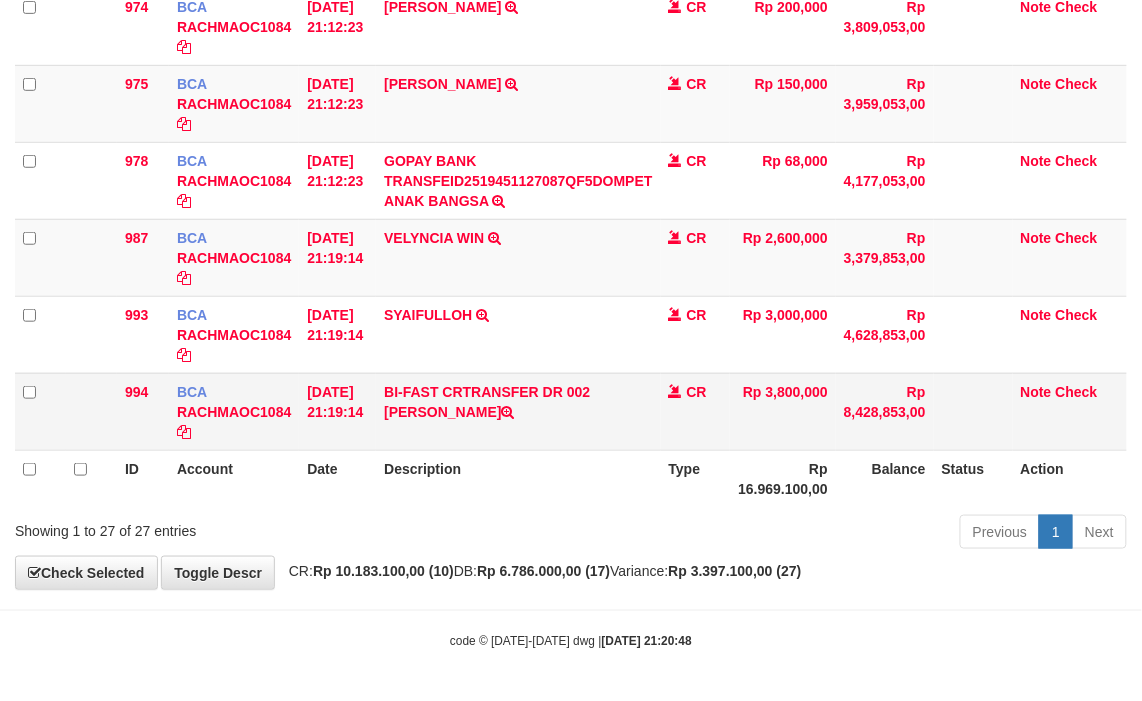 scroll, scrollTop: 1050, scrollLeft: 0, axis: vertical 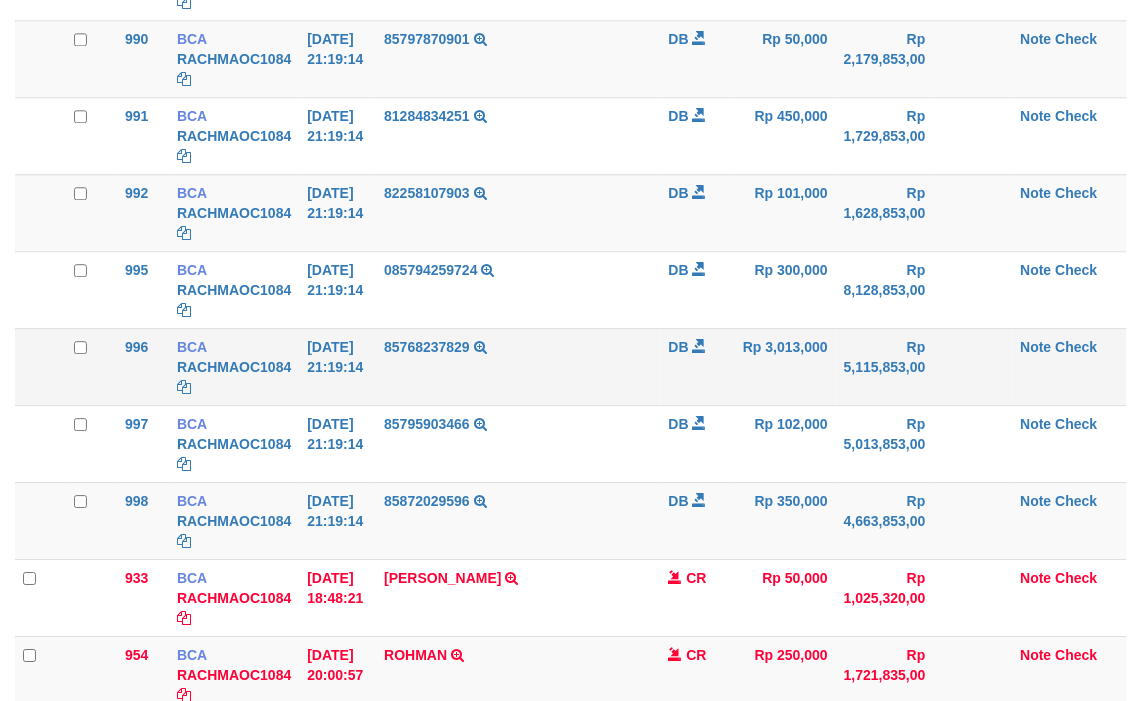 select on "****" 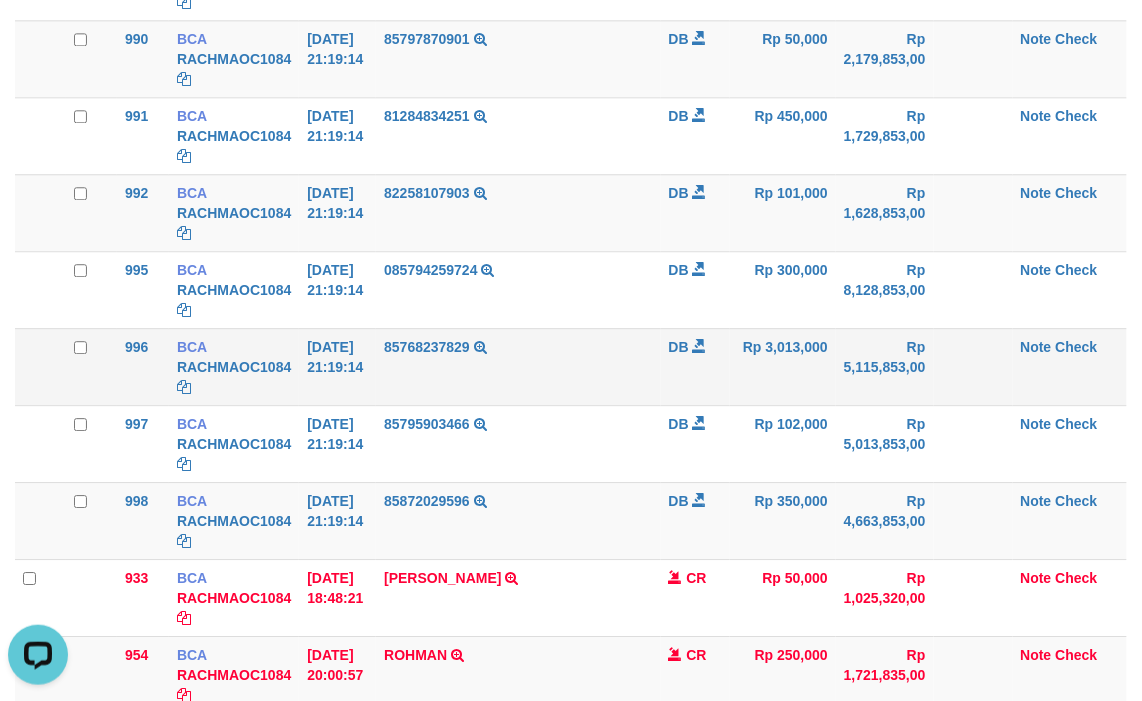 scroll, scrollTop: 0, scrollLeft: 0, axis: both 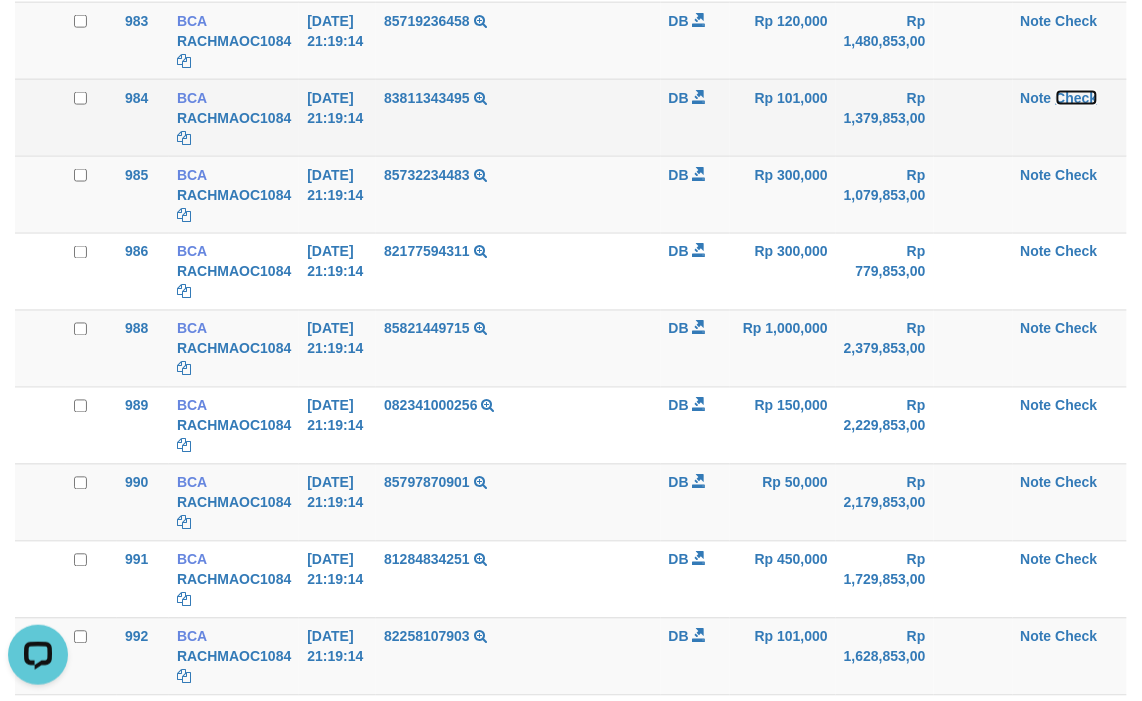 click on "Check" at bounding box center (1077, 98) 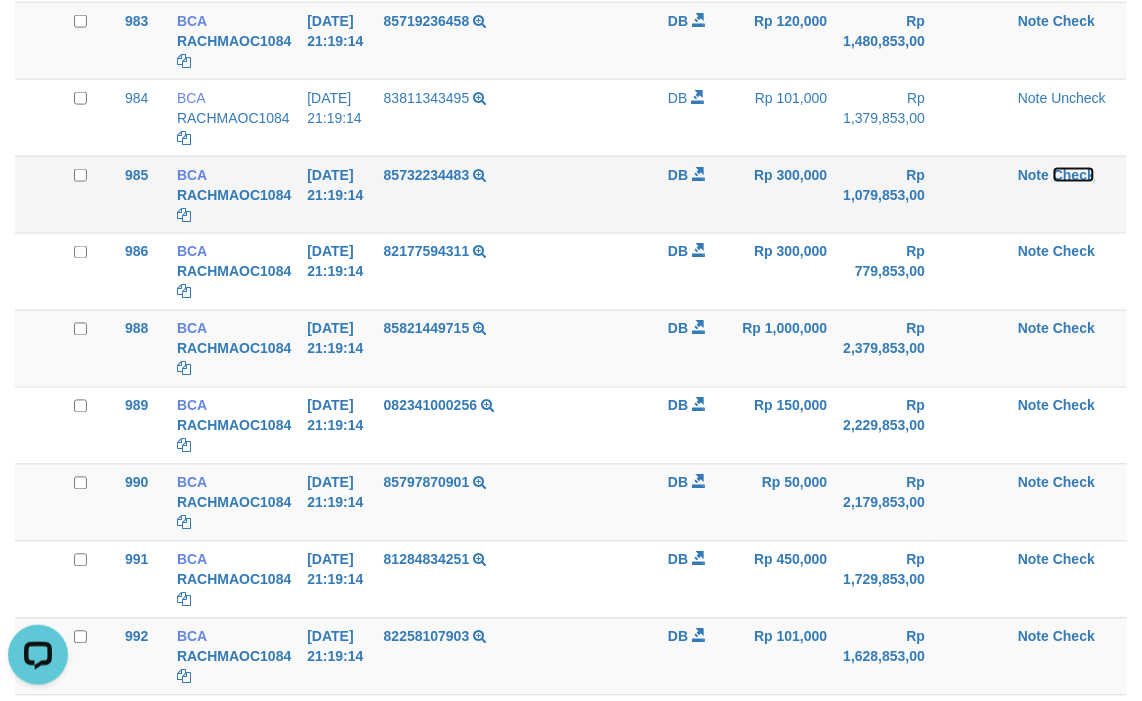 click on "Check" at bounding box center (1074, 175) 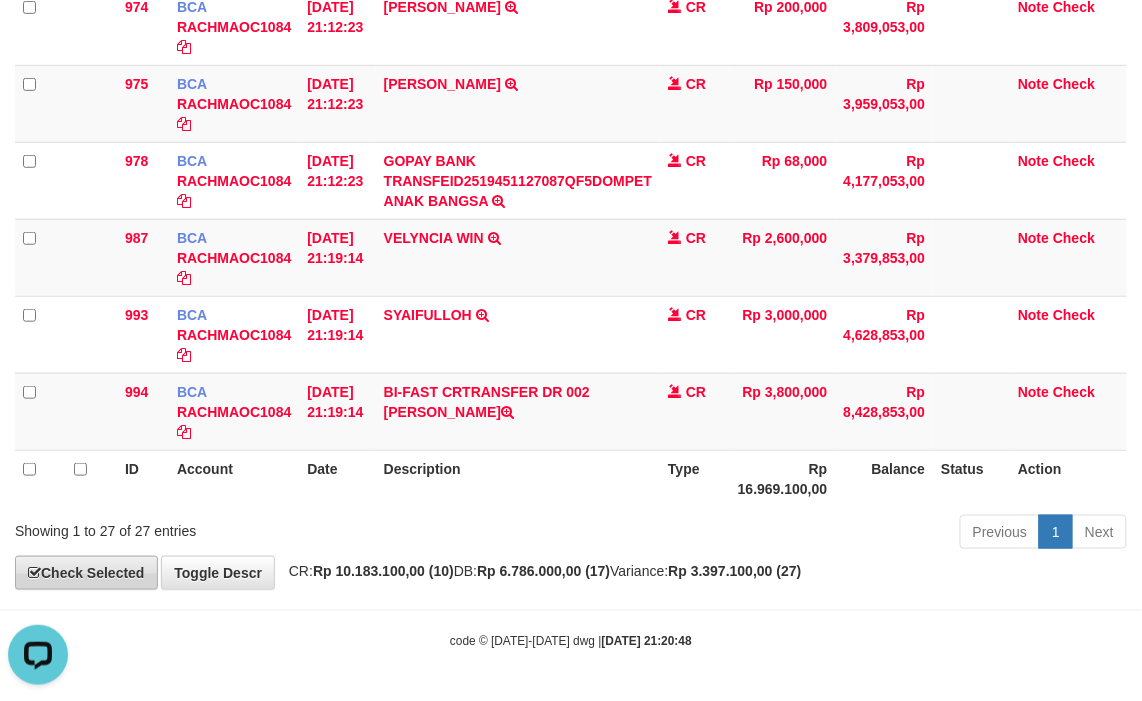 scroll, scrollTop: 1941, scrollLeft: 0, axis: vertical 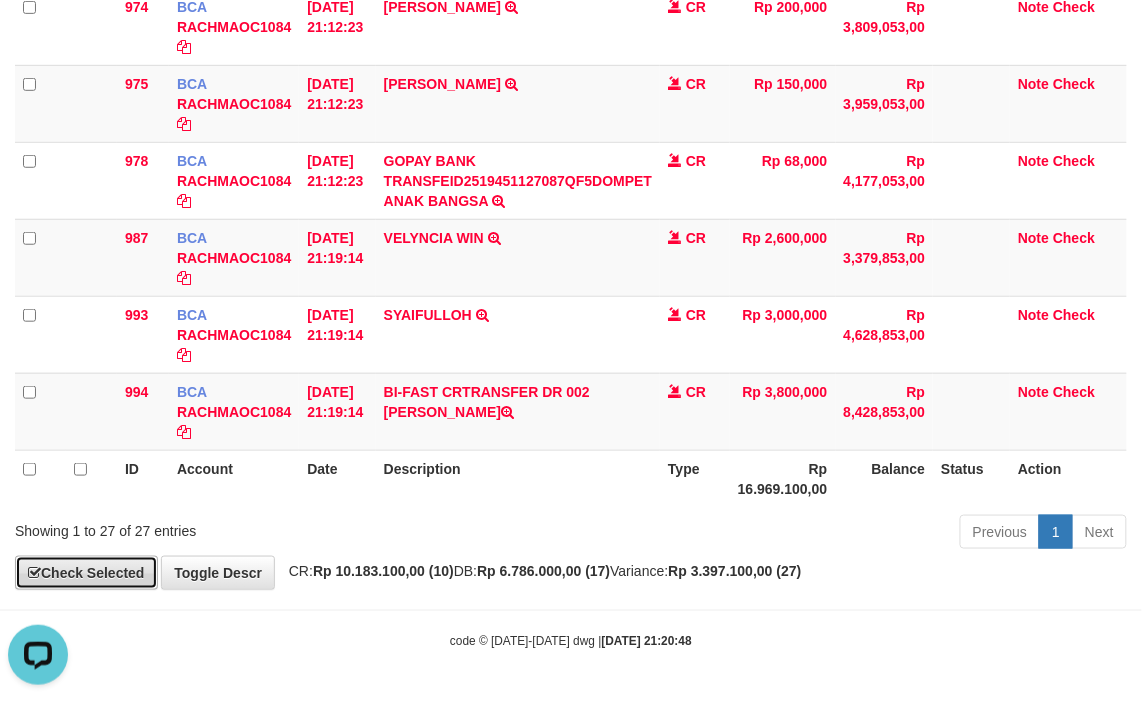 click on "Check Selected" at bounding box center [86, 573] 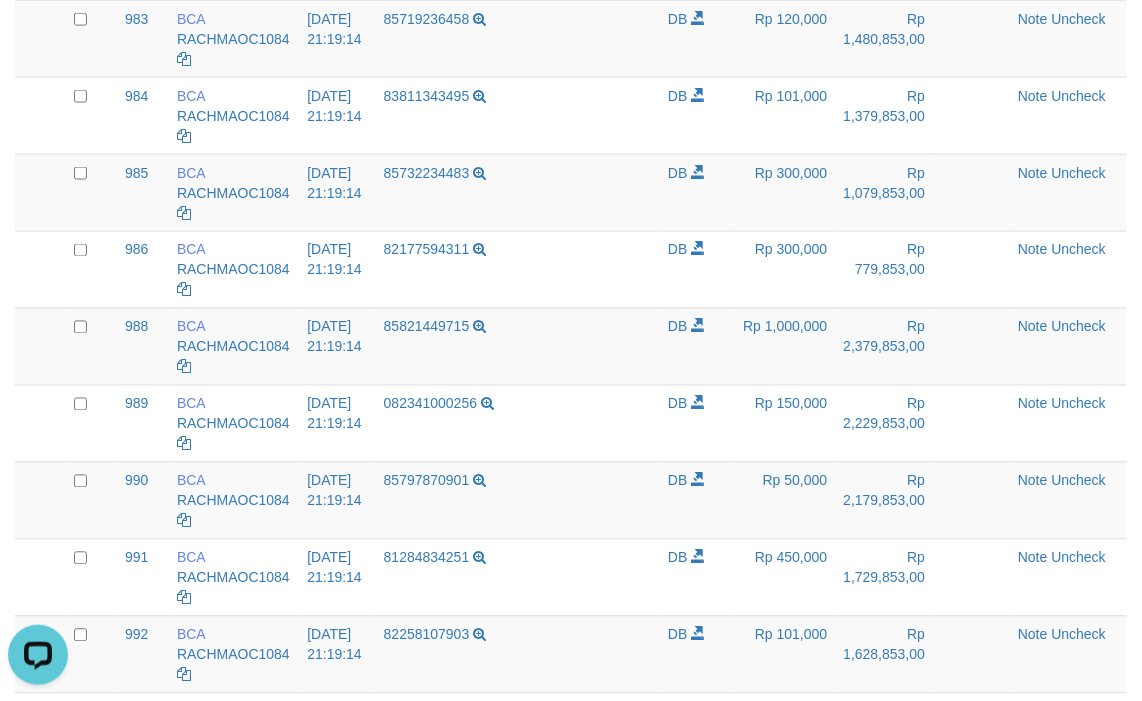 scroll, scrollTop: 0, scrollLeft: 0, axis: both 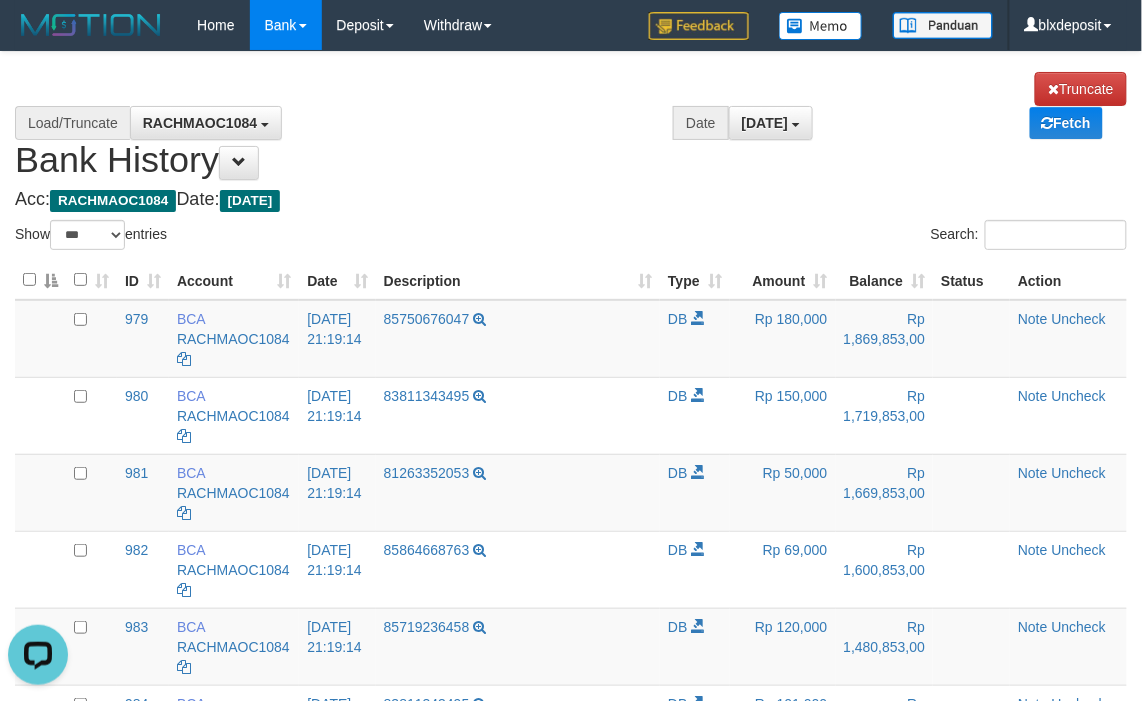 click on "**********" at bounding box center [571, 126] 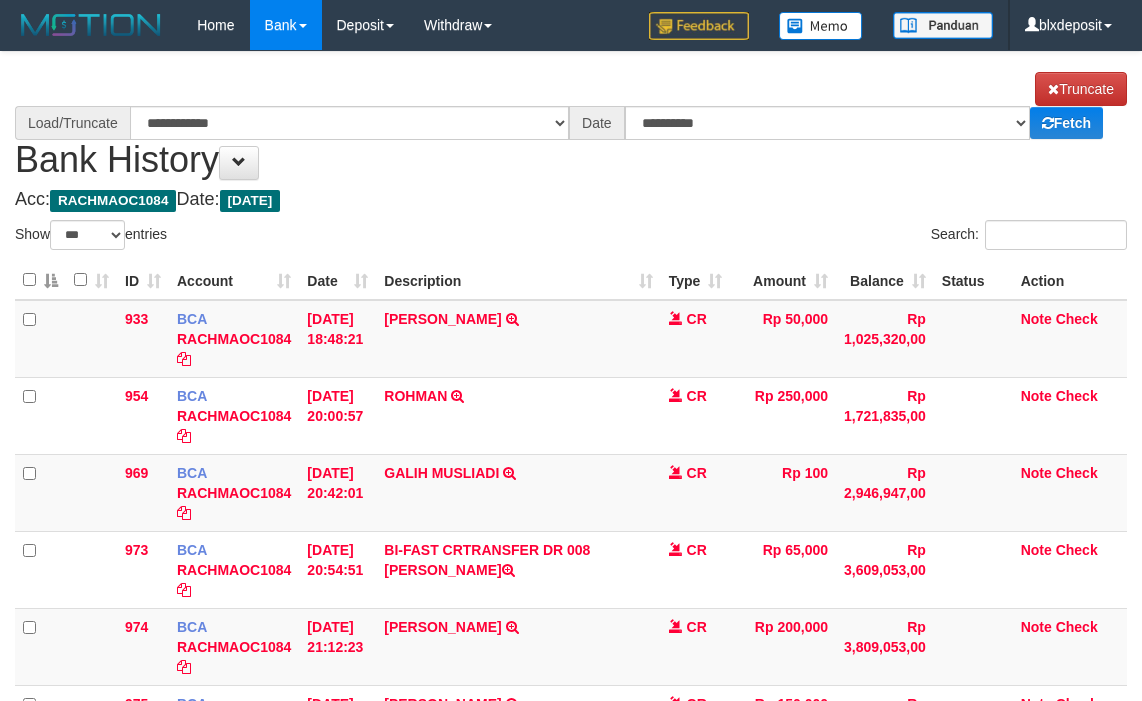 select on "***" 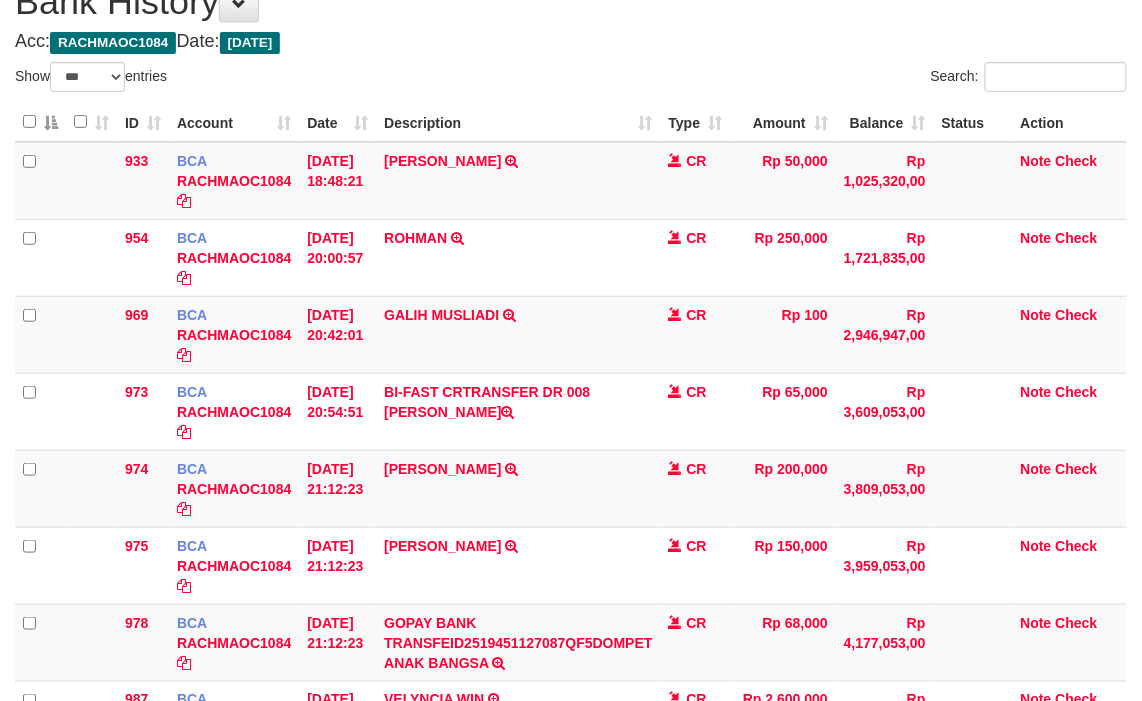 scroll, scrollTop: 222, scrollLeft: 0, axis: vertical 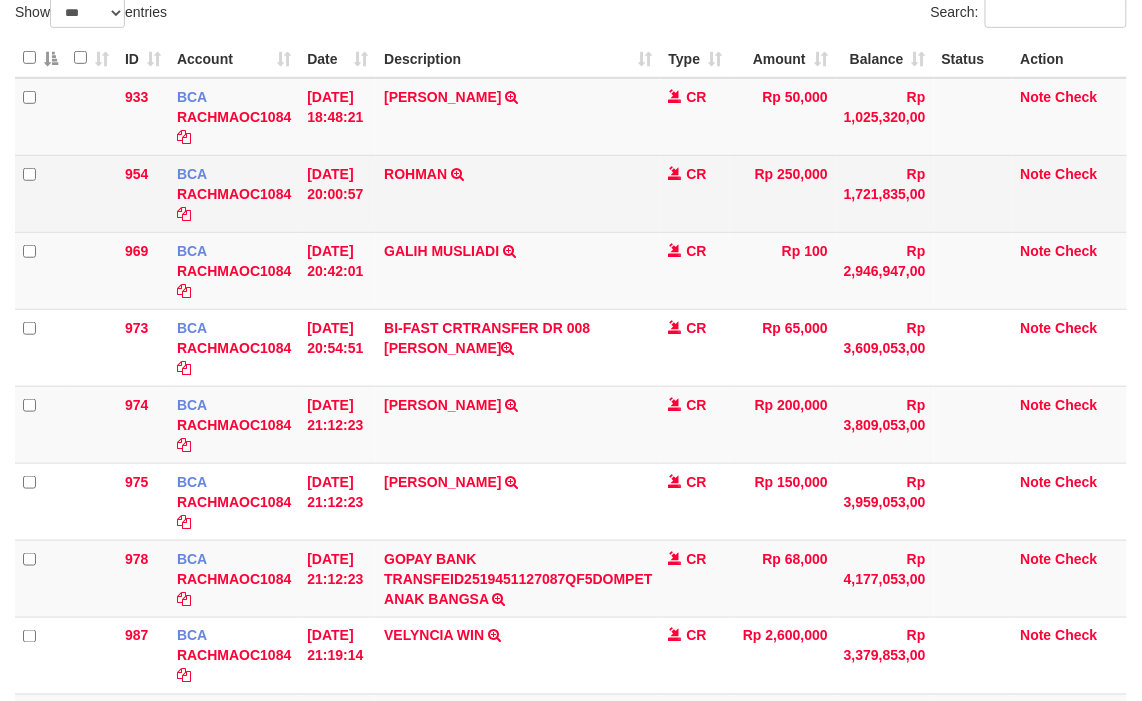select on "****" 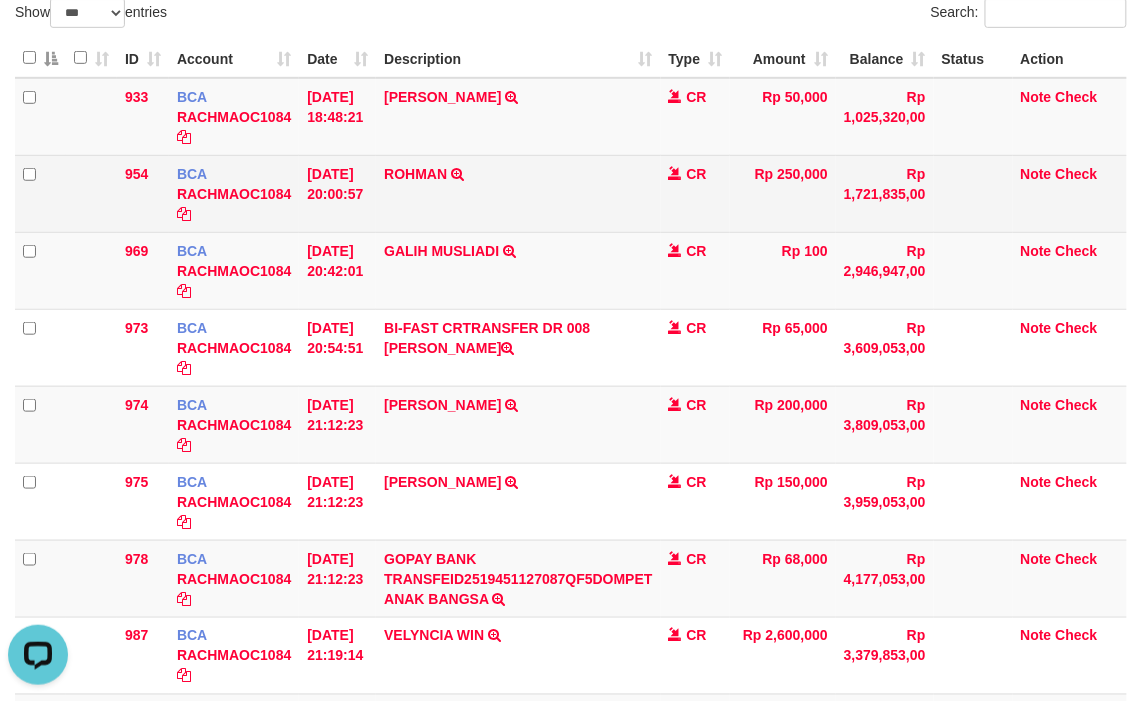scroll, scrollTop: 0, scrollLeft: 0, axis: both 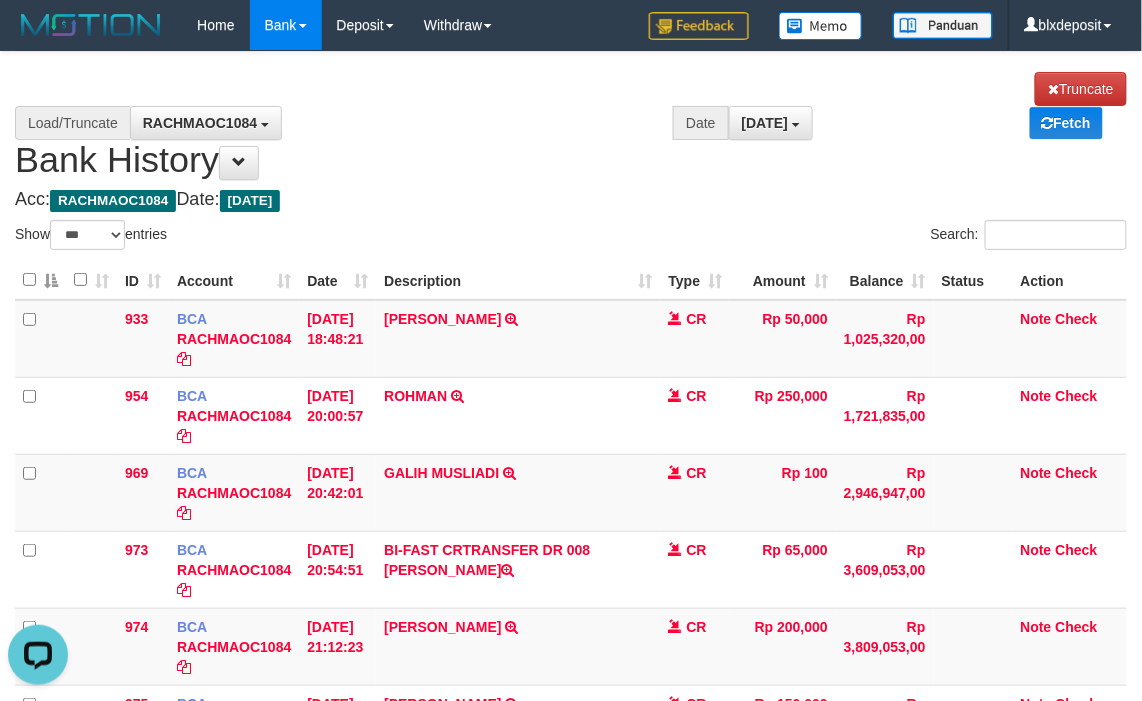 click on "RACHMAOC1084    GARUDAJITU  RACHMAOC1084" at bounding box center [401, 123] 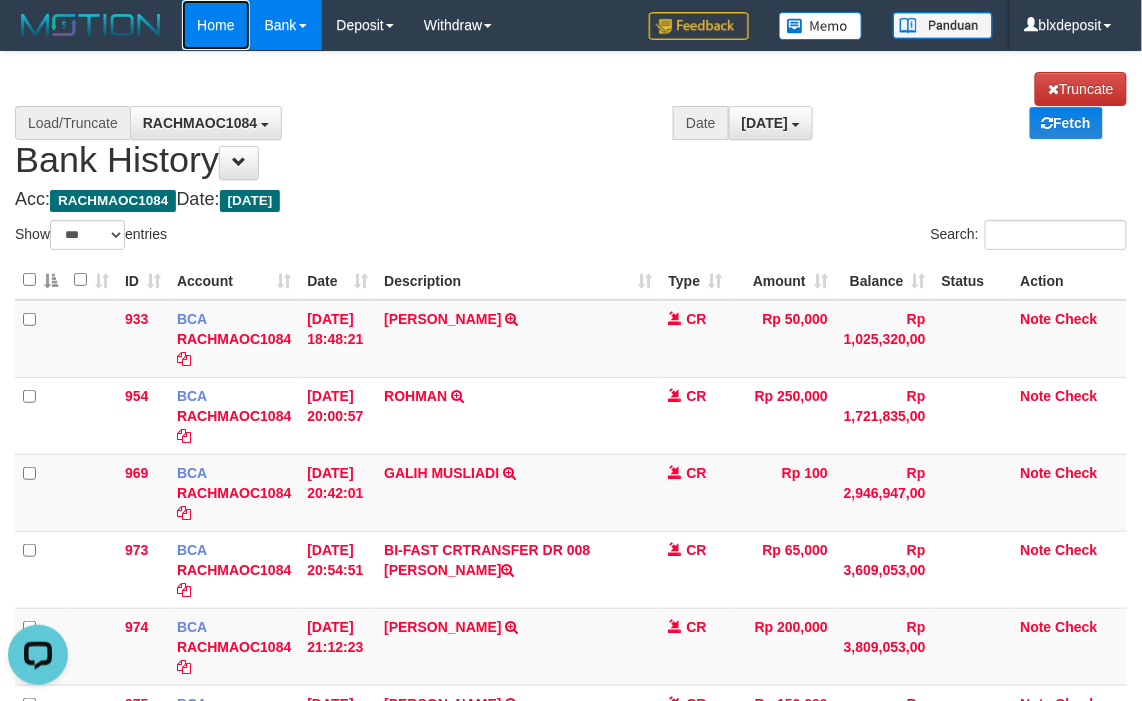 click on "Home" at bounding box center (215, 25) 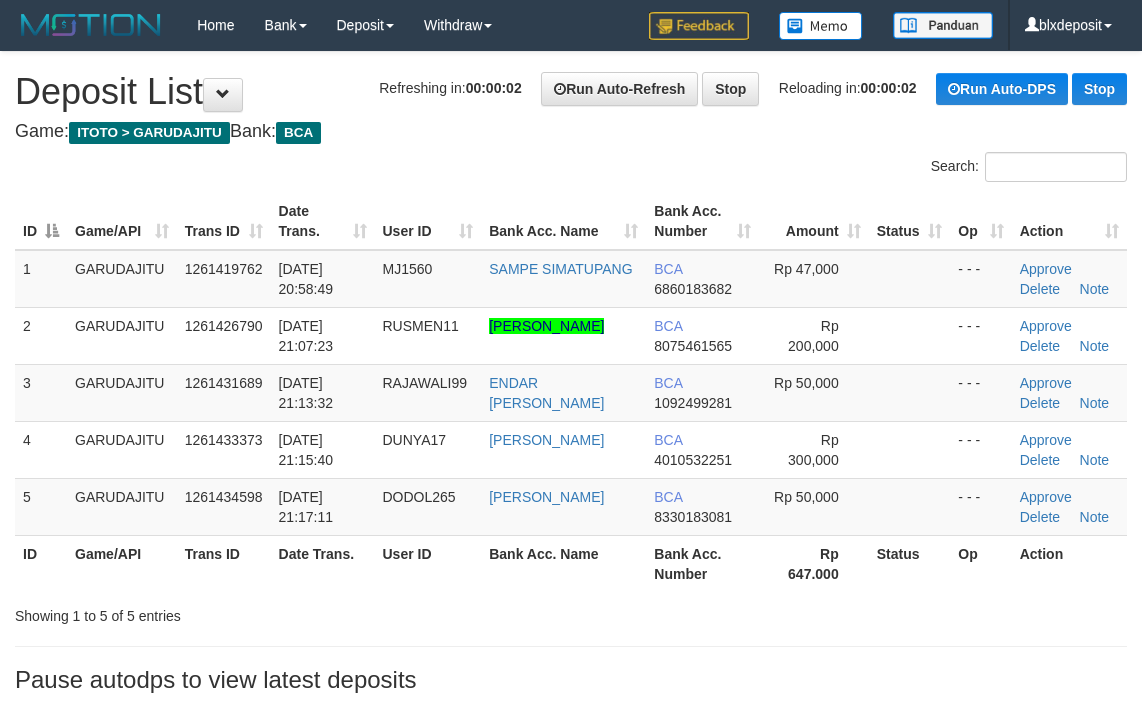 scroll, scrollTop: 0, scrollLeft: 0, axis: both 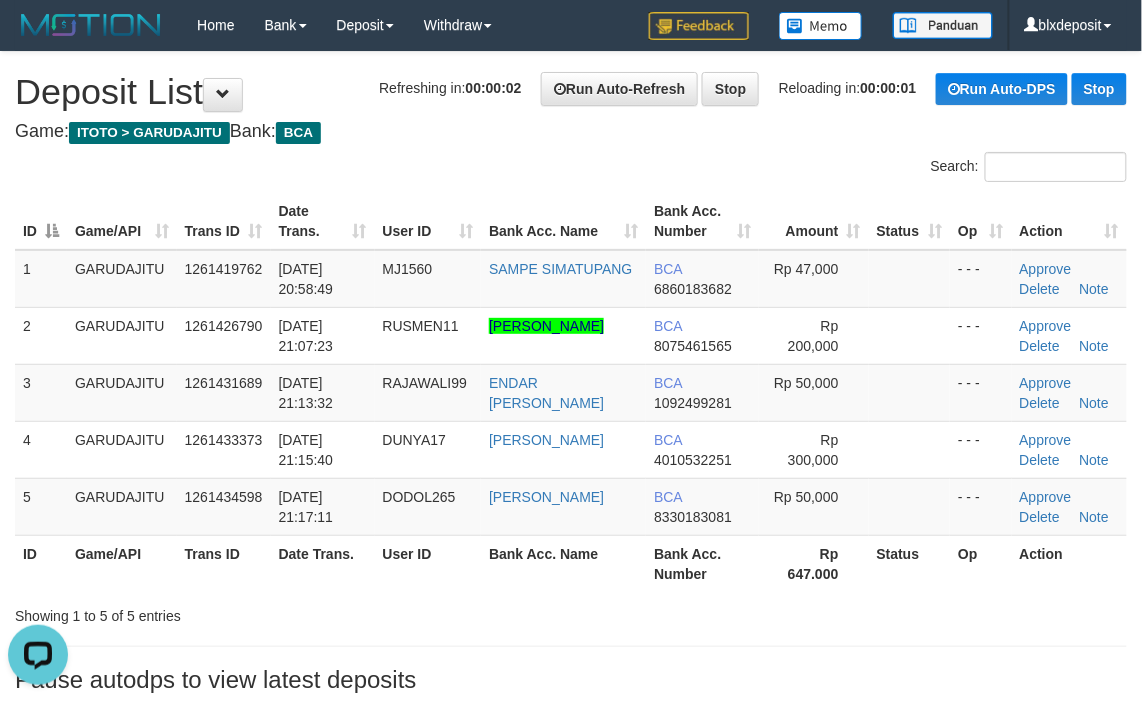 click on "ID Game/API Trans ID Date Trans. User ID Bank Acc. Name Bank Acc. Number Amount Status Op Action
1
GARUDAJITU
1261419762
13/07/2025 20:58:49
MJ1560
SAMPE SIMATUPANG
BCA
6860183682
Rp 47,000
- - -
Approve
Delete
Note
2
GARUDAJITU
1261426790
13/07/2025 21:07:23
RUSMEN11
SALLY ALVIONI LOPULISA
BCA
8075461565
Rp 200,000
- - -
BCA" at bounding box center [571, 392] 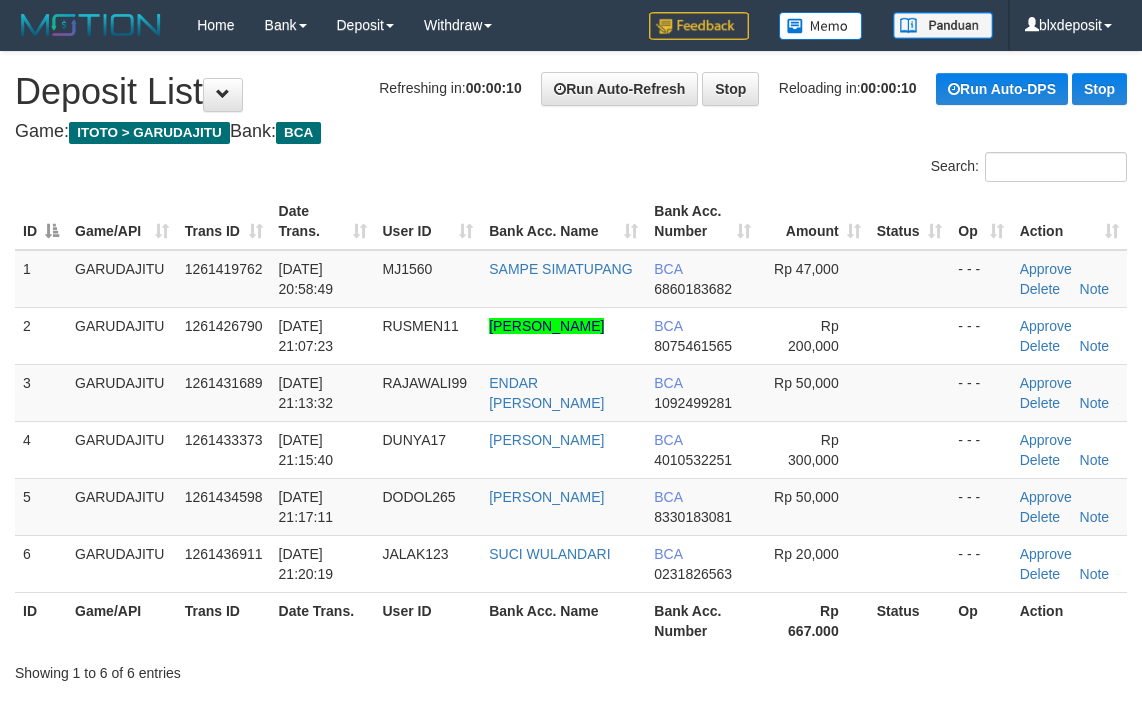 scroll, scrollTop: 0, scrollLeft: 0, axis: both 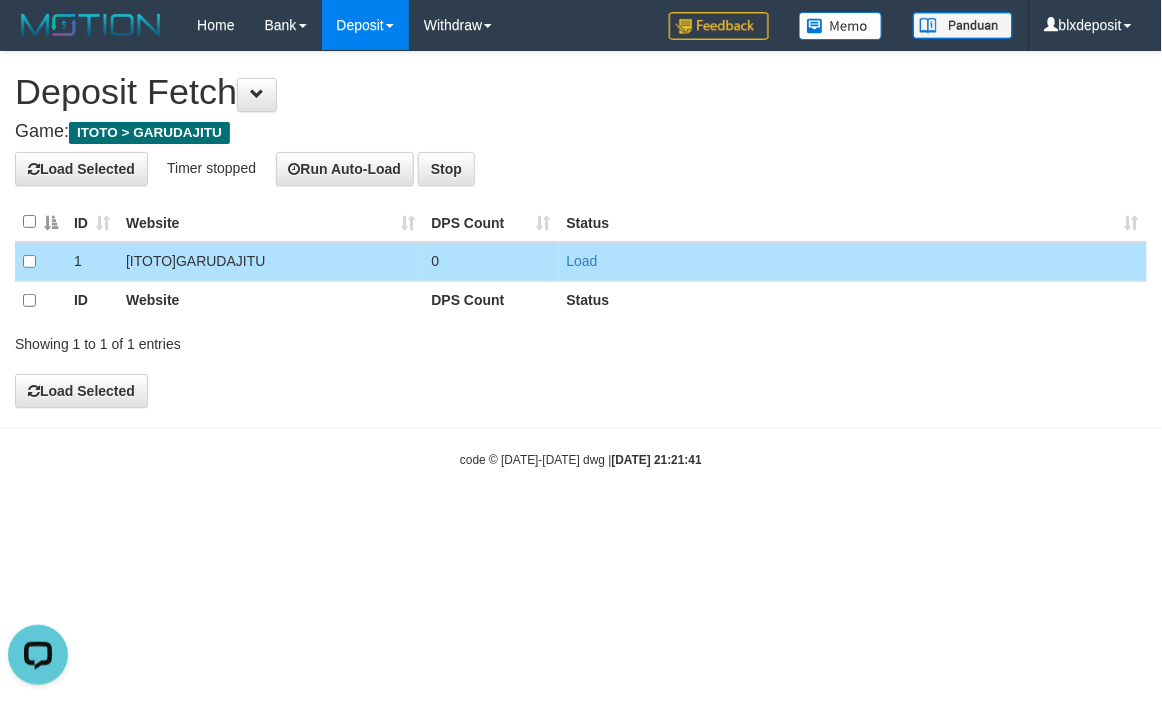 click on "Load" at bounding box center [853, 262] 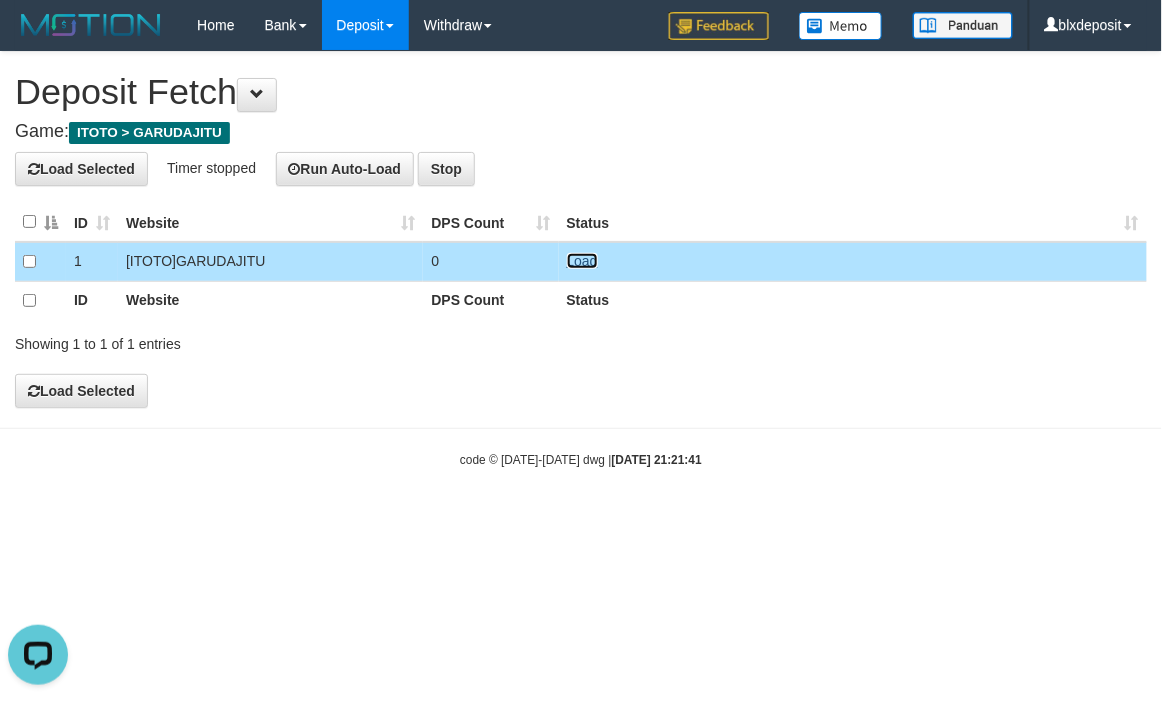 click on "Load" at bounding box center (582, 261) 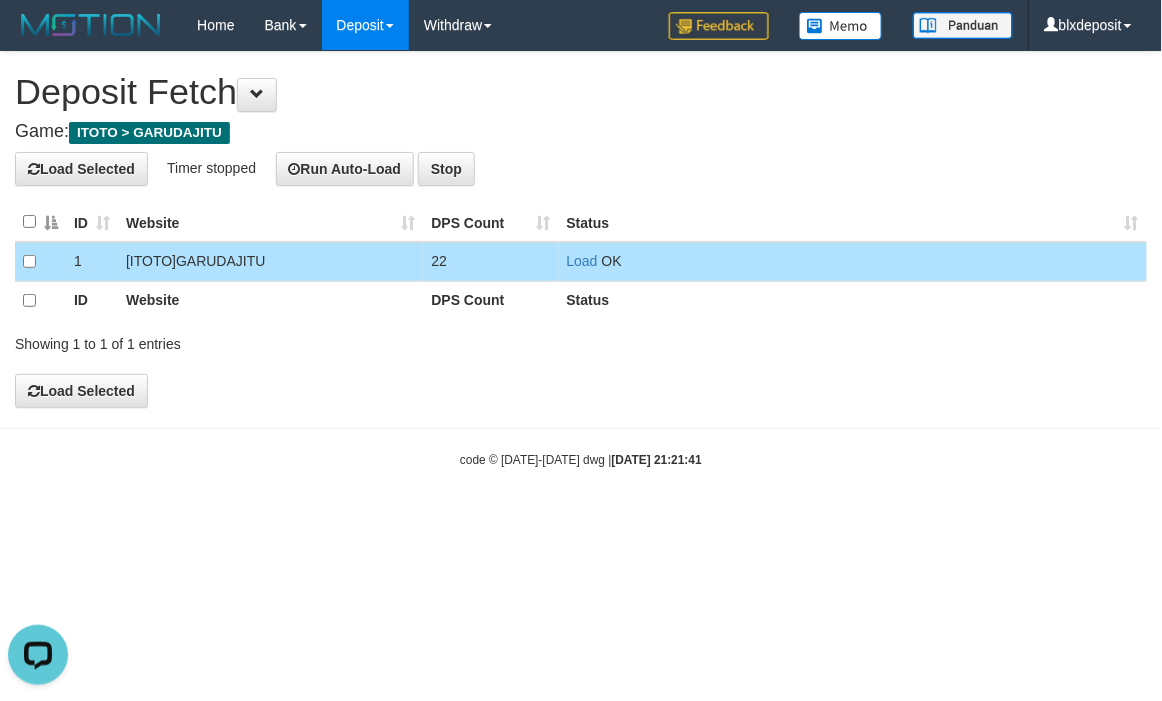 click at bounding box center [290, 196] 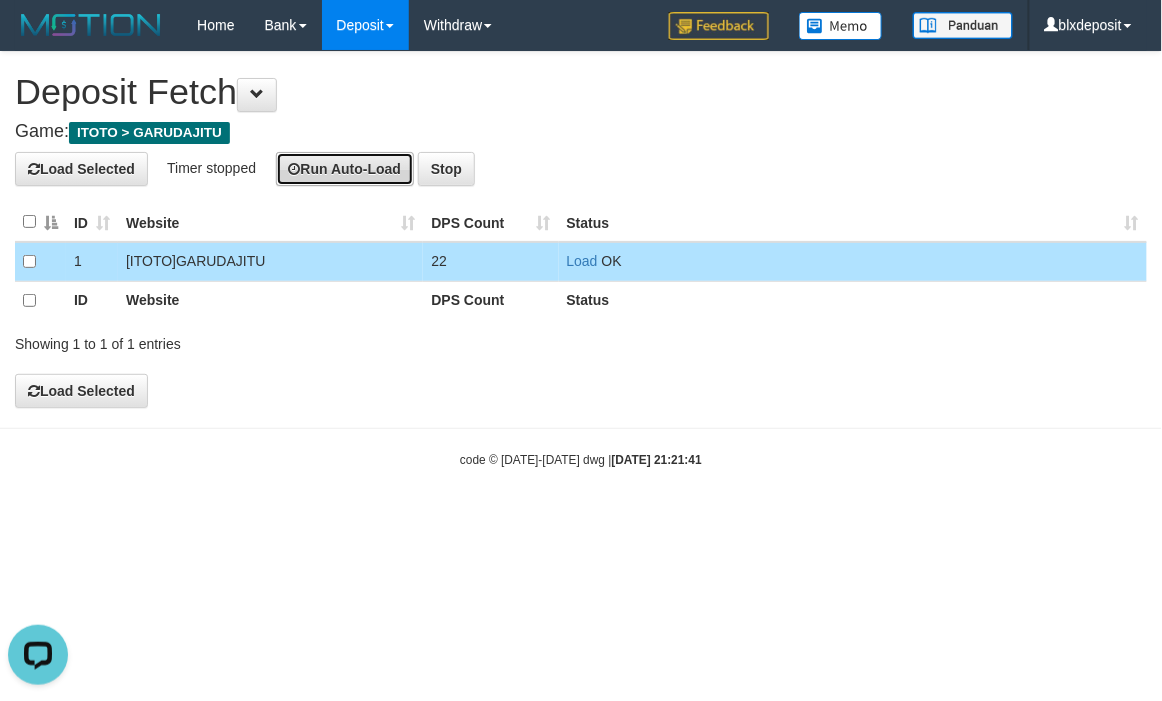 click on "Run Auto-Load" at bounding box center [345, 169] 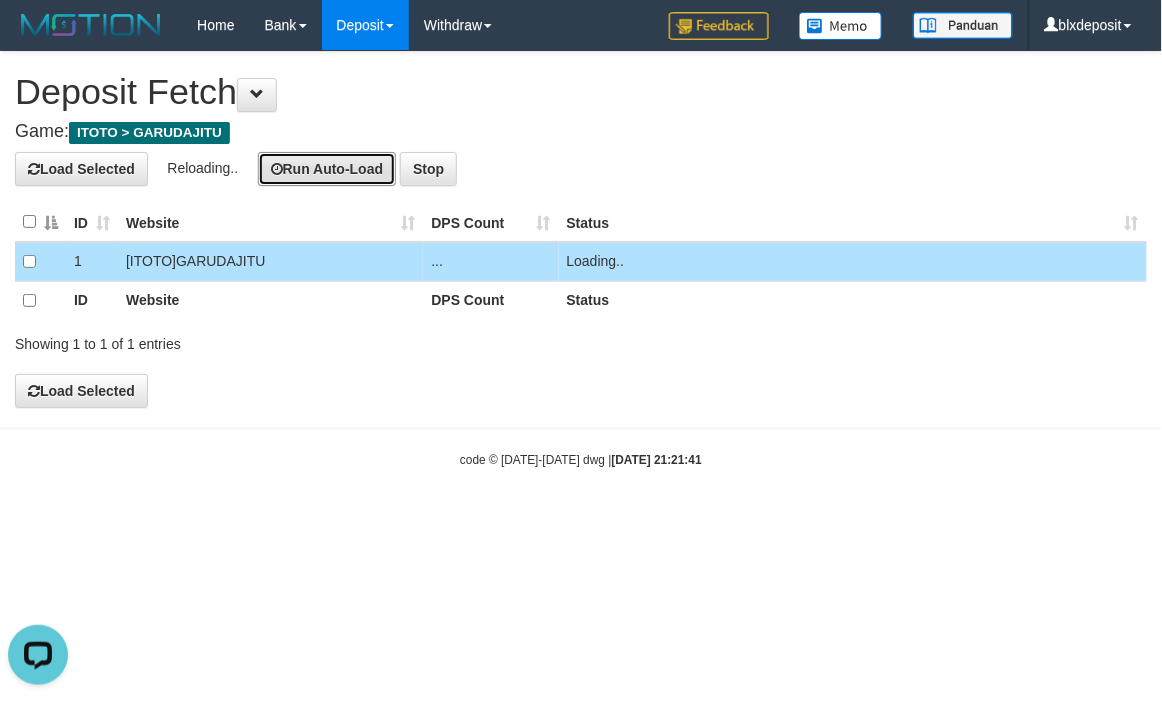 type 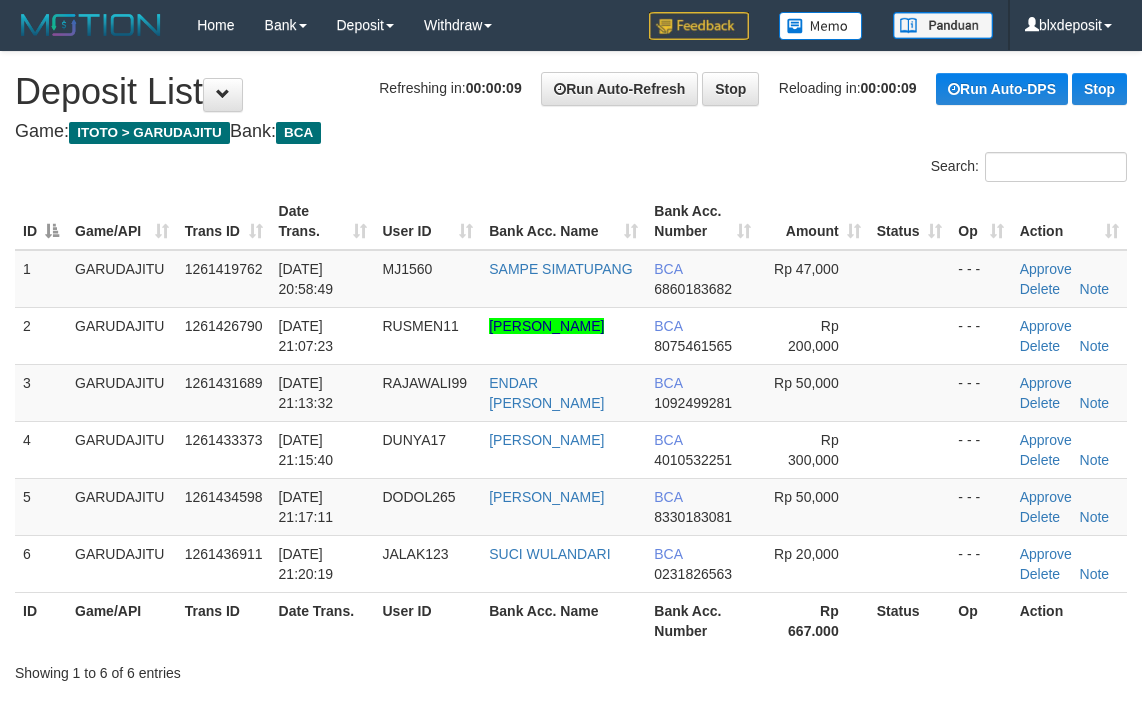 scroll, scrollTop: 0, scrollLeft: 0, axis: both 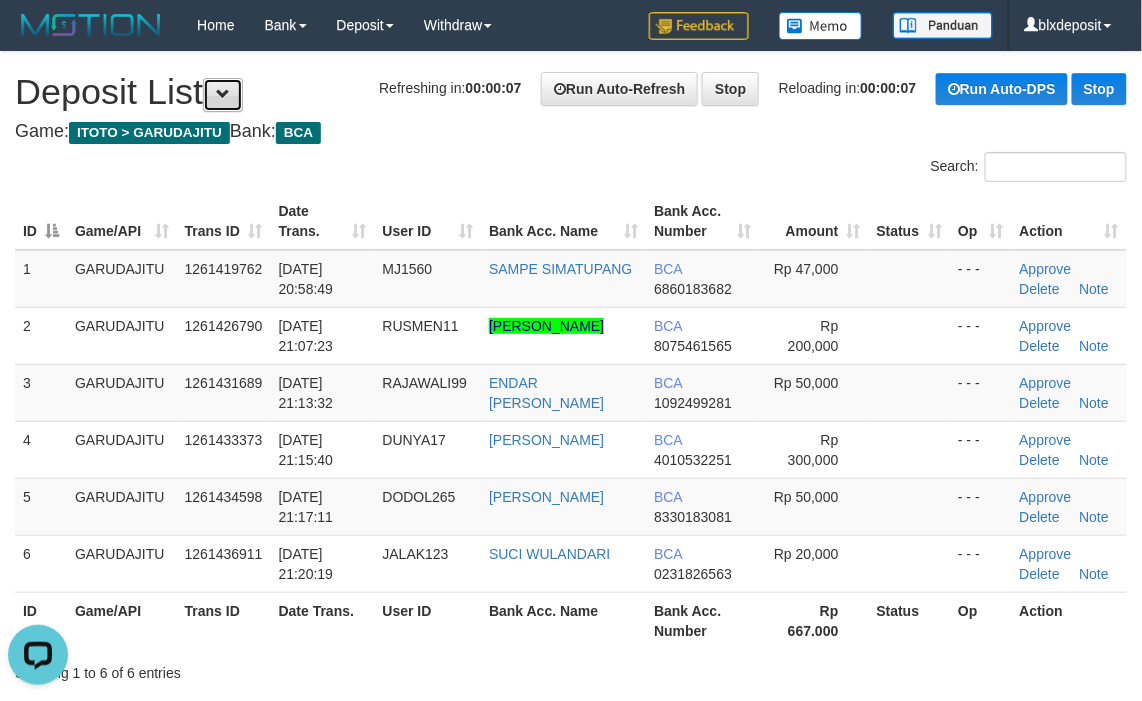 click at bounding box center [223, 94] 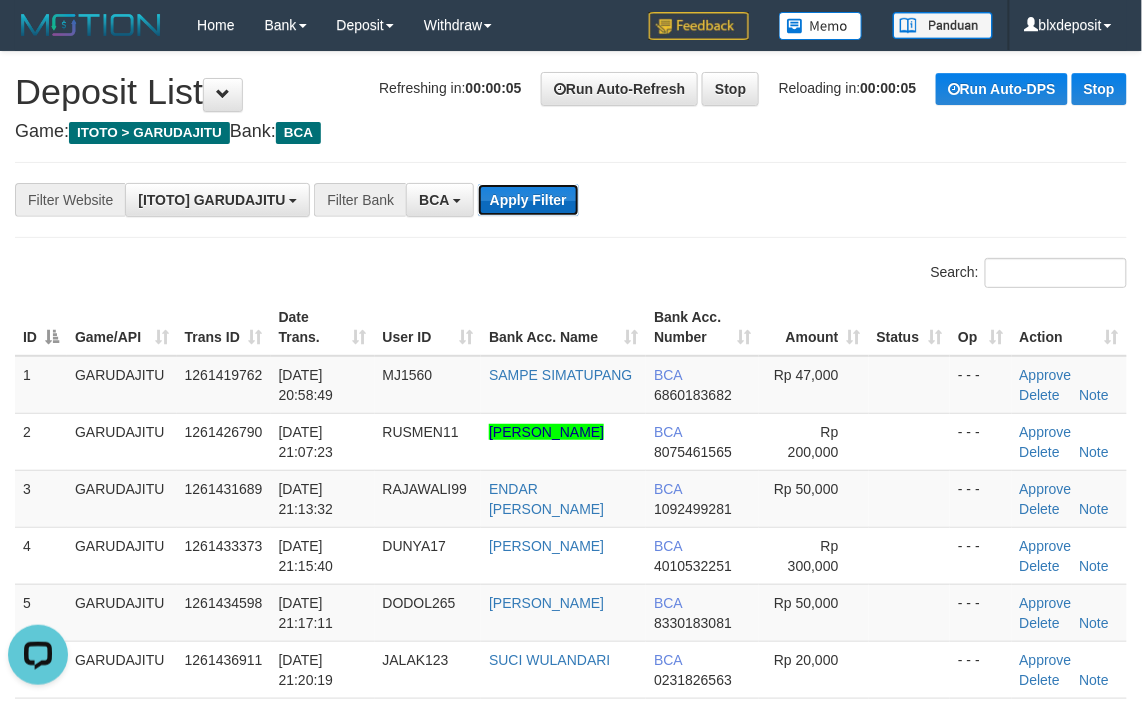 click on "Apply Filter" at bounding box center (528, 200) 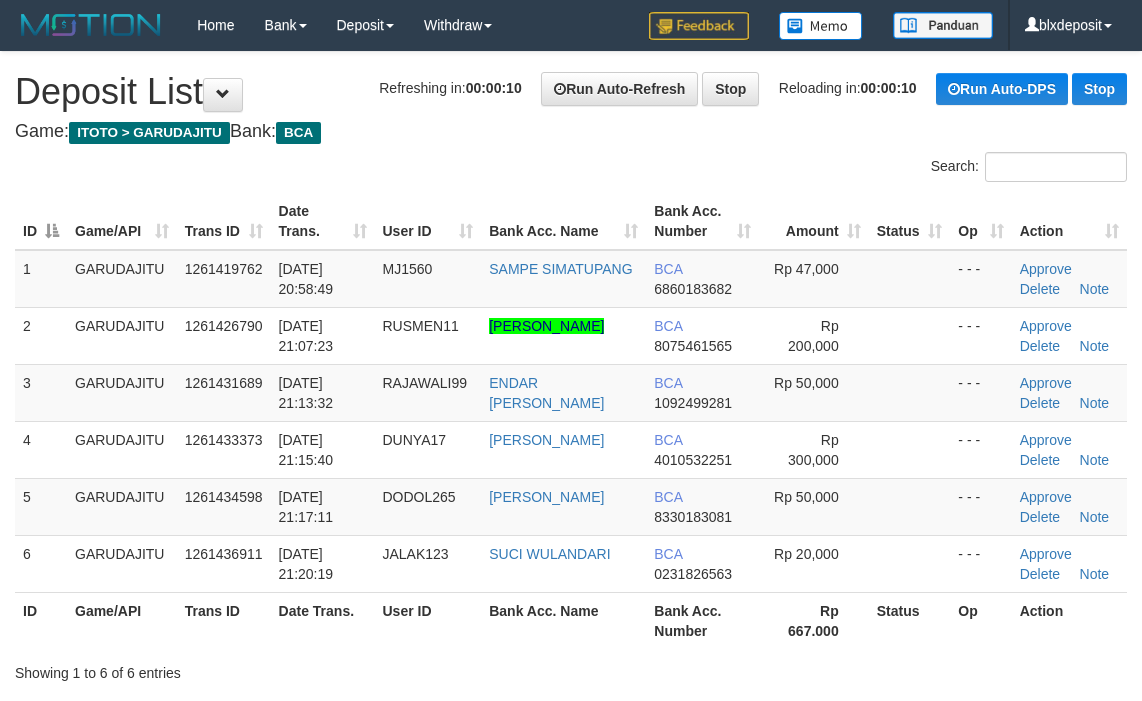 scroll, scrollTop: 0, scrollLeft: 0, axis: both 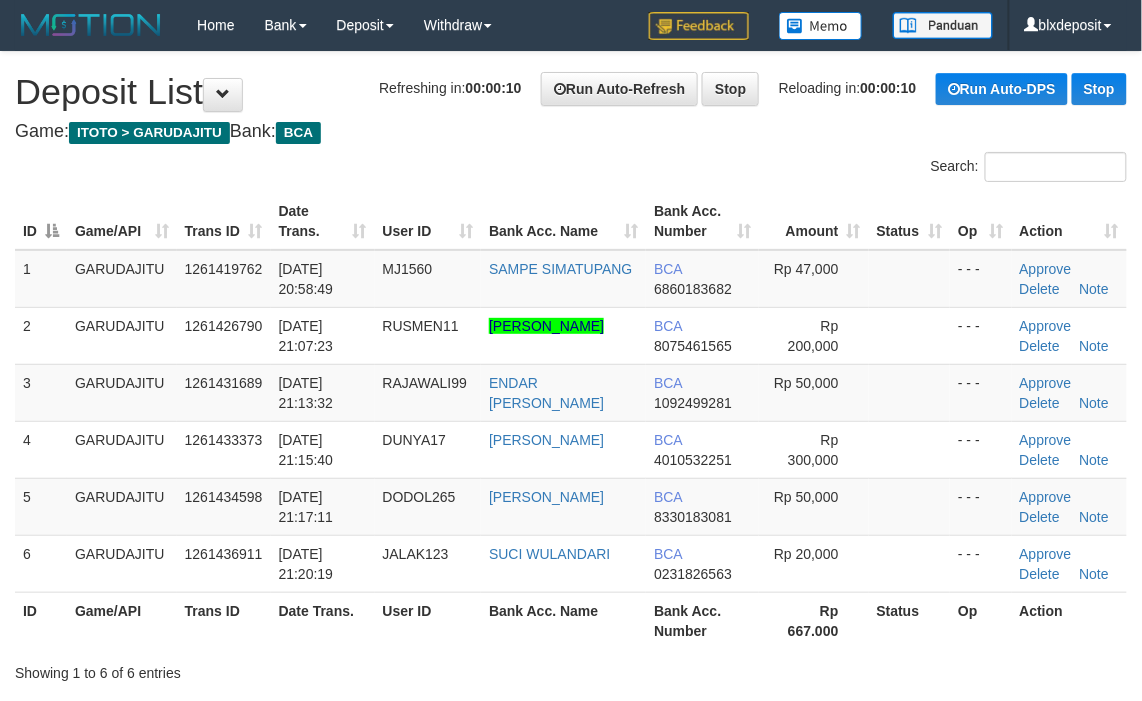 click on "Game:   ITOTO > GARUDAJITU    		Bank:   BCA" at bounding box center [571, 132] 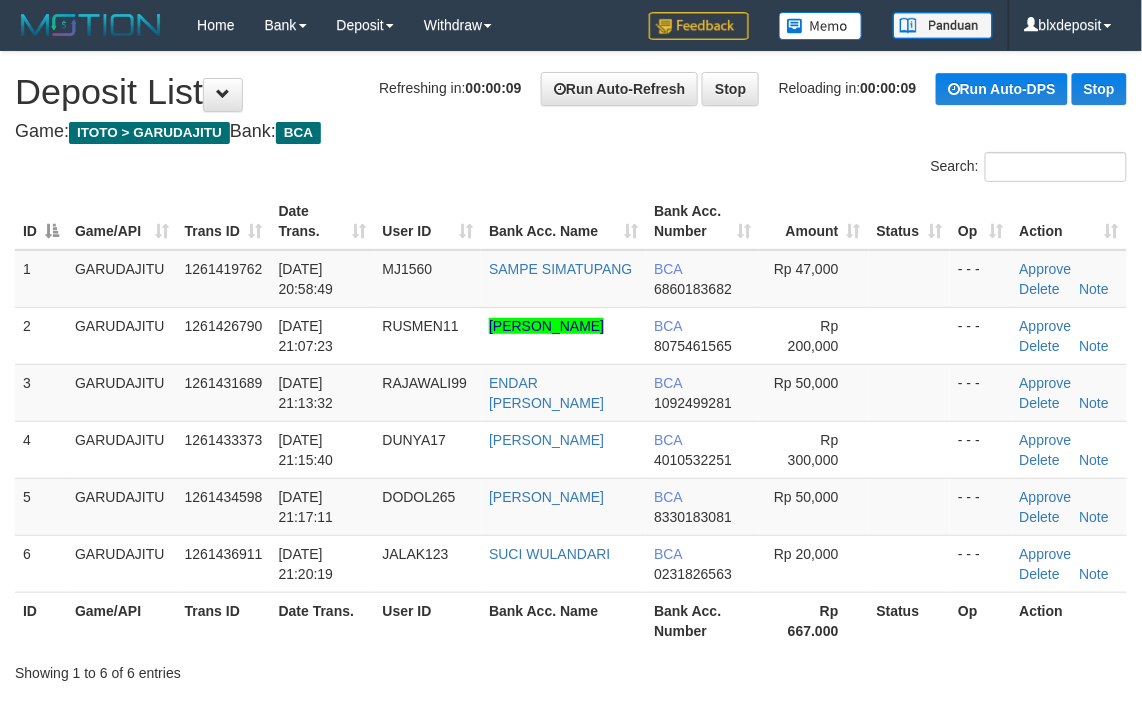 click on "Game:   ITOTO > GARUDAJITU    		Bank:   BCA" at bounding box center (571, 132) 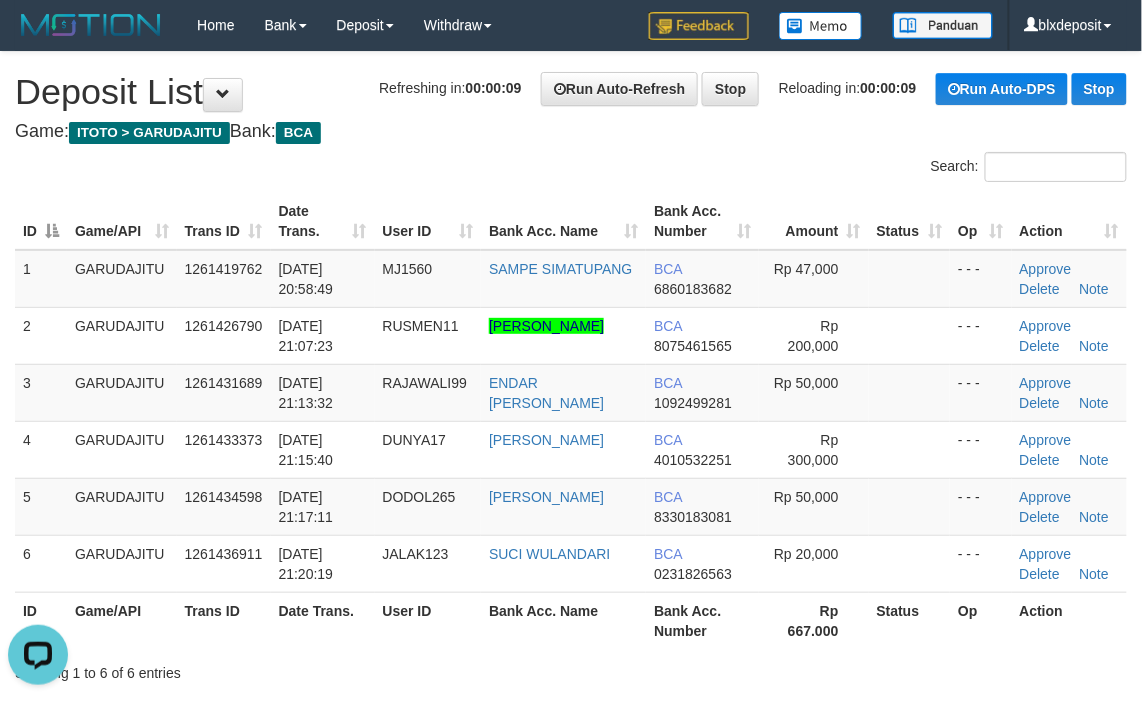 scroll, scrollTop: 0, scrollLeft: 0, axis: both 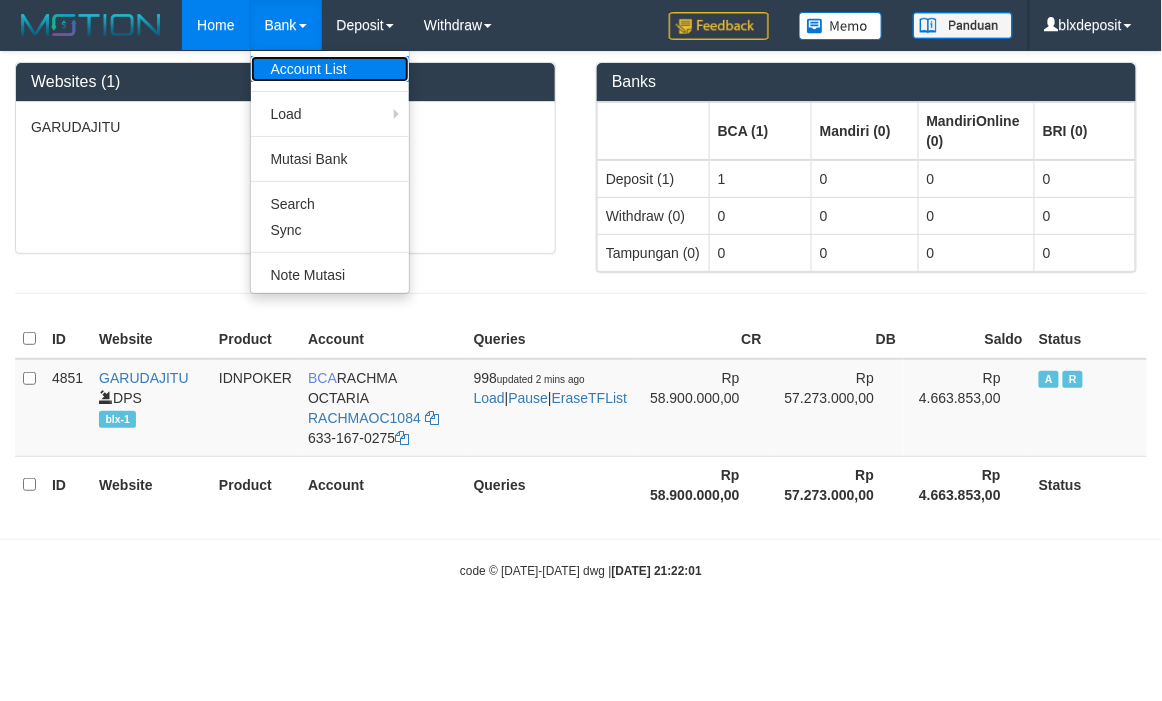 click on "Account List" at bounding box center [330, 69] 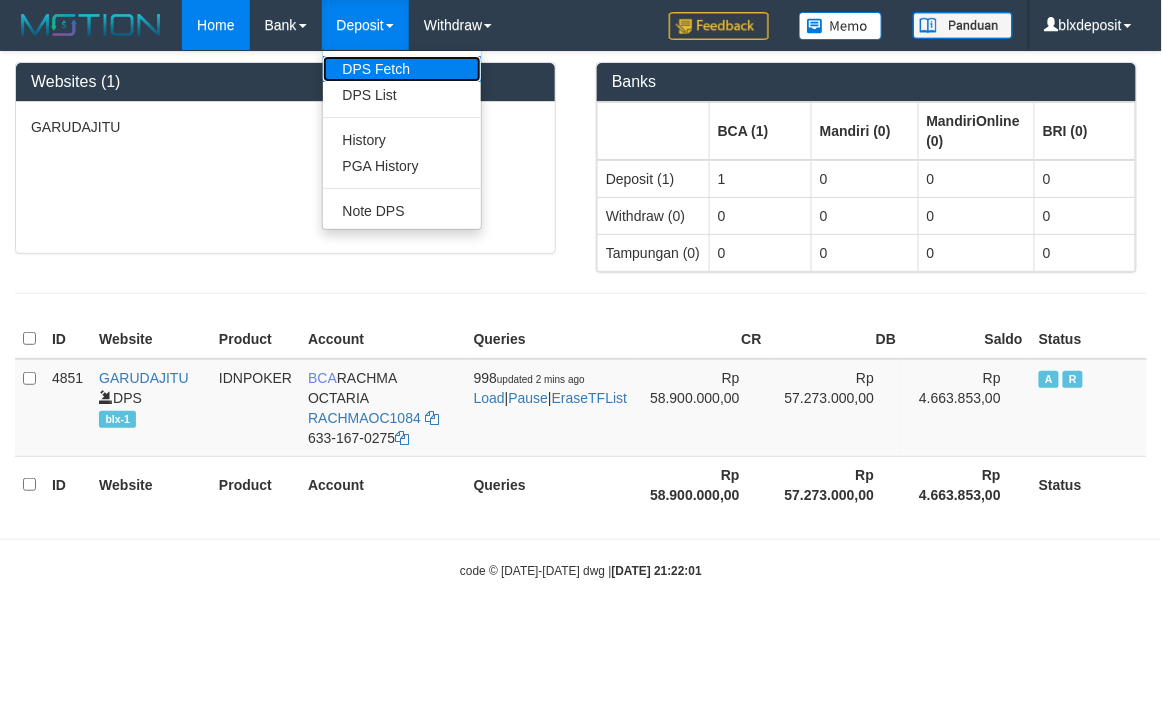 click on "DPS Fetch" at bounding box center (402, 69) 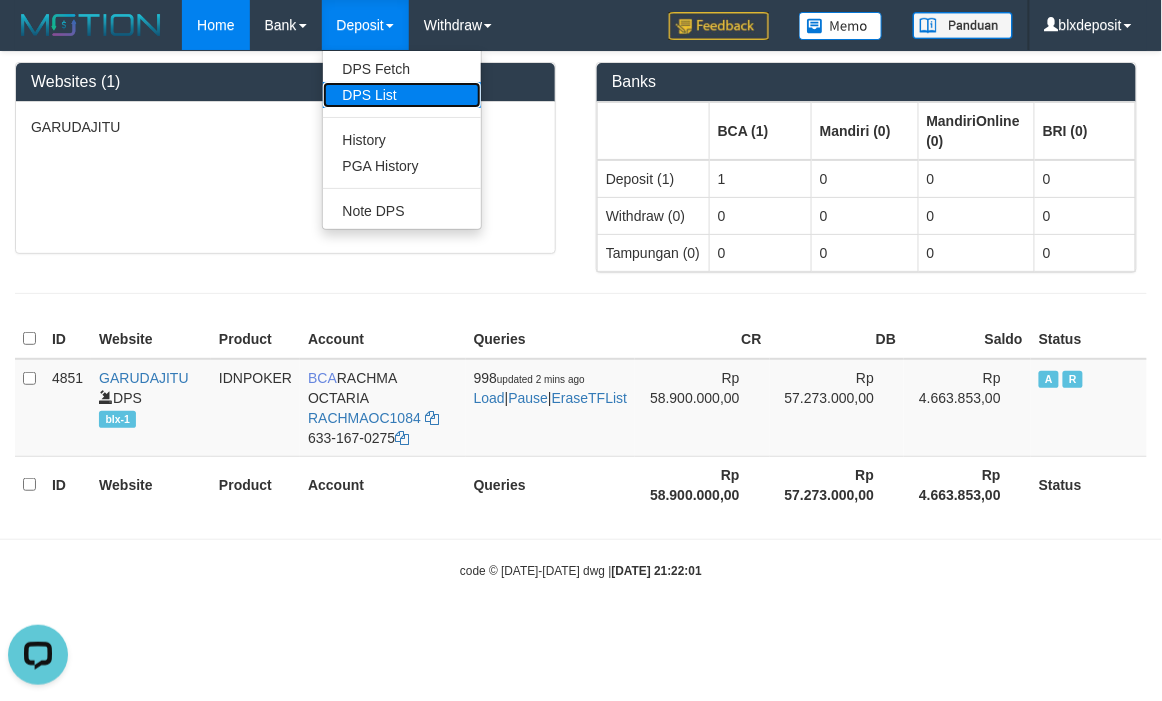 scroll, scrollTop: 0, scrollLeft: 0, axis: both 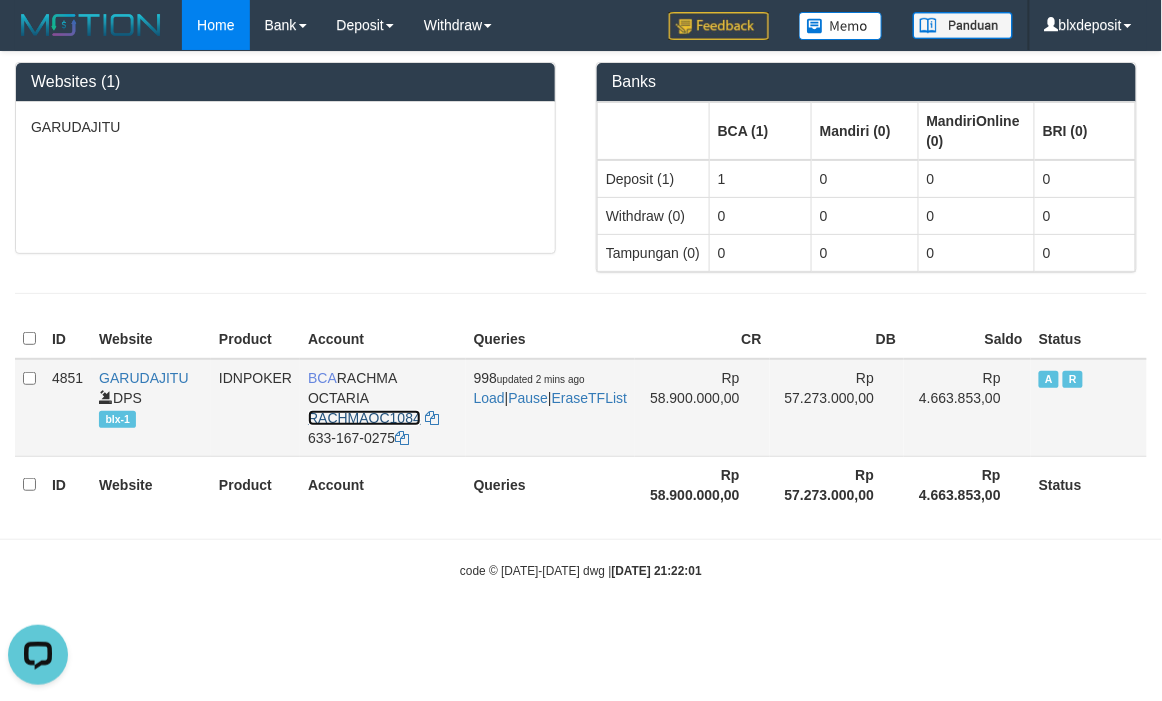 click on "RACHMAOC1084" at bounding box center (364, 418) 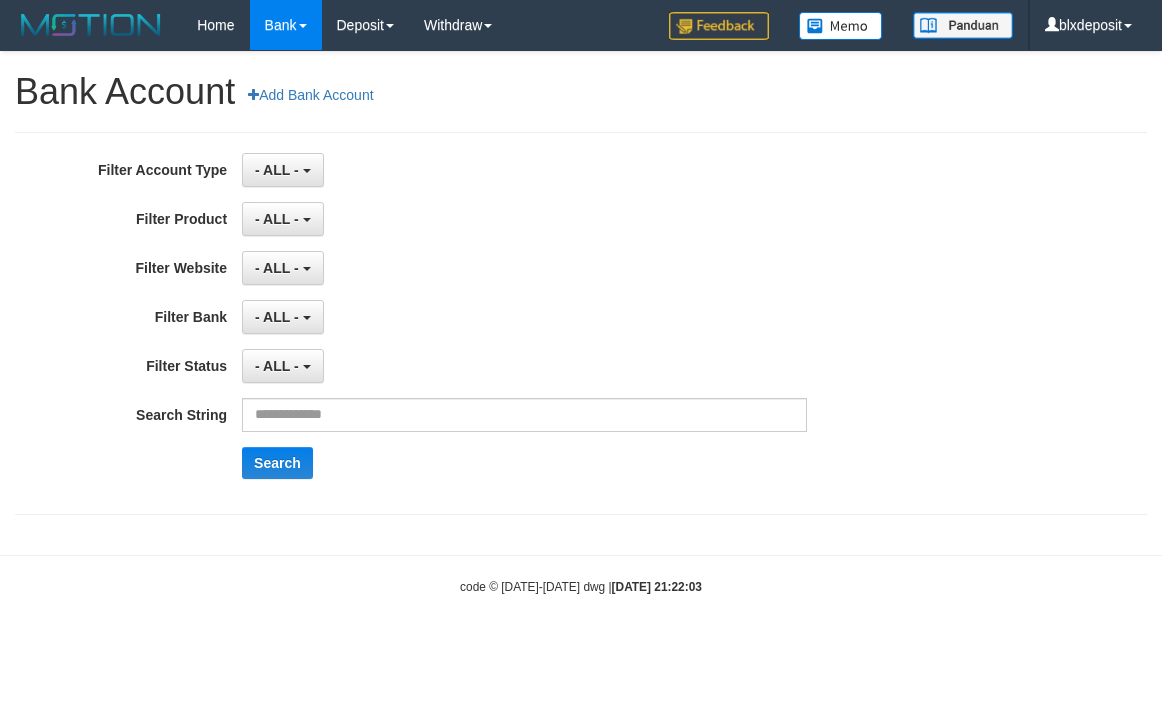 scroll, scrollTop: 0, scrollLeft: 0, axis: both 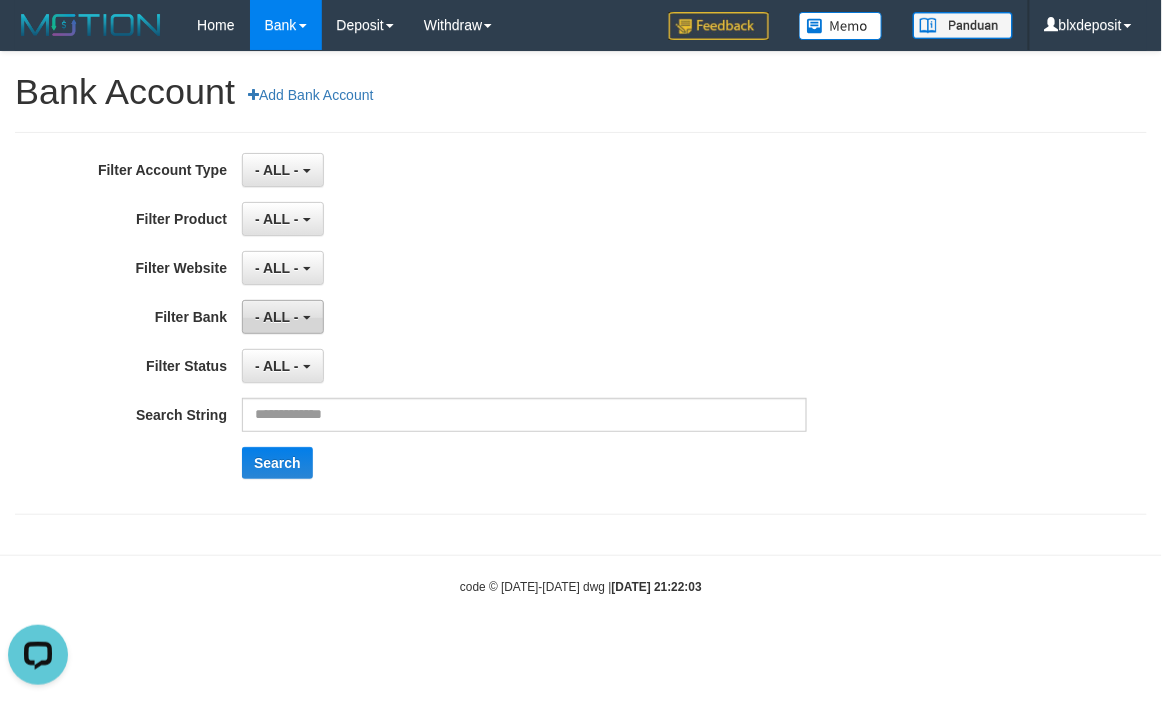 click on "- ALL -" at bounding box center [282, 317] 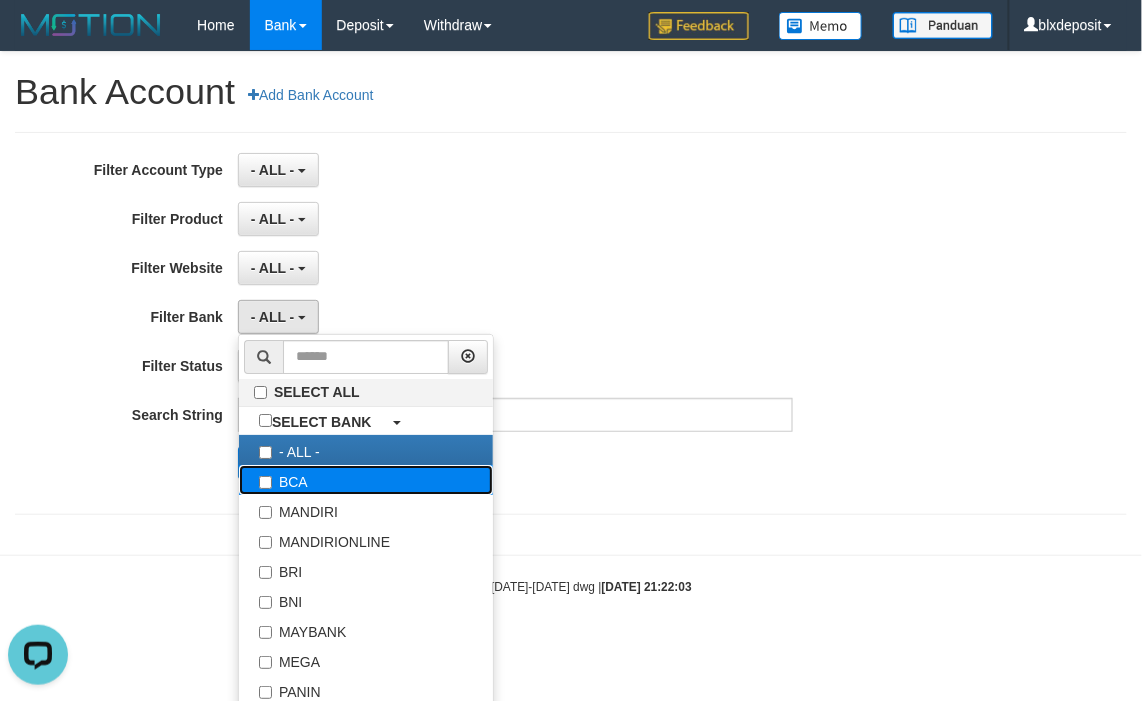 click on "BCA" at bounding box center [366, 480] 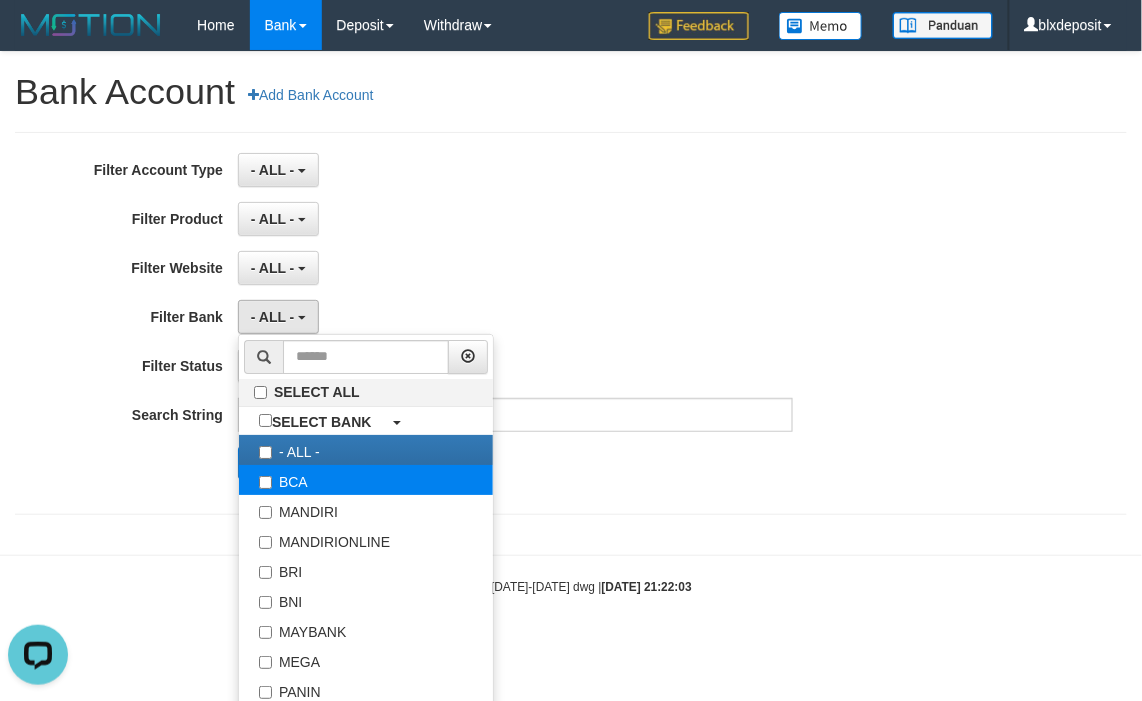 select on "***" 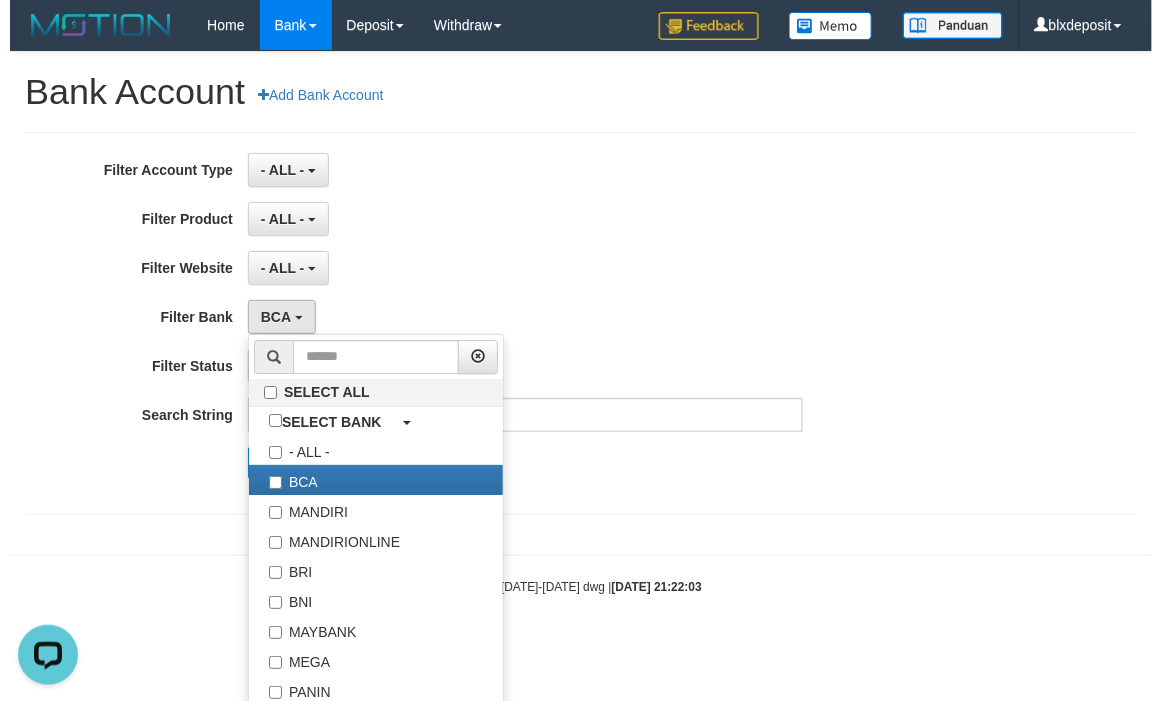 scroll, scrollTop: 17, scrollLeft: 0, axis: vertical 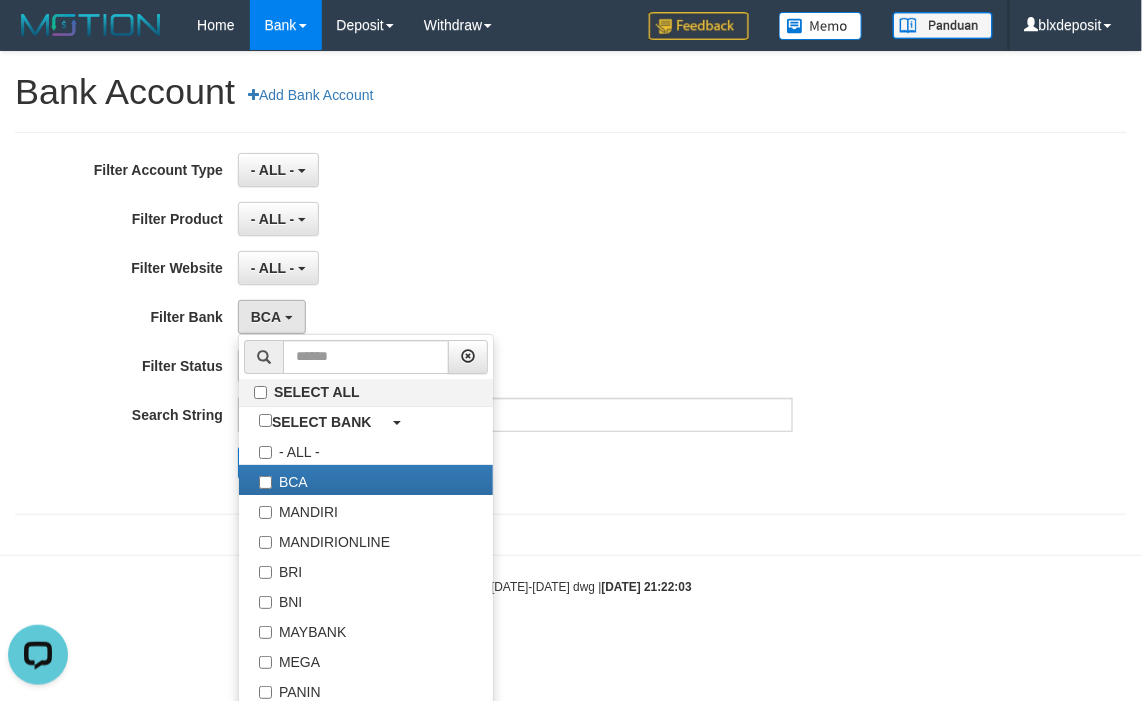 click on "- ALL -    SELECT ALL  SELECT GROUP  - ALL -
BETHUB
IDNPOKER
IDNSPORT
IDNTOTO
LOADONLY" at bounding box center (515, 219) 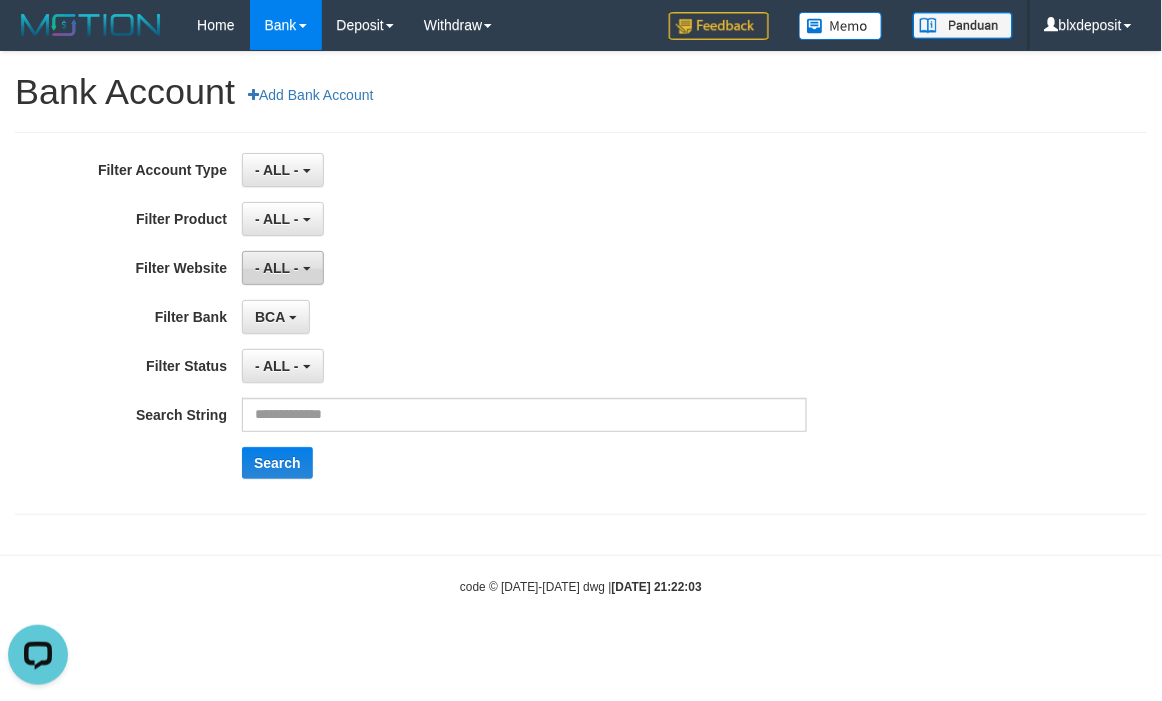 click on "- ALL -" at bounding box center (277, 268) 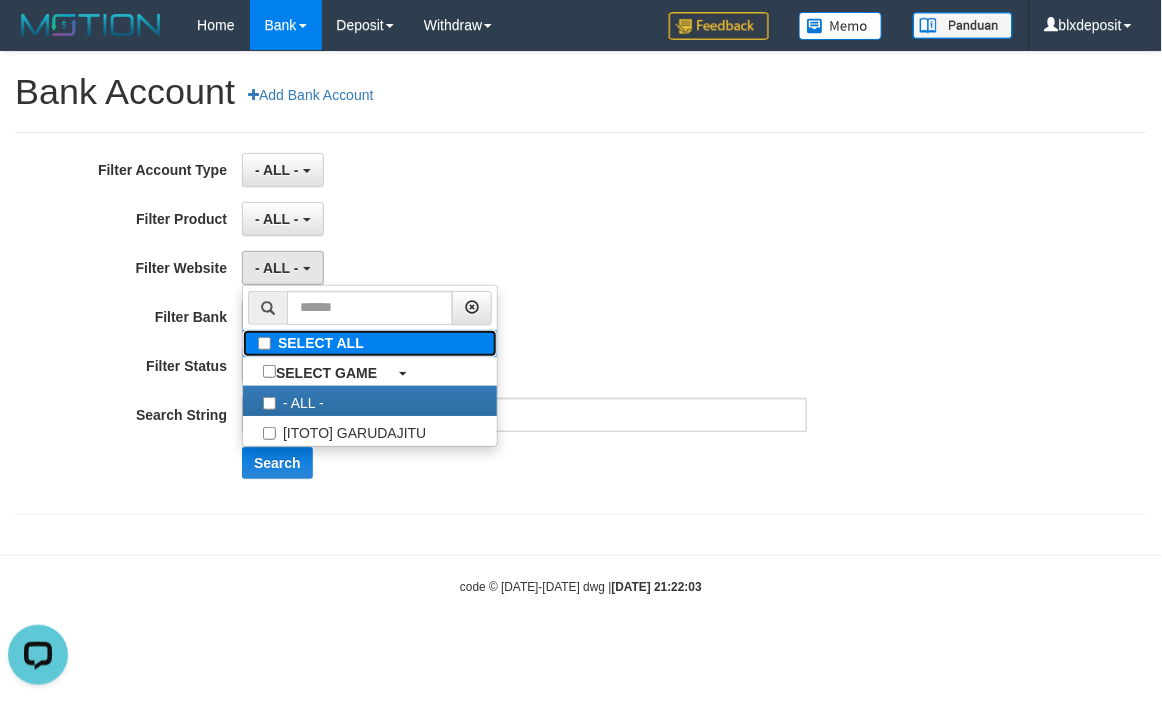 click on "SELECT ALL" at bounding box center [370, 343] 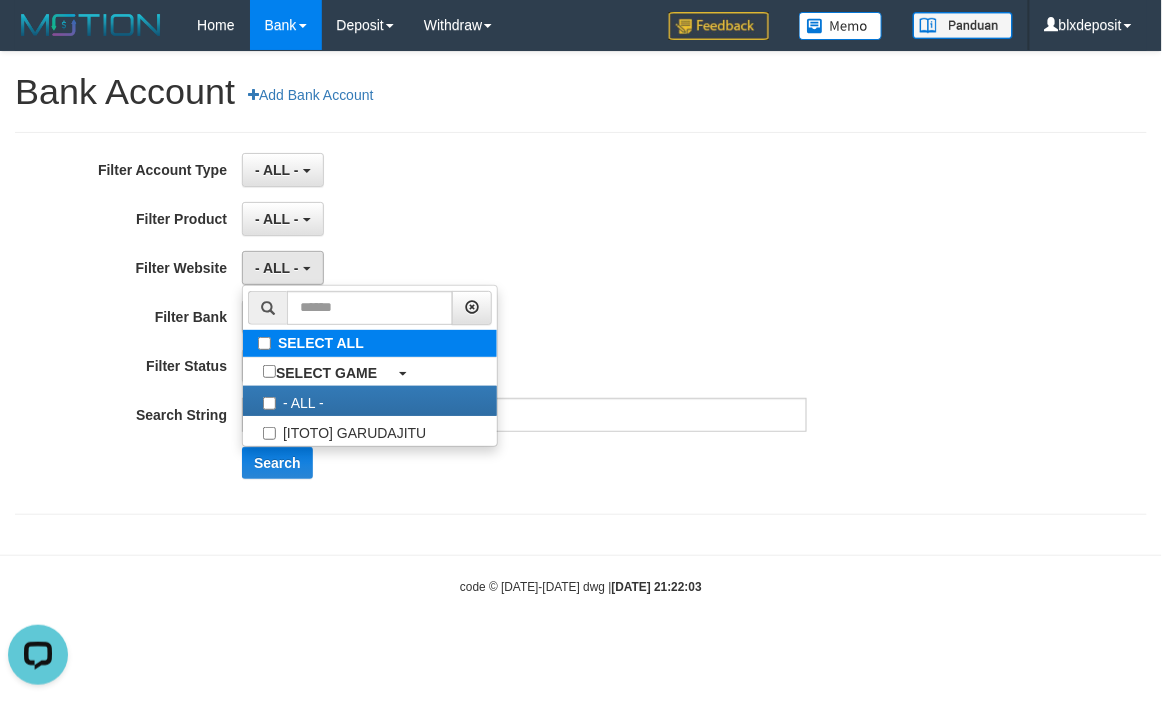 type 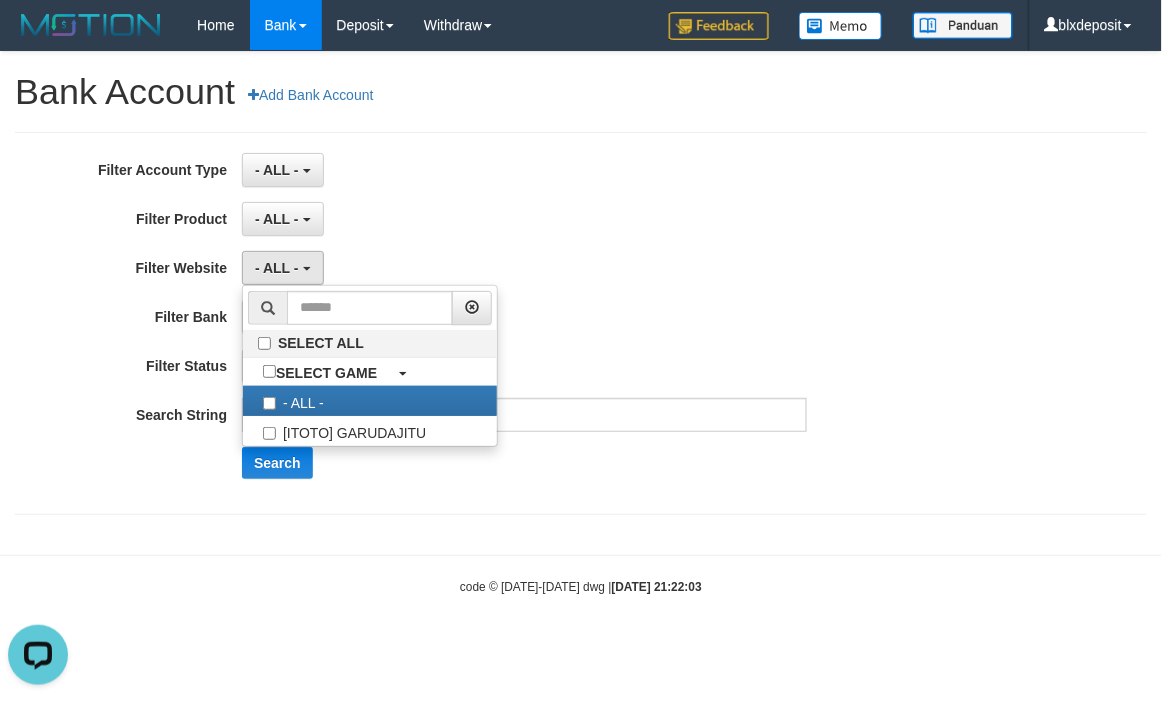 scroll, scrollTop: 17, scrollLeft: 0, axis: vertical 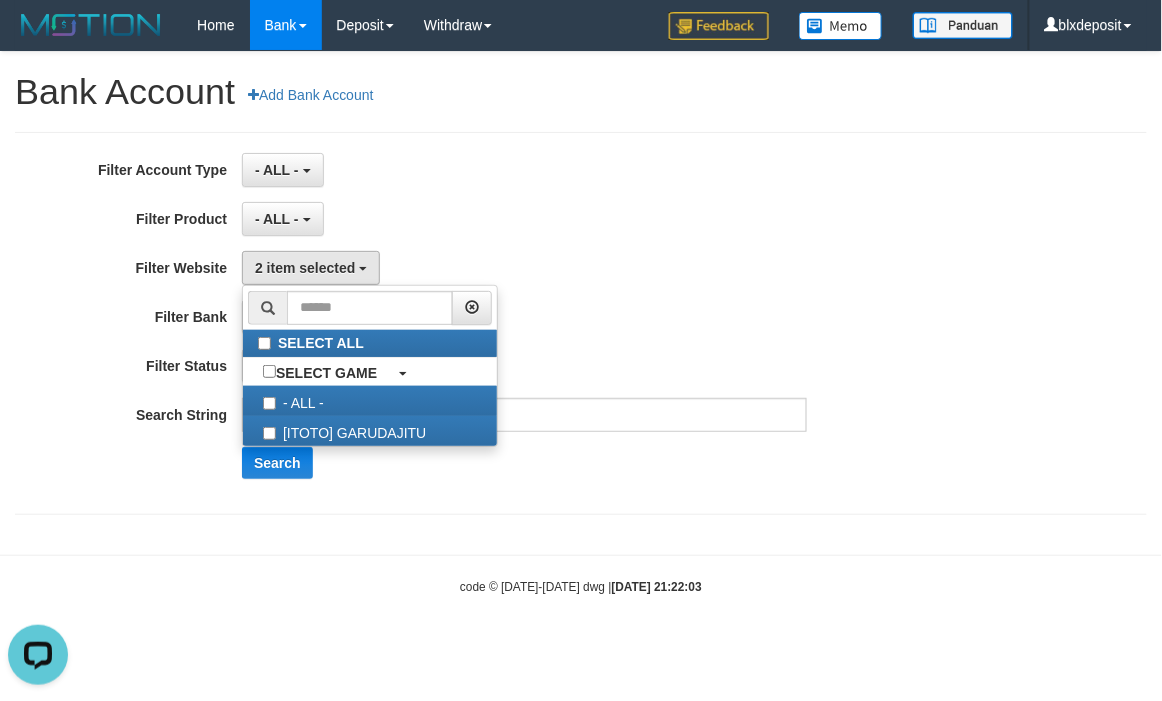 click on "**********" at bounding box center [484, 323] 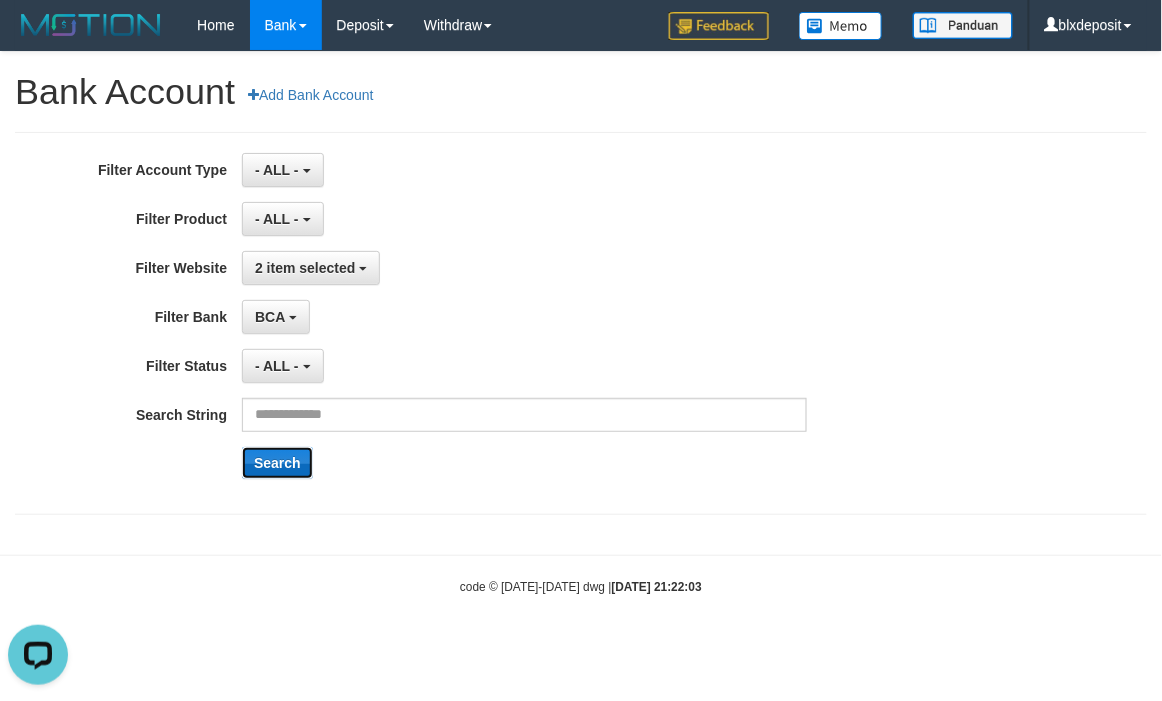 click on "Search" at bounding box center [277, 463] 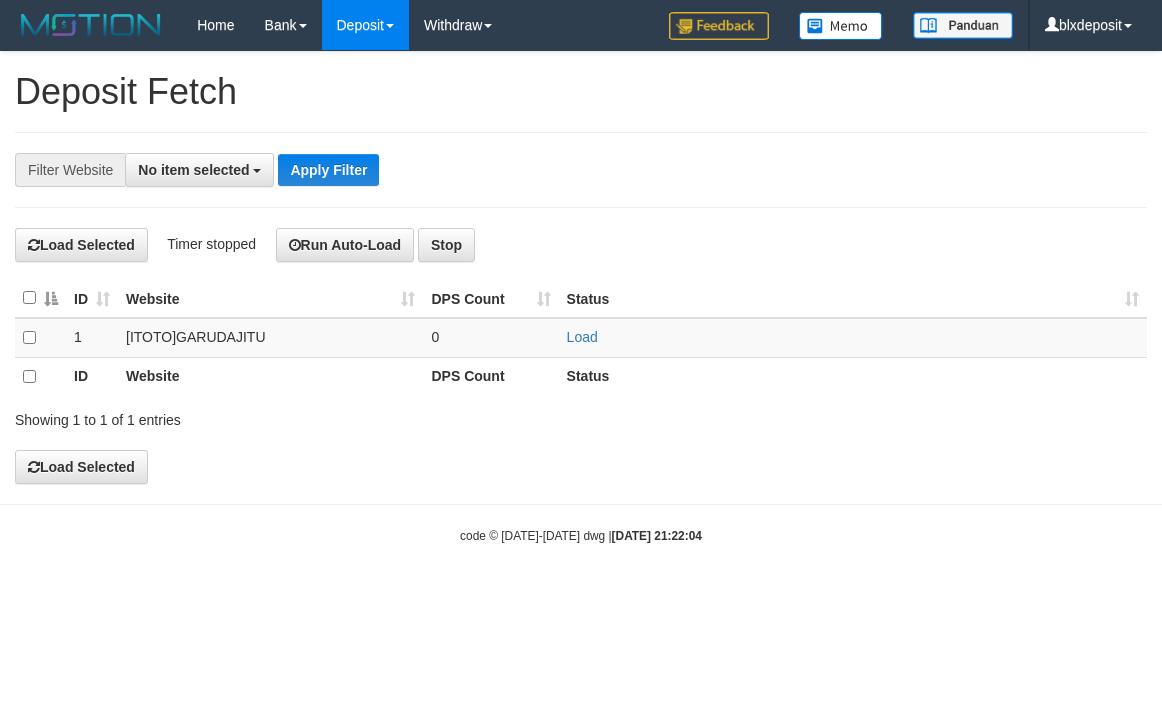 scroll, scrollTop: 0, scrollLeft: 0, axis: both 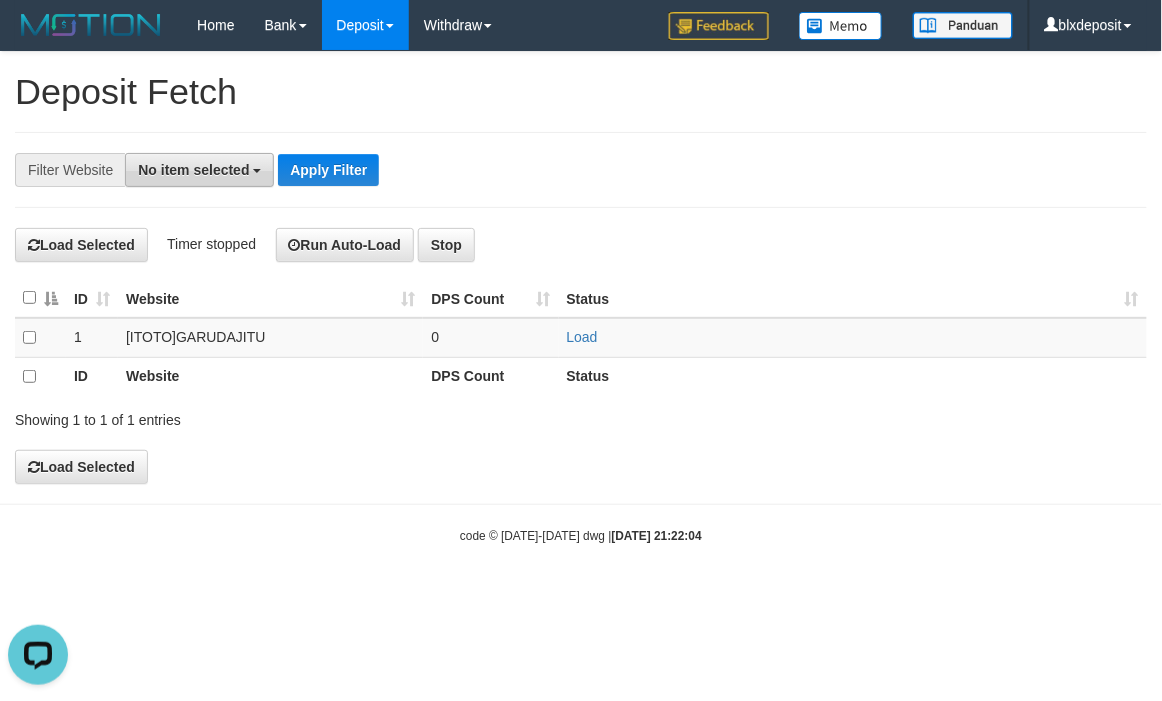 click on "No item selected" at bounding box center [193, 170] 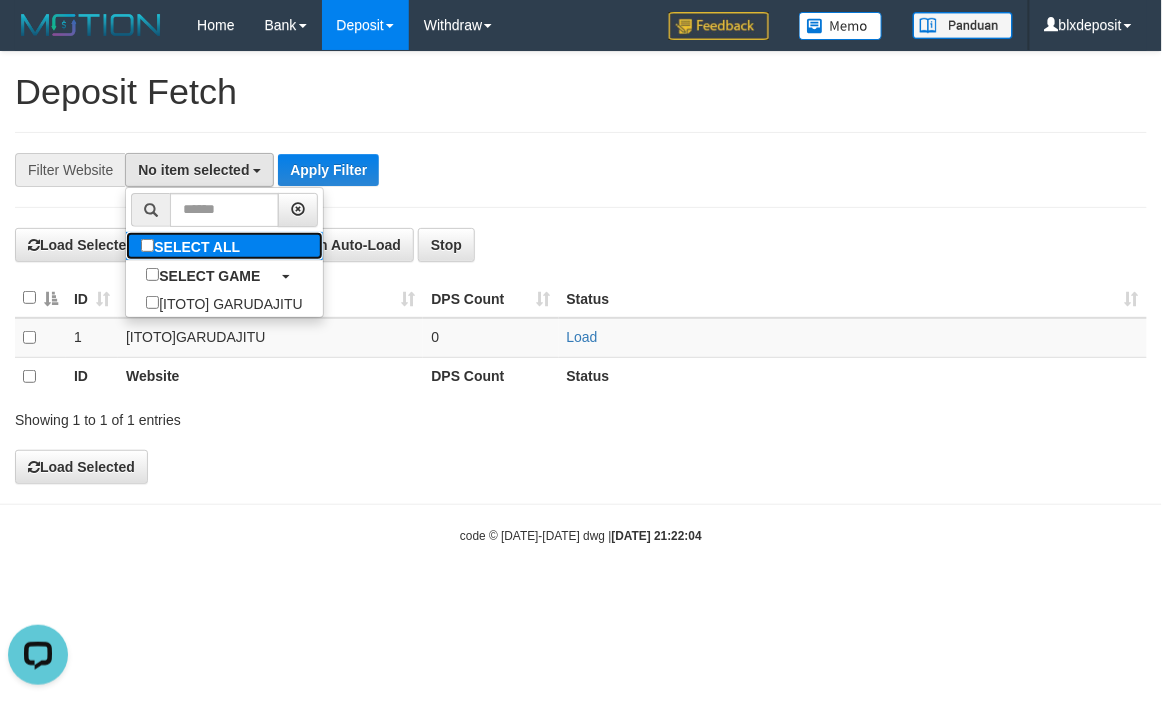 click on "SELECT ALL" at bounding box center [193, 246] 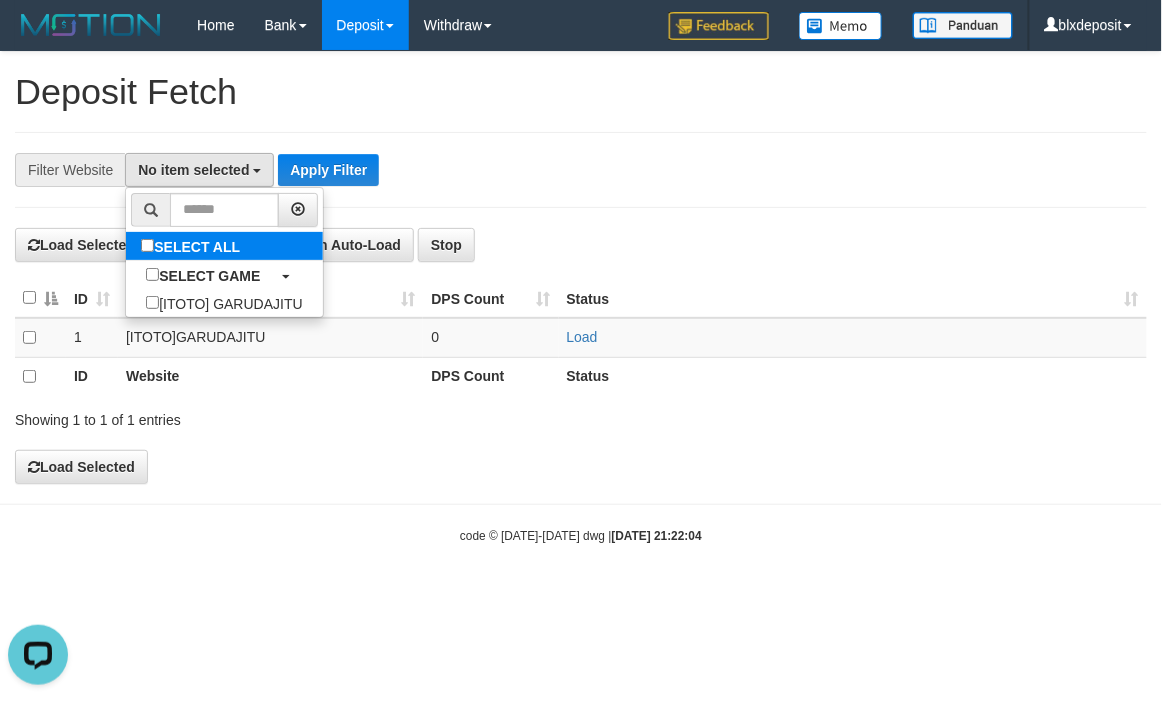 select on "****" 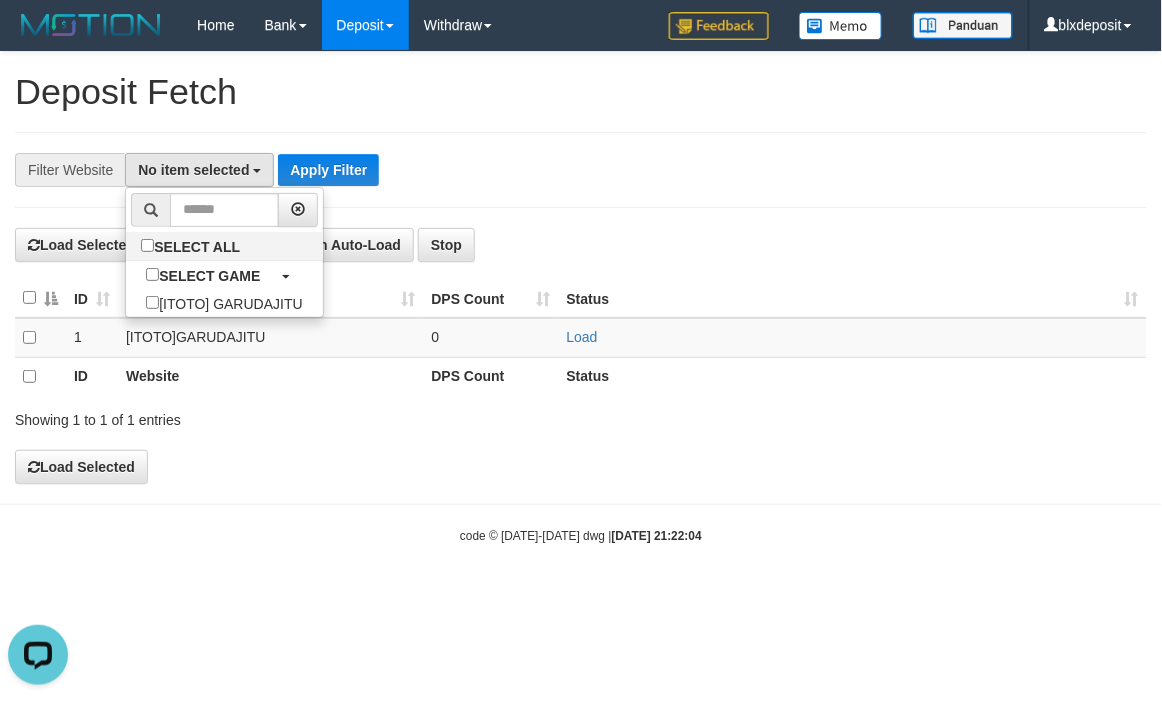 scroll, scrollTop: 17, scrollLeft: 0, axis: vertical 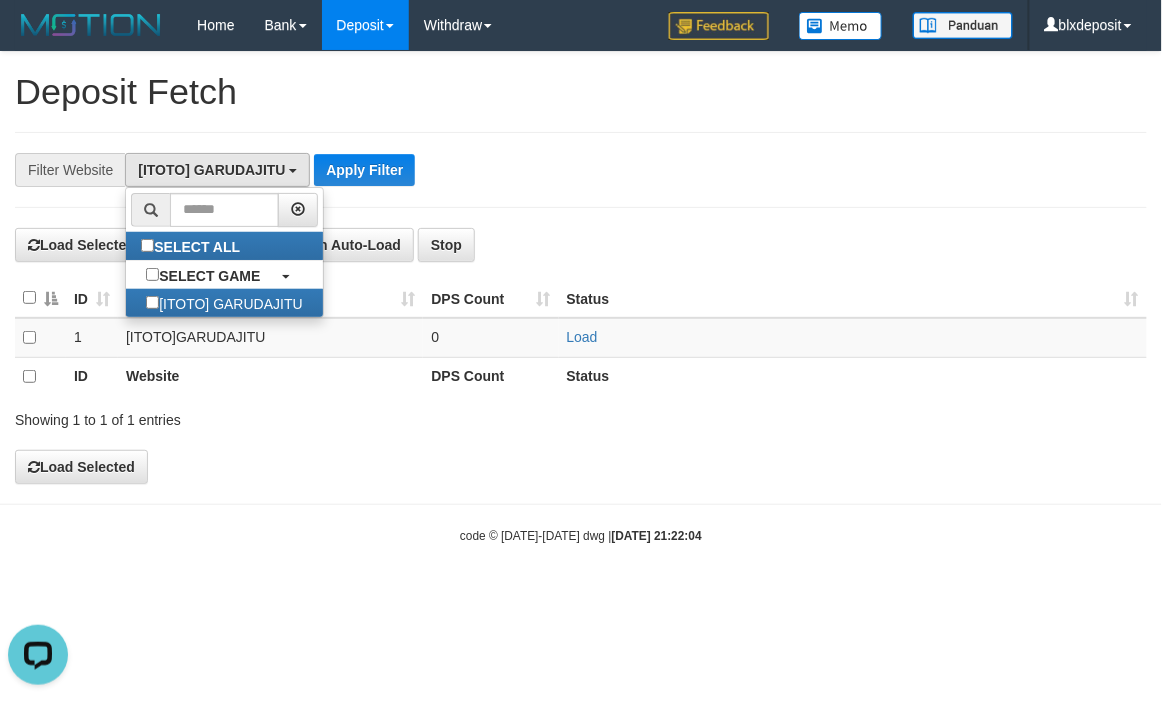 click on "**********" at bounding box center [581, 170] 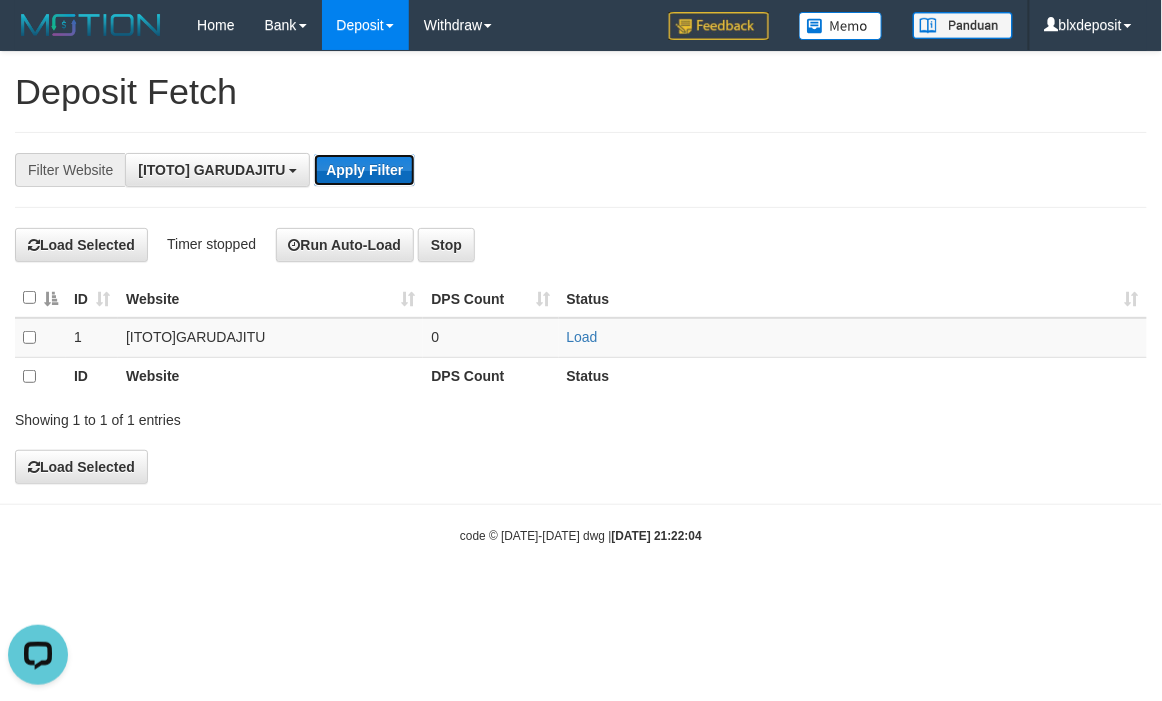 click on "Apply Filter" at bounding box center (364, 170) 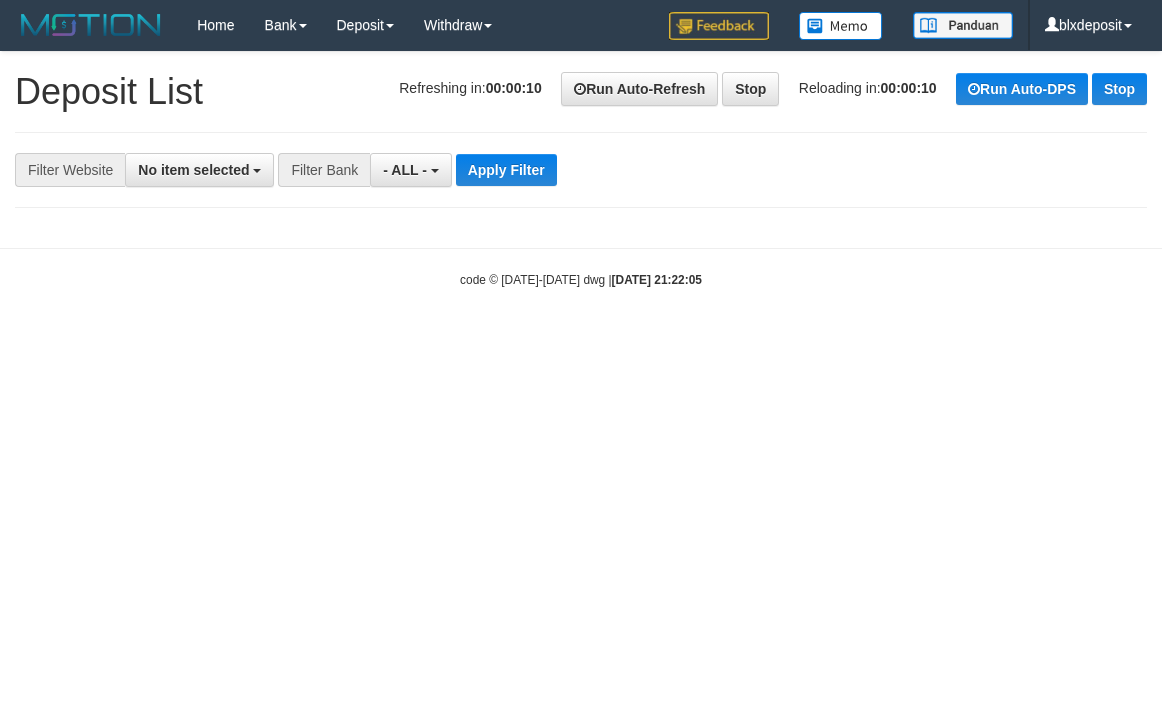 select 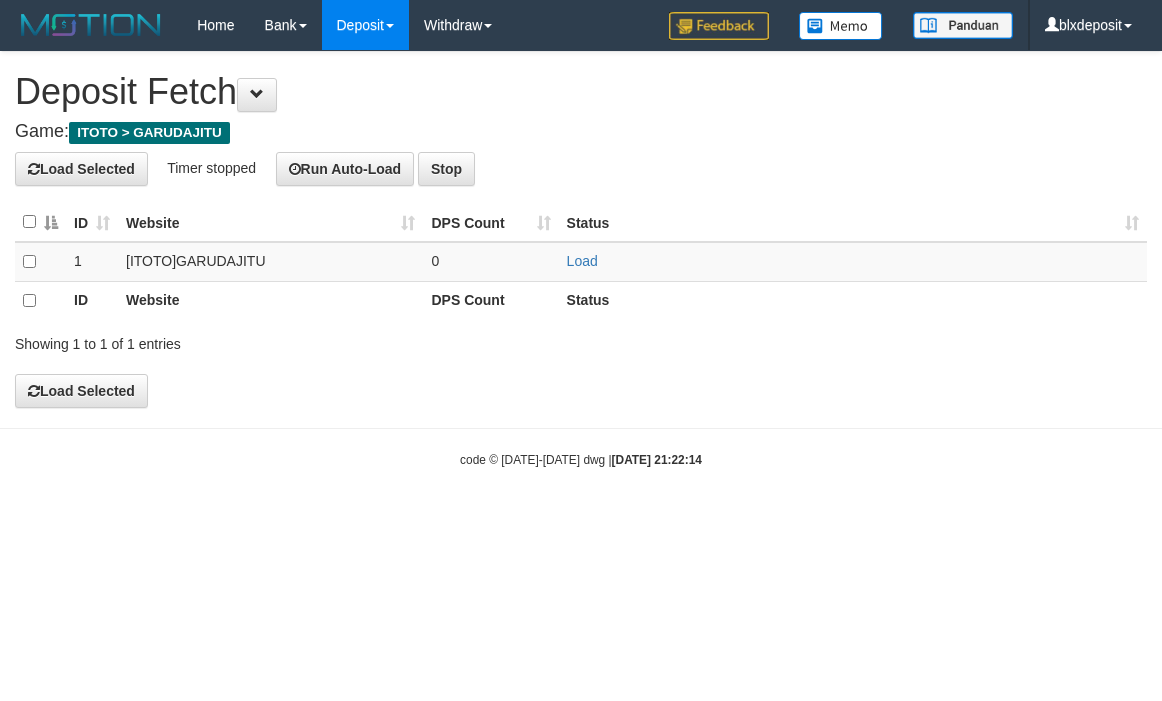 scroll, scrollTop: 0, scrollLeft: 0, axis: both 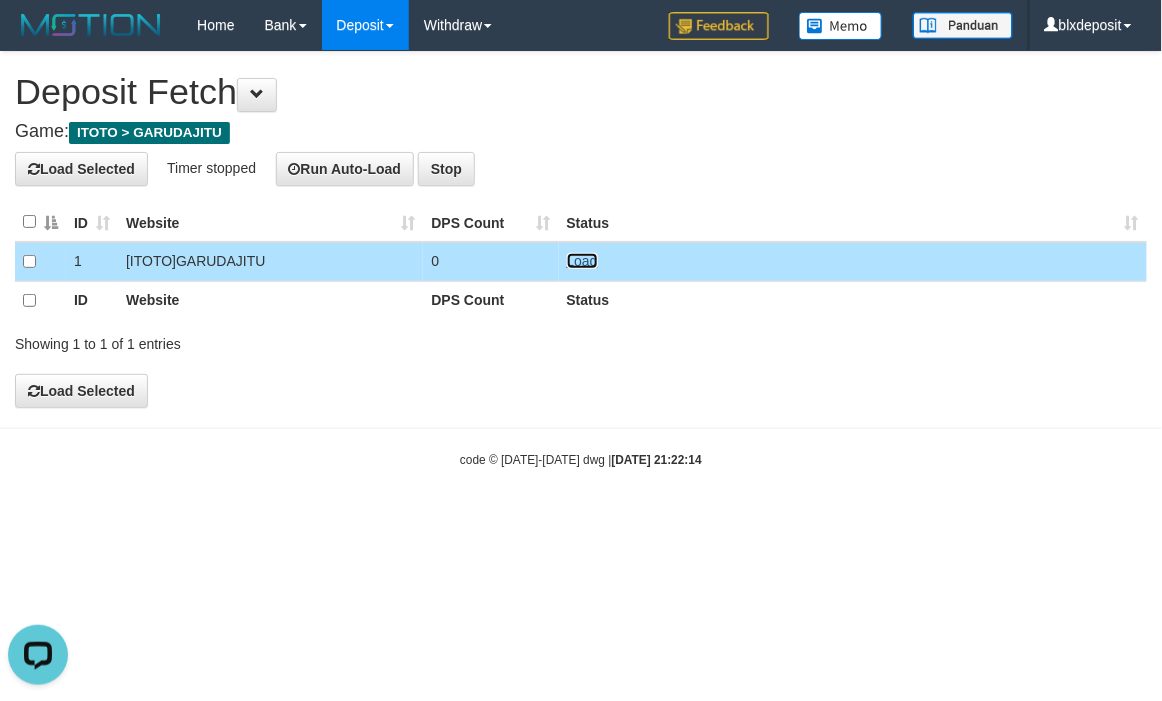 click on "Load" at bounding box center [582, 261] 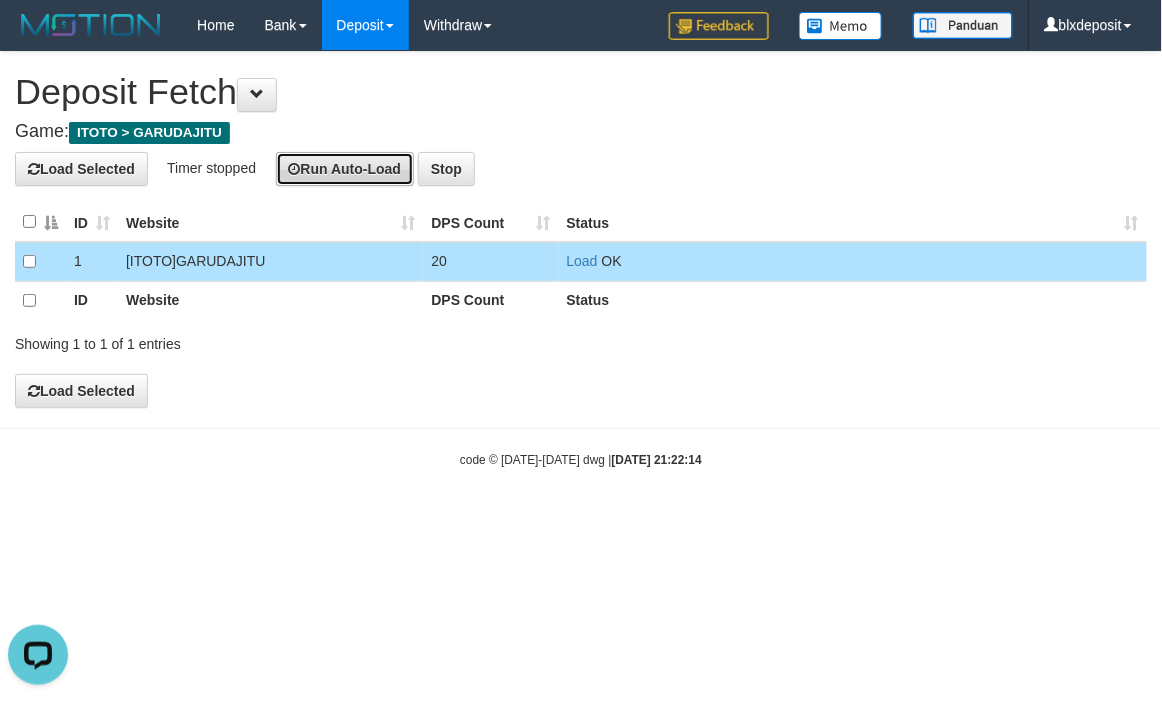 click on "Run Auto-Load" at bounding box center (345, 169) 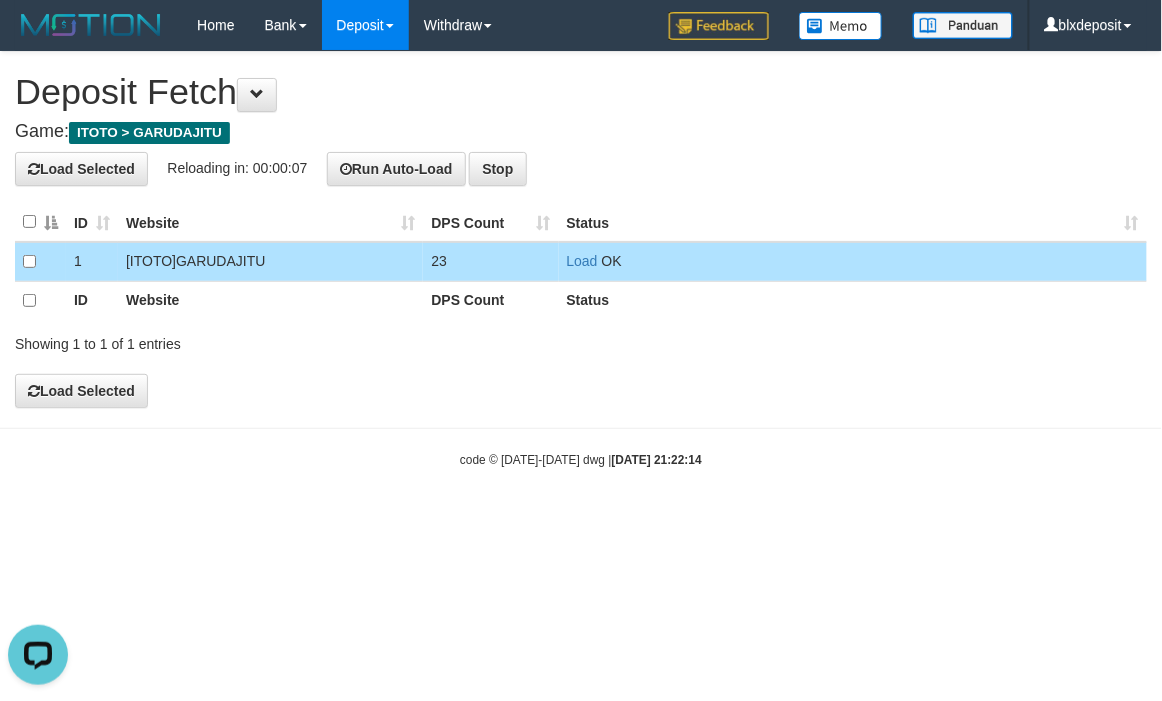 click on "**********" at bounding box center [581, 229] 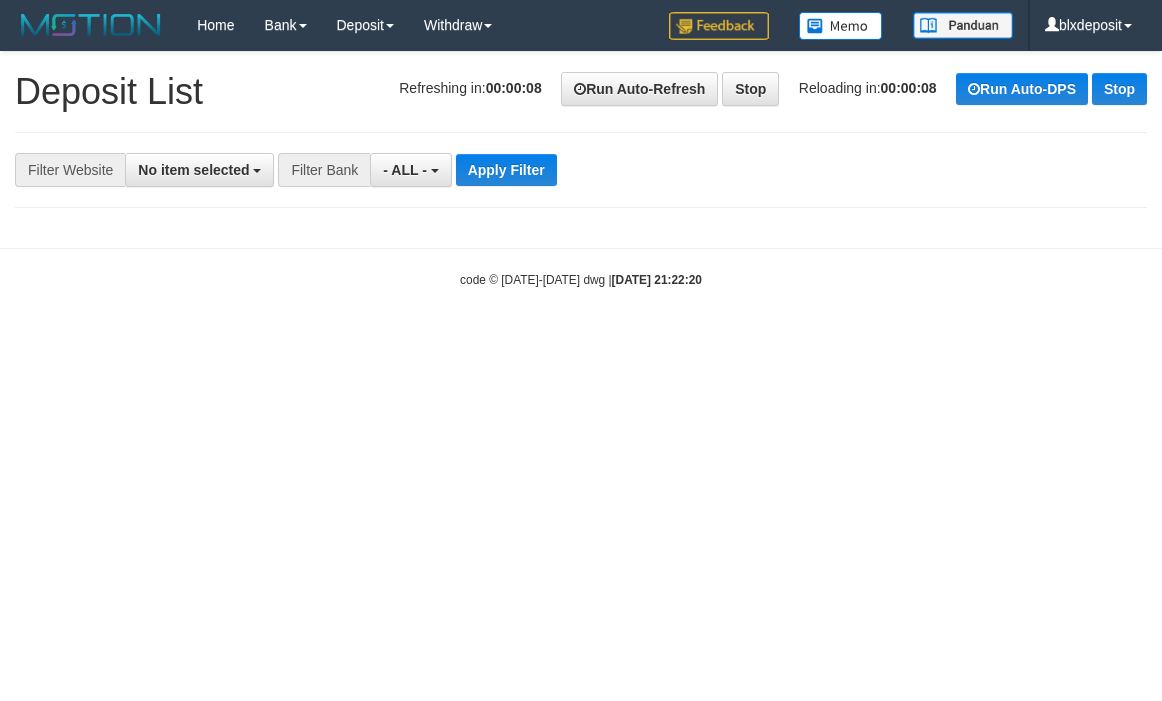 scroll, scrollTop: 0, scrollLeft: 0, axis: both 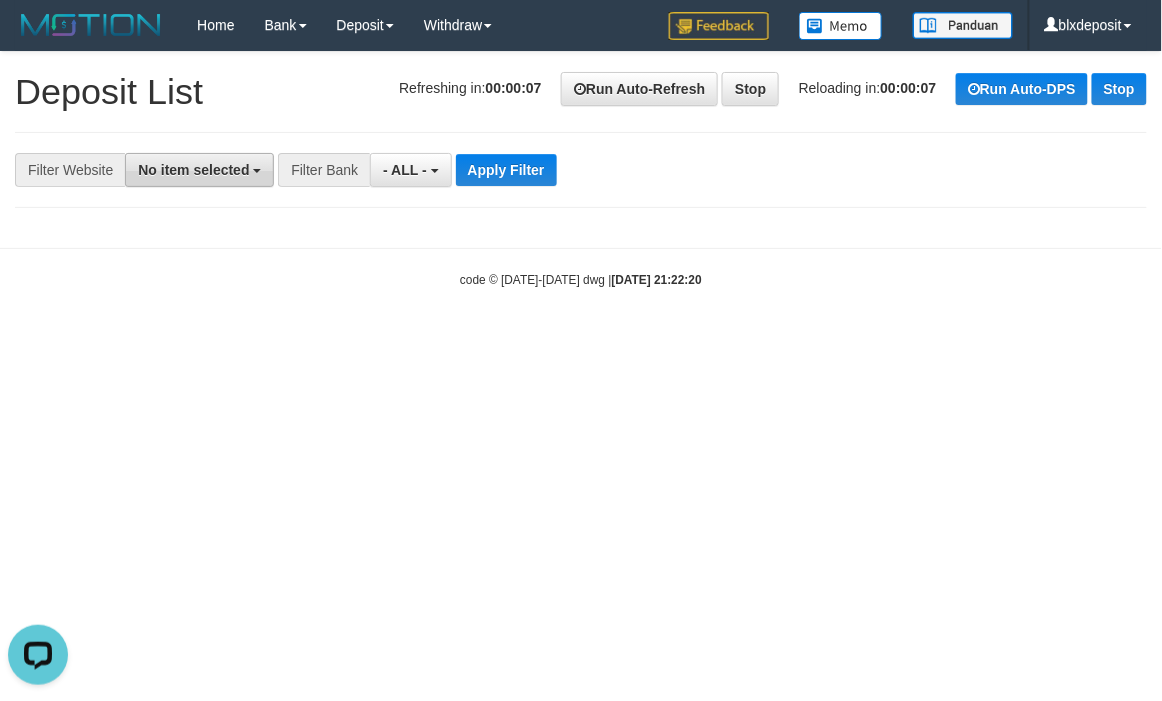 click on "No item selected" at bounding box center (199, 170) 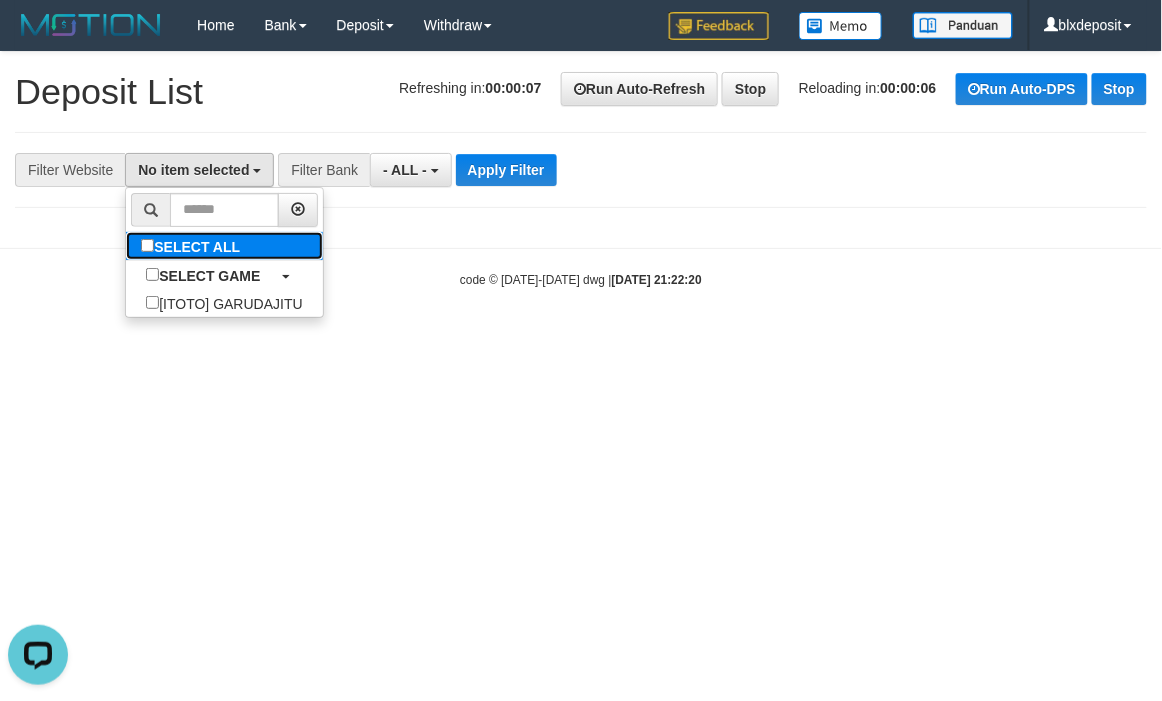 click on "SELECT ALL" at bounding box center [193, 246] 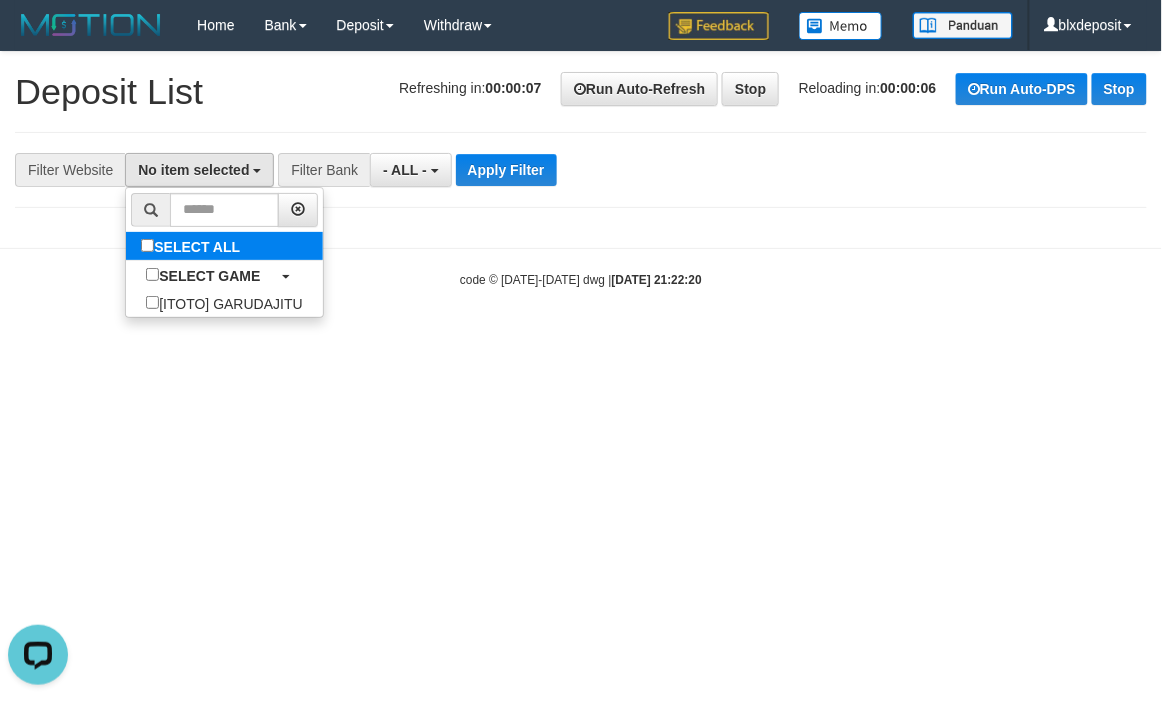select on "****" 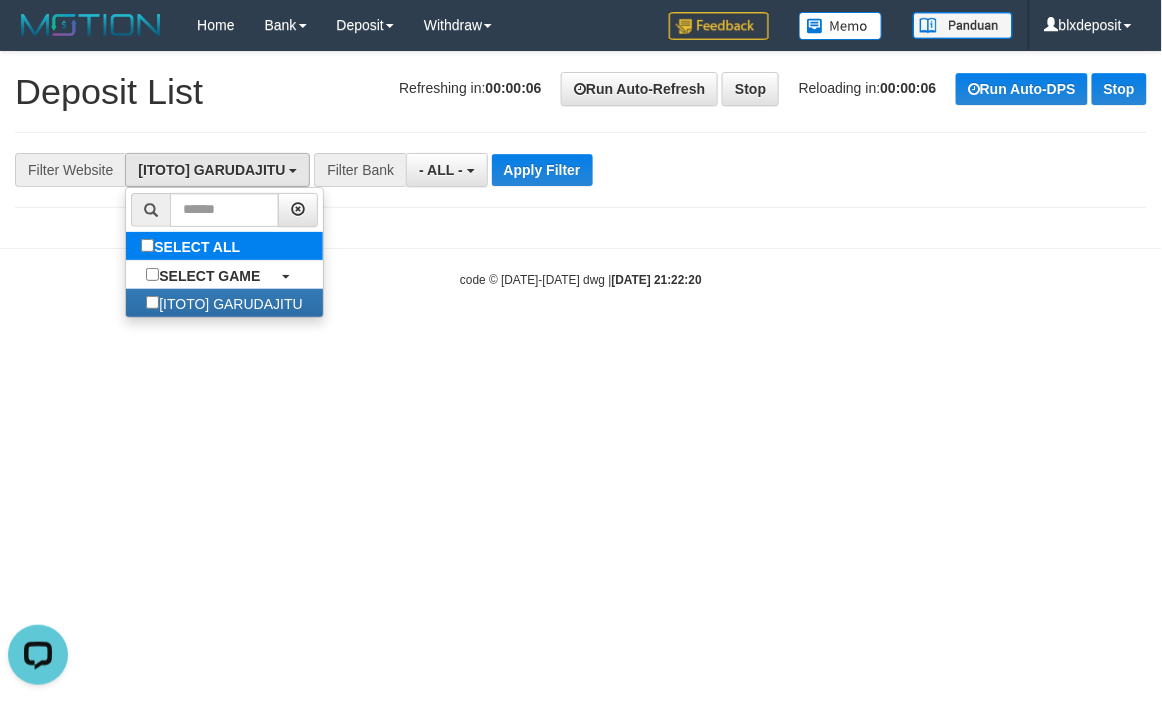 scroll, scrollTop: 17, scrollLeft: 0, axis: vertical 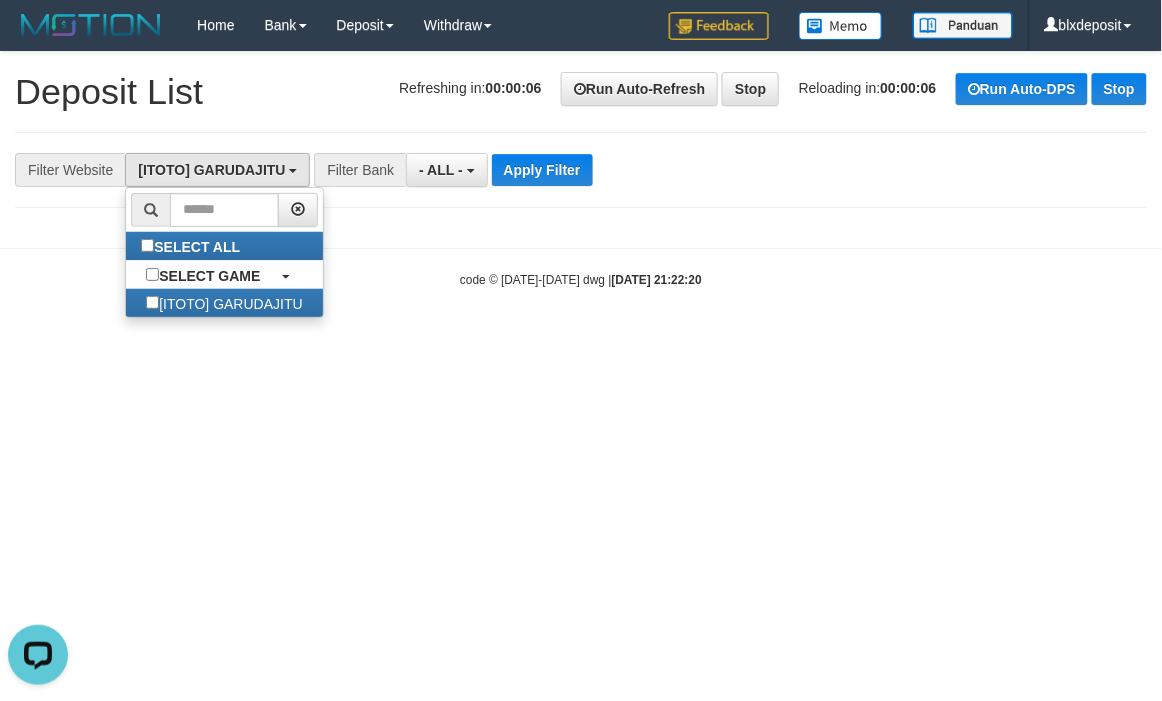 click on "Toggle navigation
Home
Bank
Account List
Load
By Website
Group
[ITOTO]													GARUDAJITU
By Load Group (DPS)
Group blx-1
Mutasi Bank
Search
Sync
Note Mutasi
Deposit
DPS Fetch" at bounding box center [581, 169] 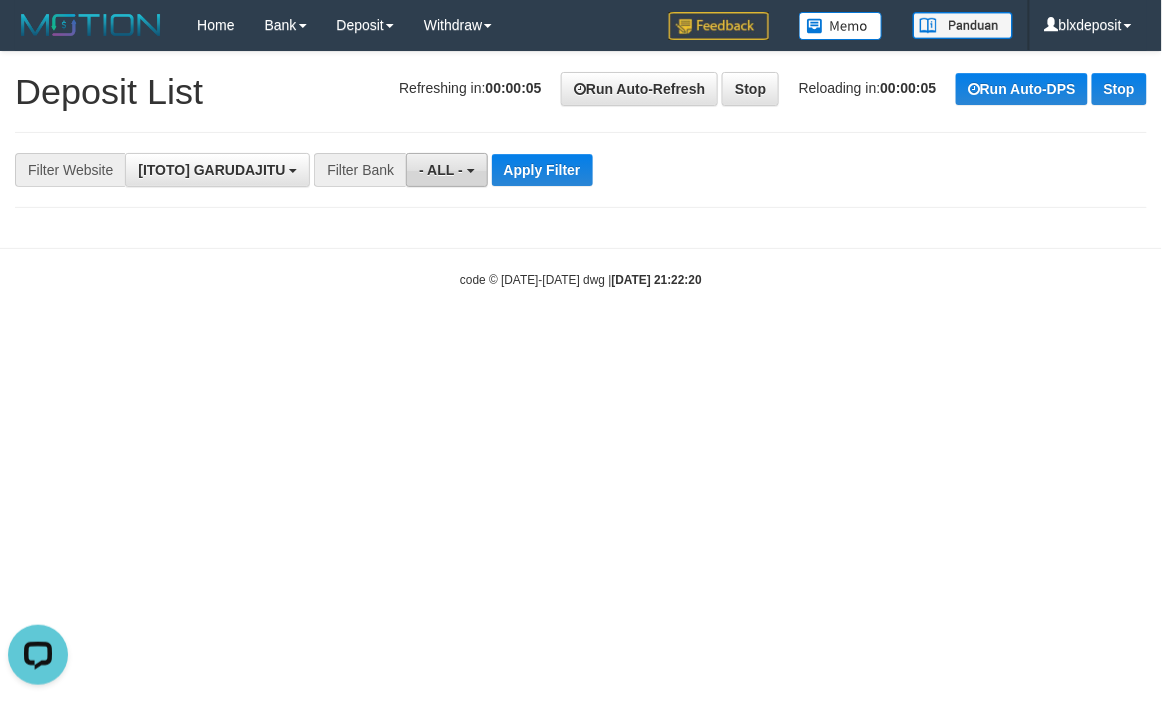 click on "- ALL -" at bounding box center [441, 170] 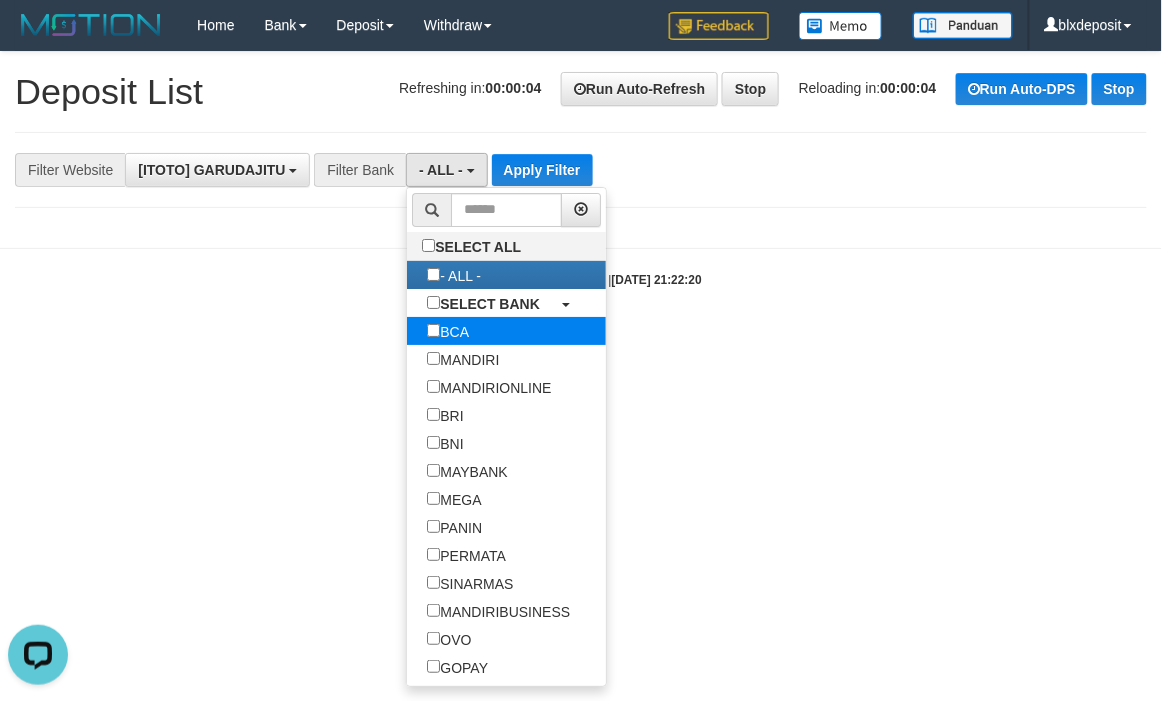 select on "***" 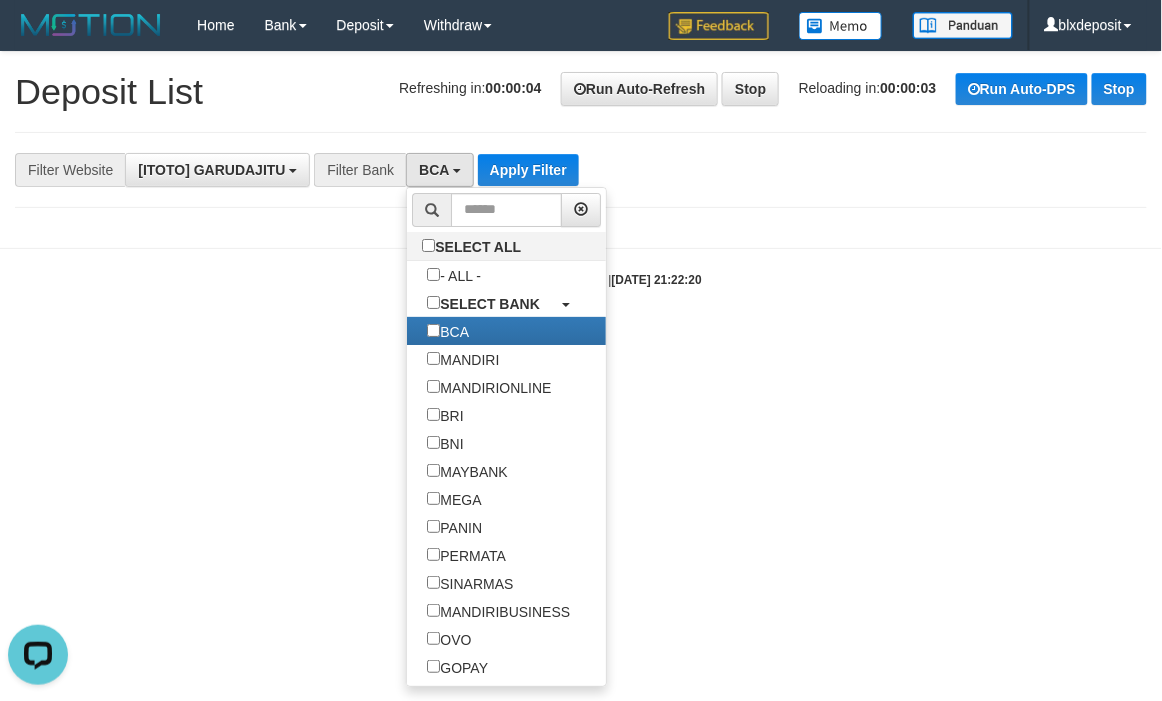 click at bounding box center [581, 207] 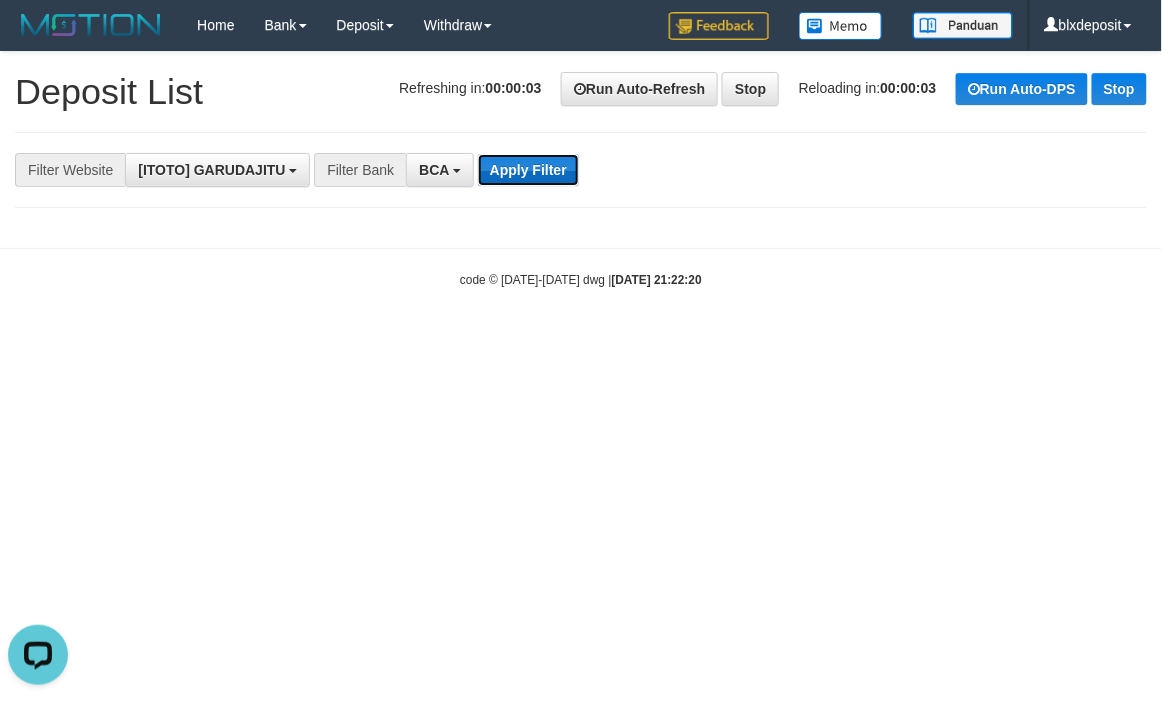 click on "Apply Filter" at bounding box center [528, 170] 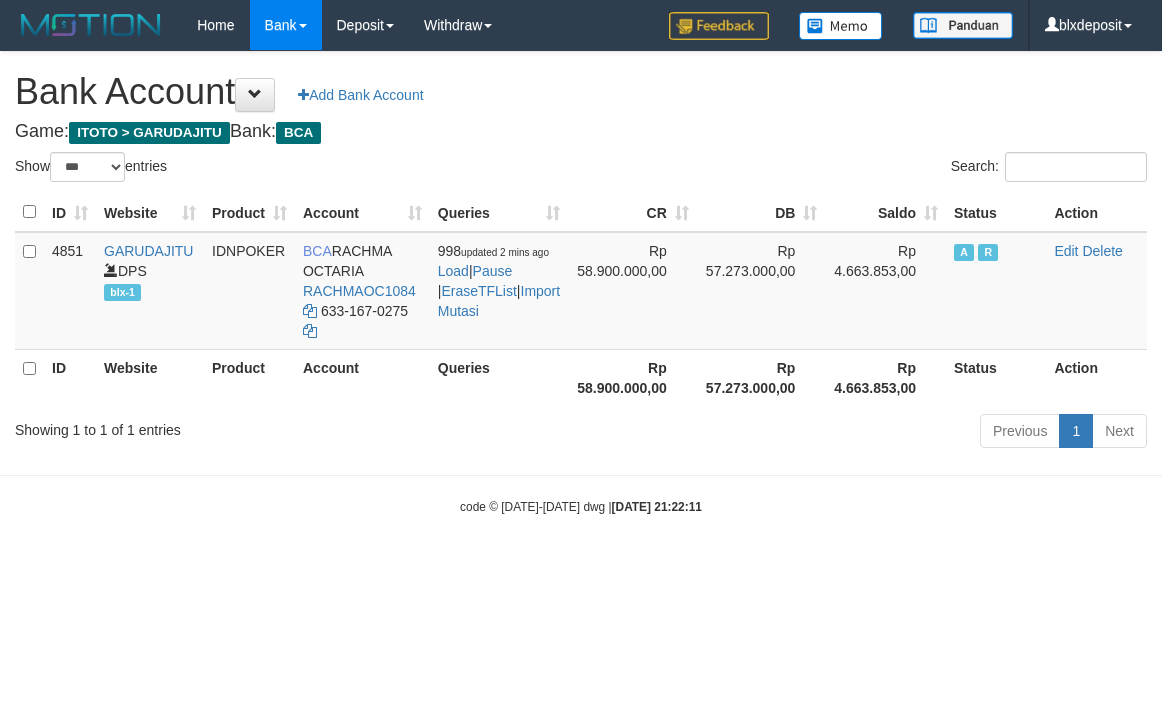 select on "***" 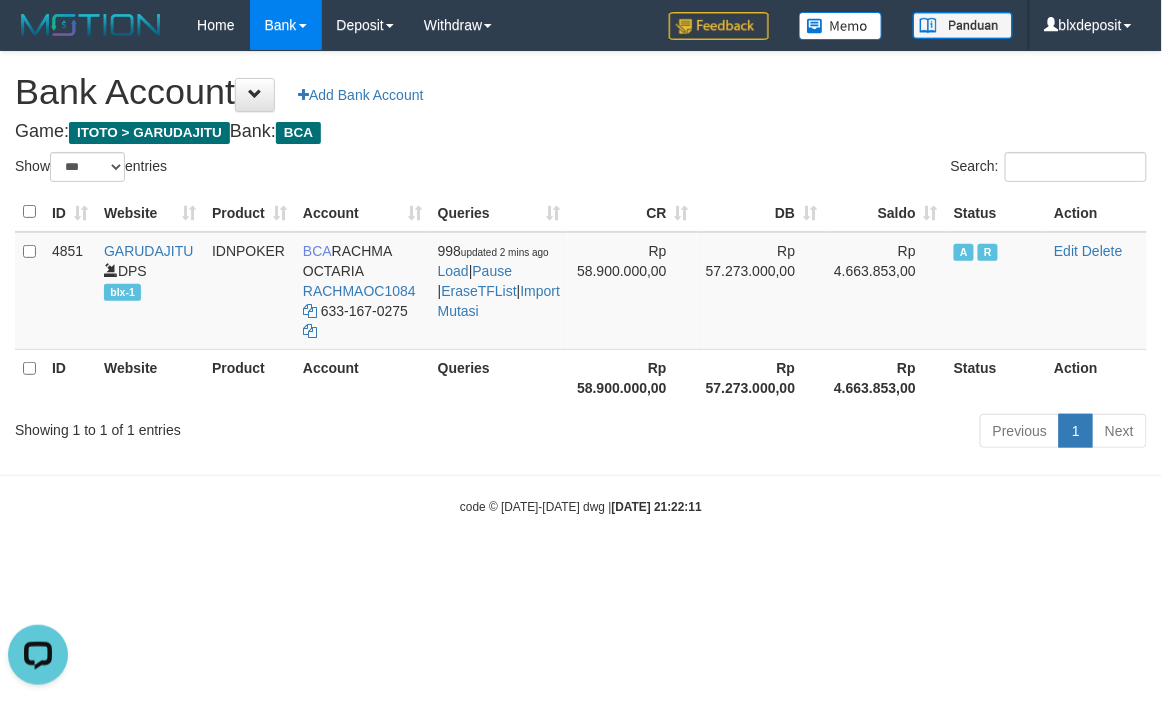 scroll, scrollTop: 0, scrollLeft: 0, axis: both 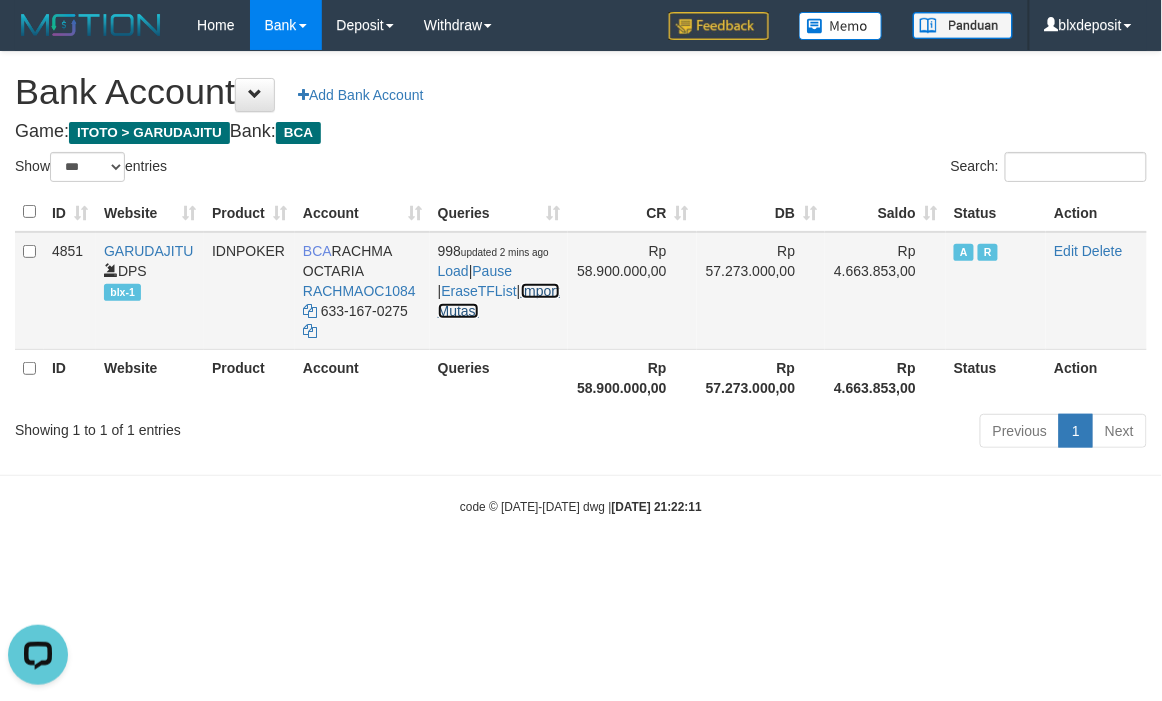 click on "Import Mutasi" at bounding box center [499, 301] 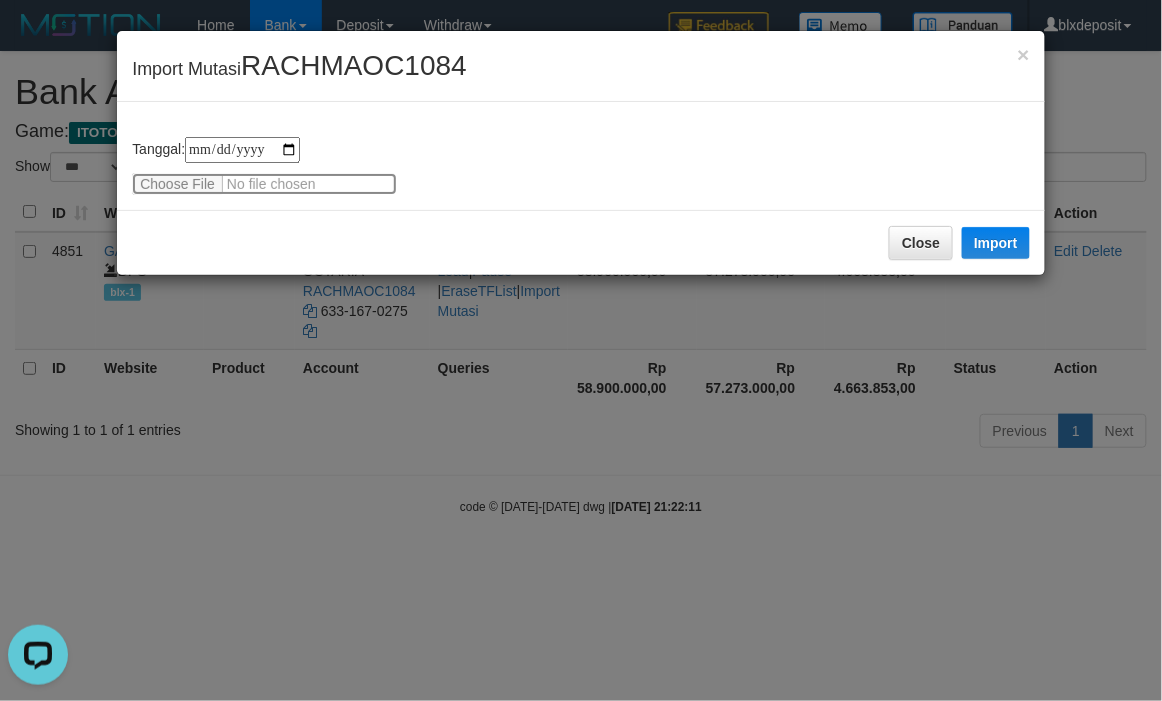 click at bounding box center [264, 184] 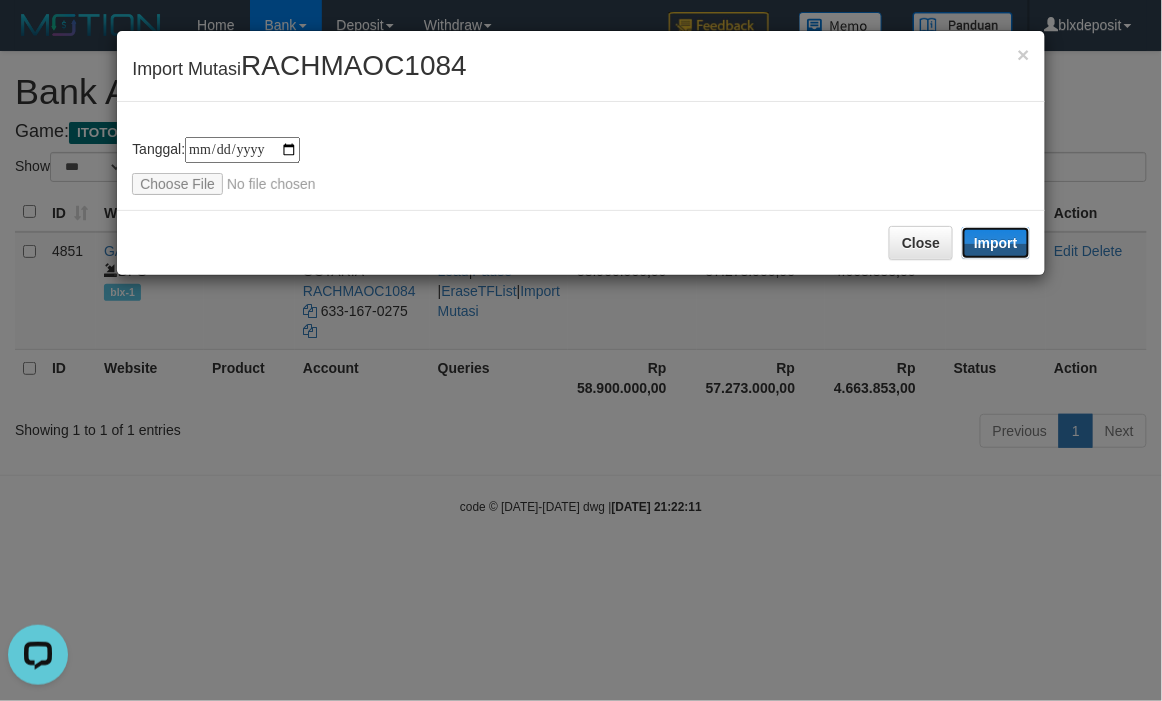 click on "Import" at bounding box center (996, 243) 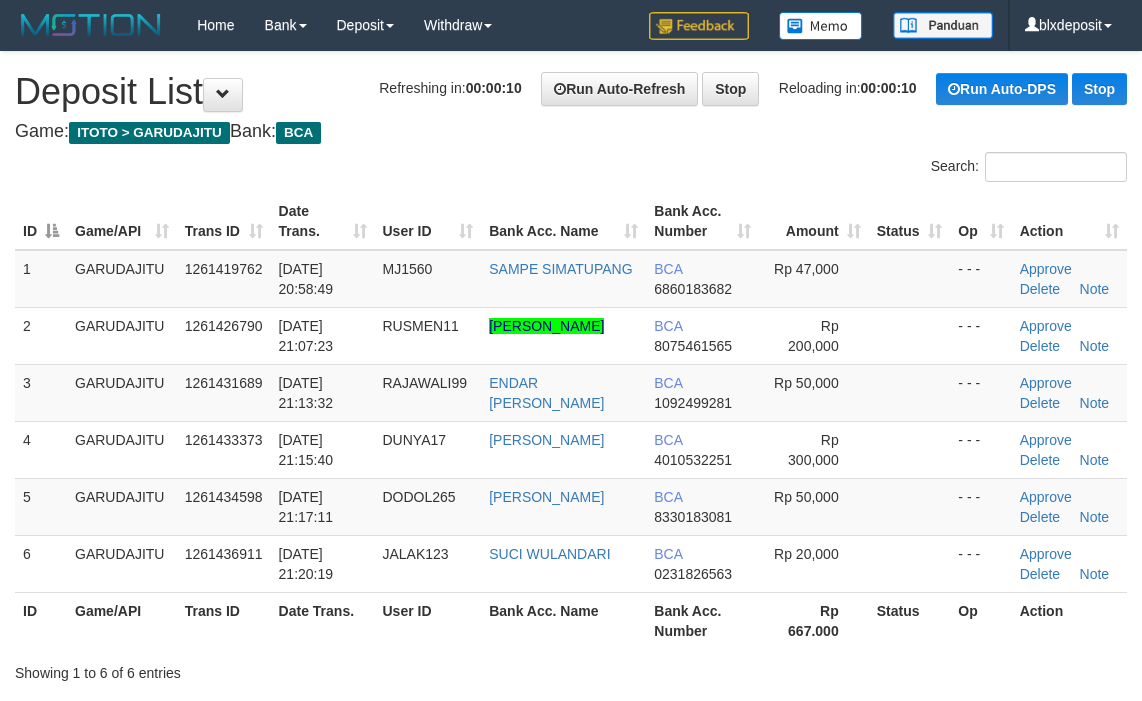 scroll, scrollTop: 0, scrollLeft: 0, axis: both 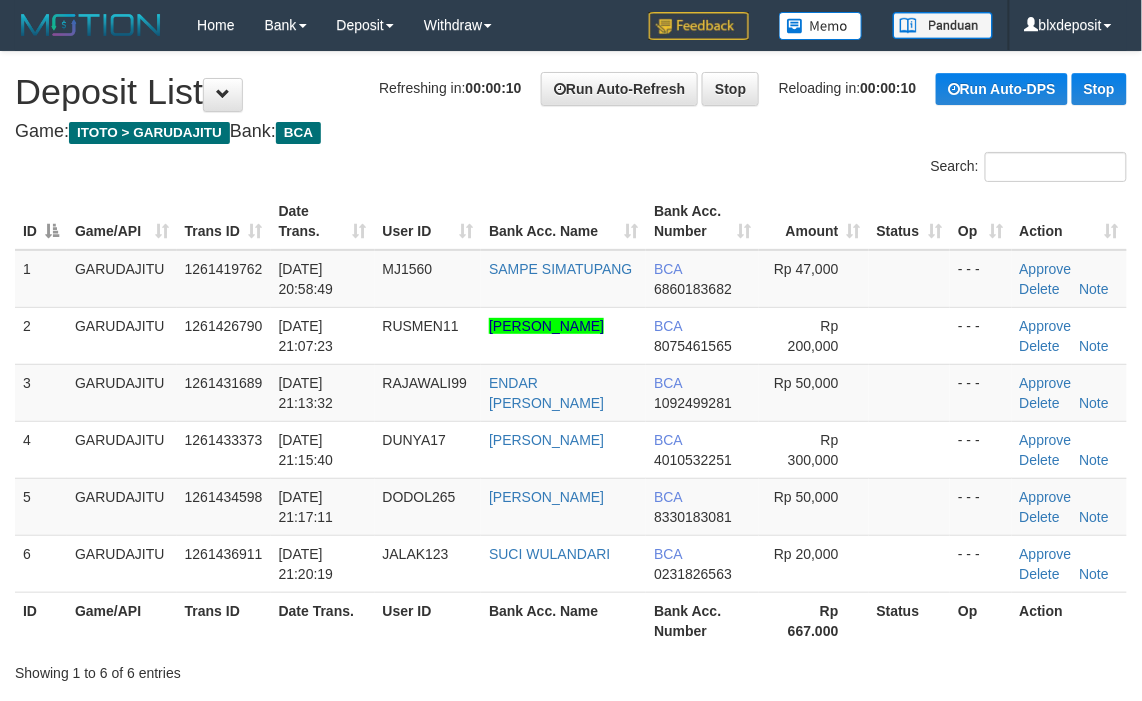 click on "Game:   ITOTO > GARUDAJITU    		Bank:   BCA" at bounding box center (571, 132) 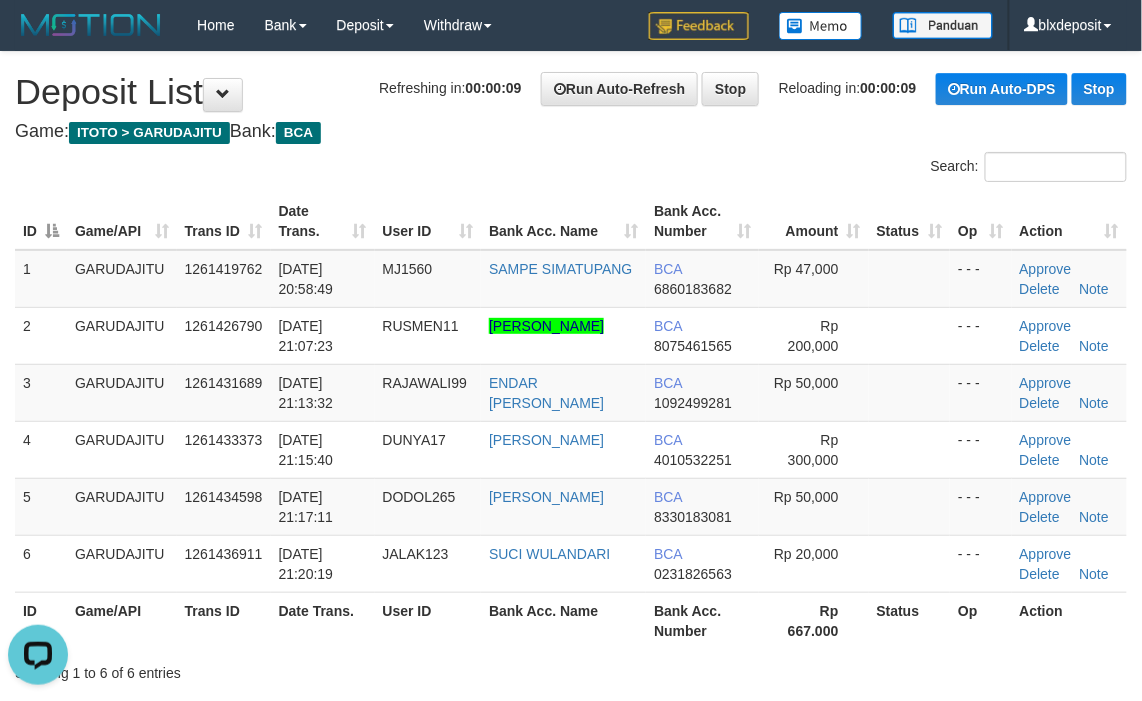 scroll, scrollTop: 0, scrollLeft: 0, axis: both 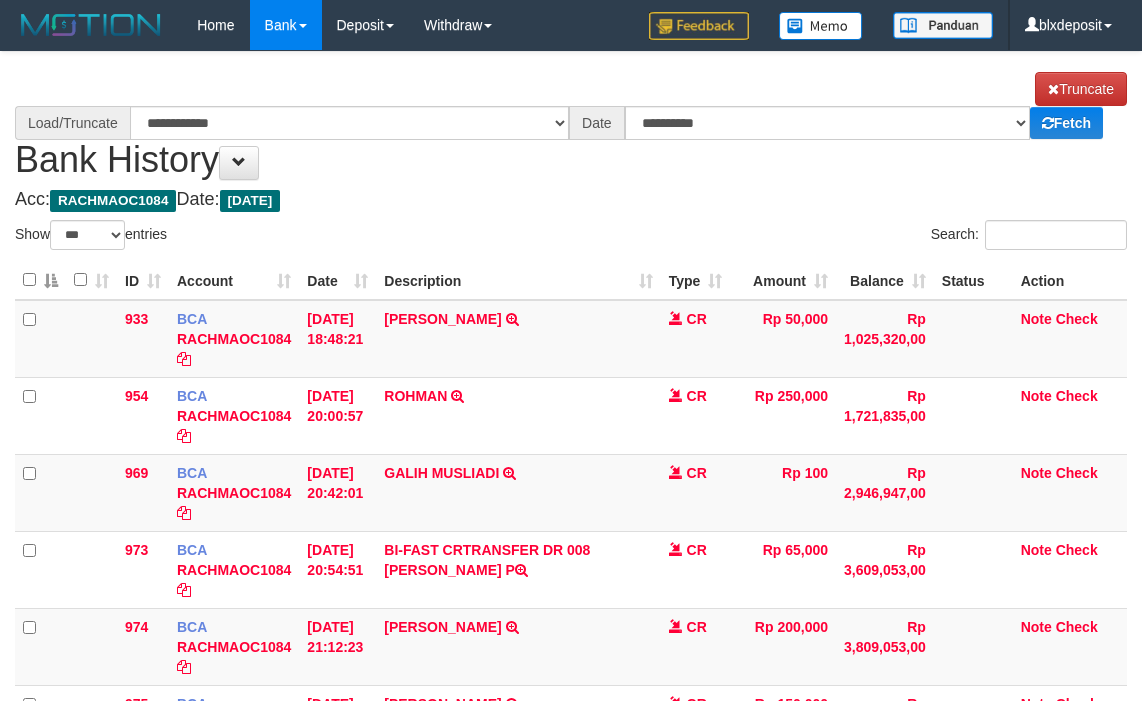 select on "***" 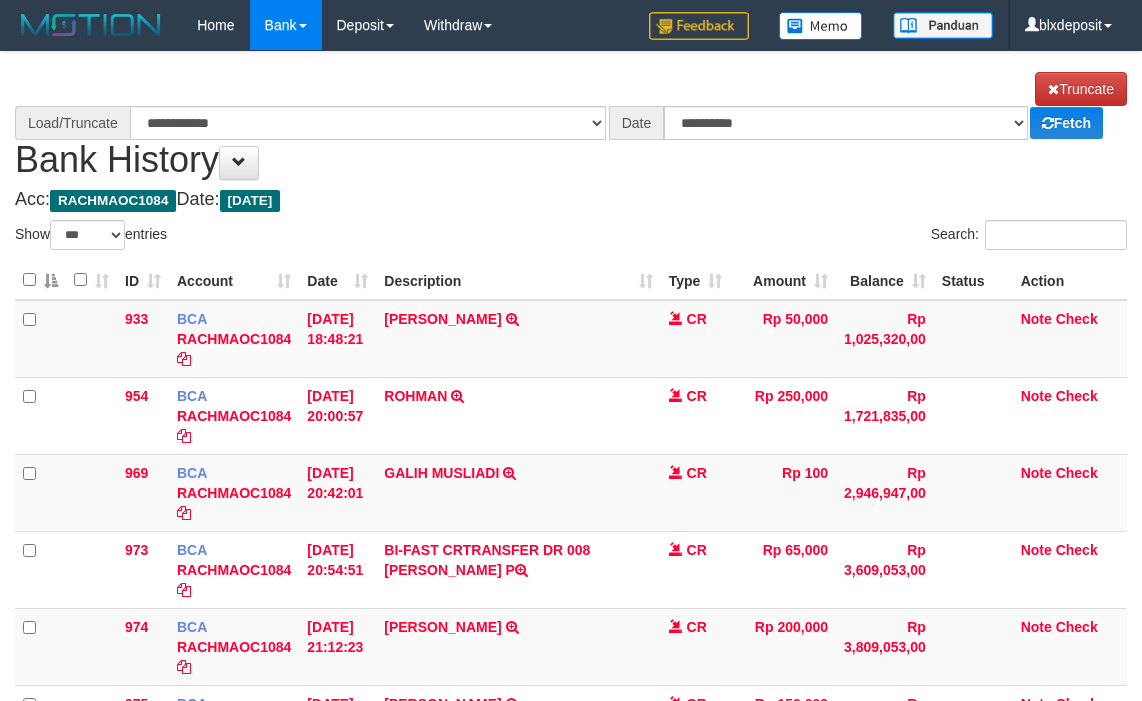 scroll, scrollTop: 0, scrollLeft: 0, axis: both 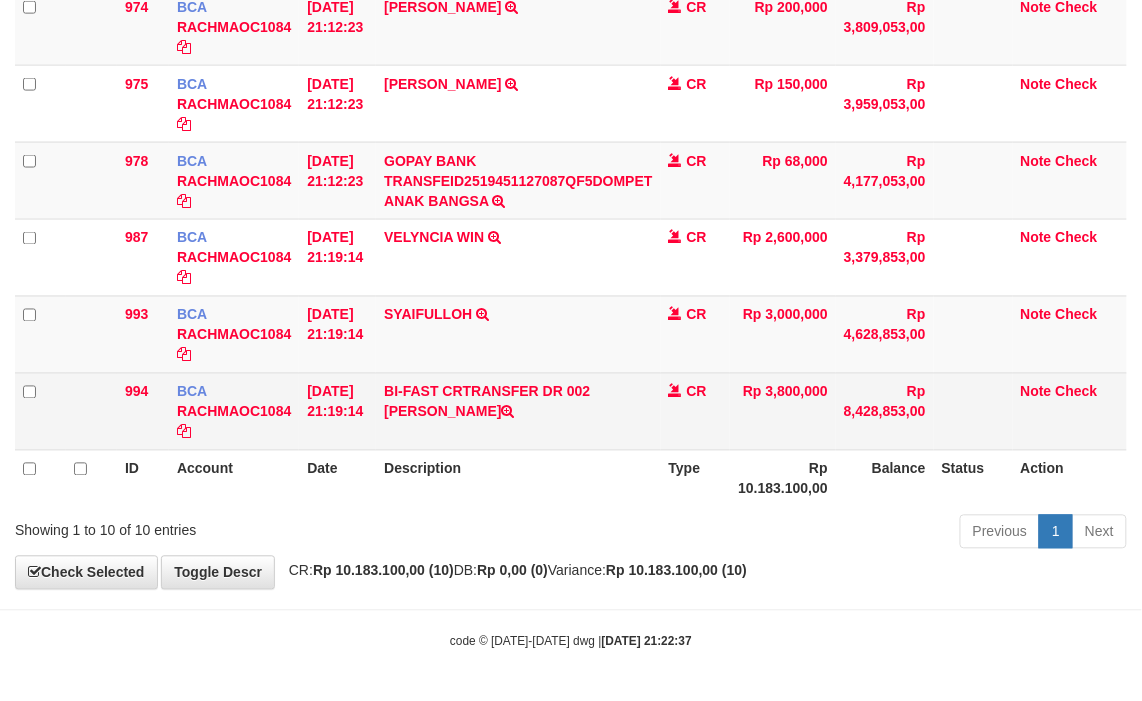 select on "****" 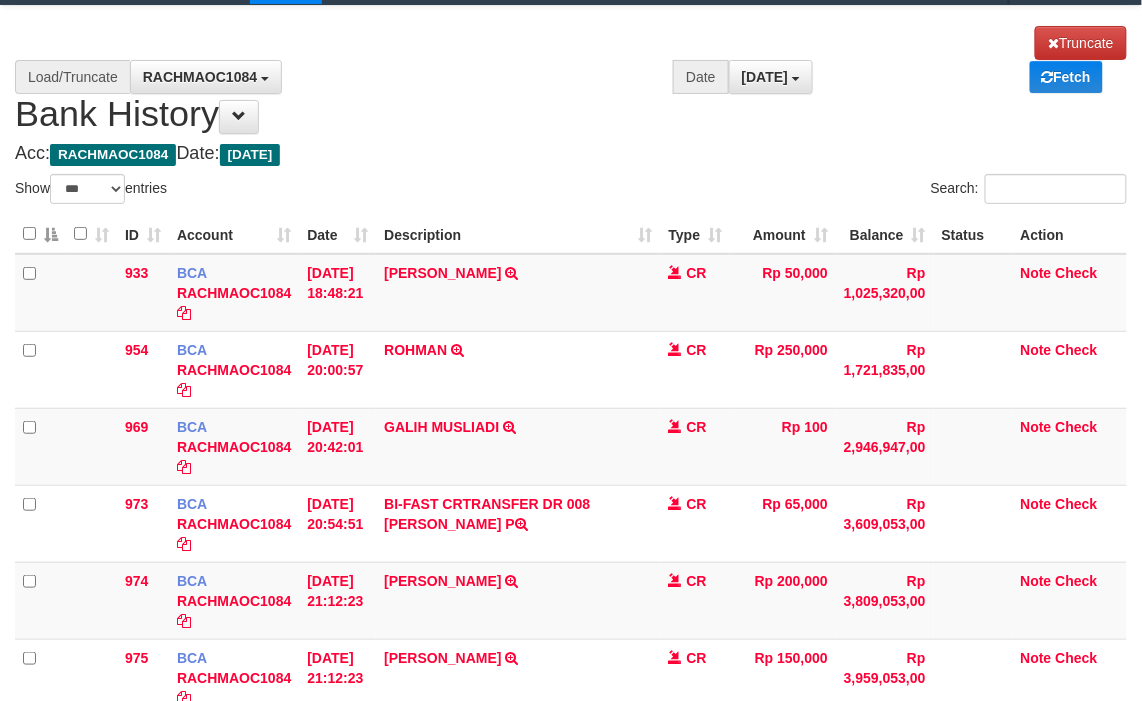 scroll, scrollTop: 0, scrollLeft: 0, axis: both 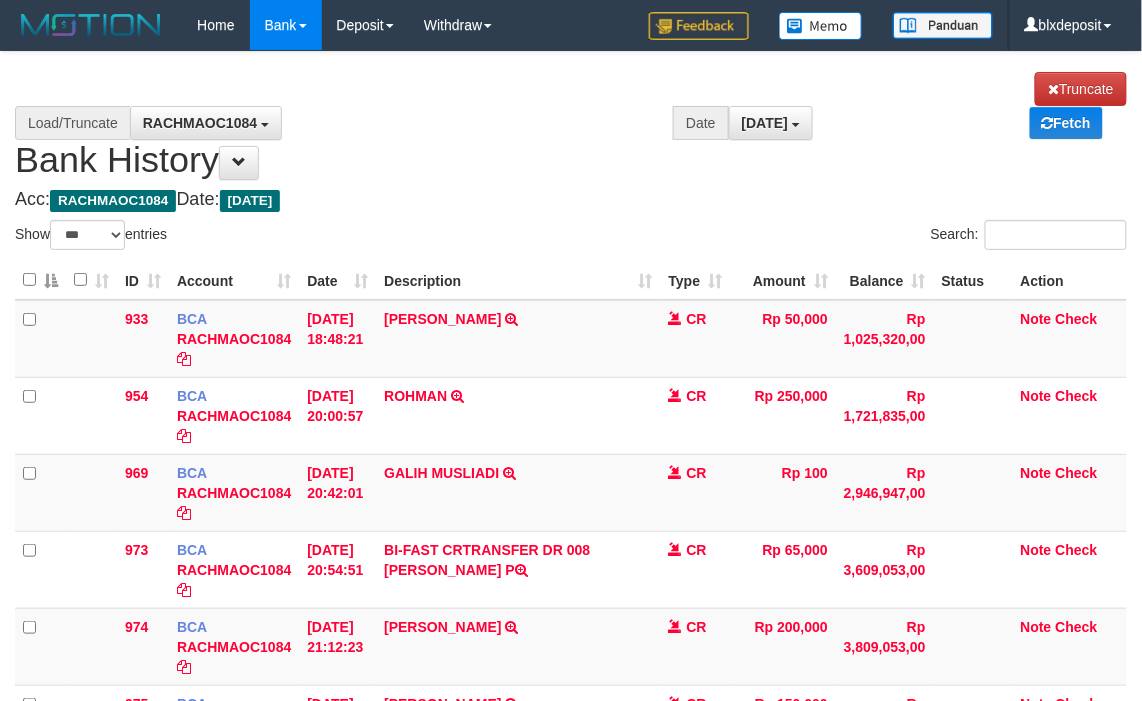click on "**********" at bounding box center [571, 126] 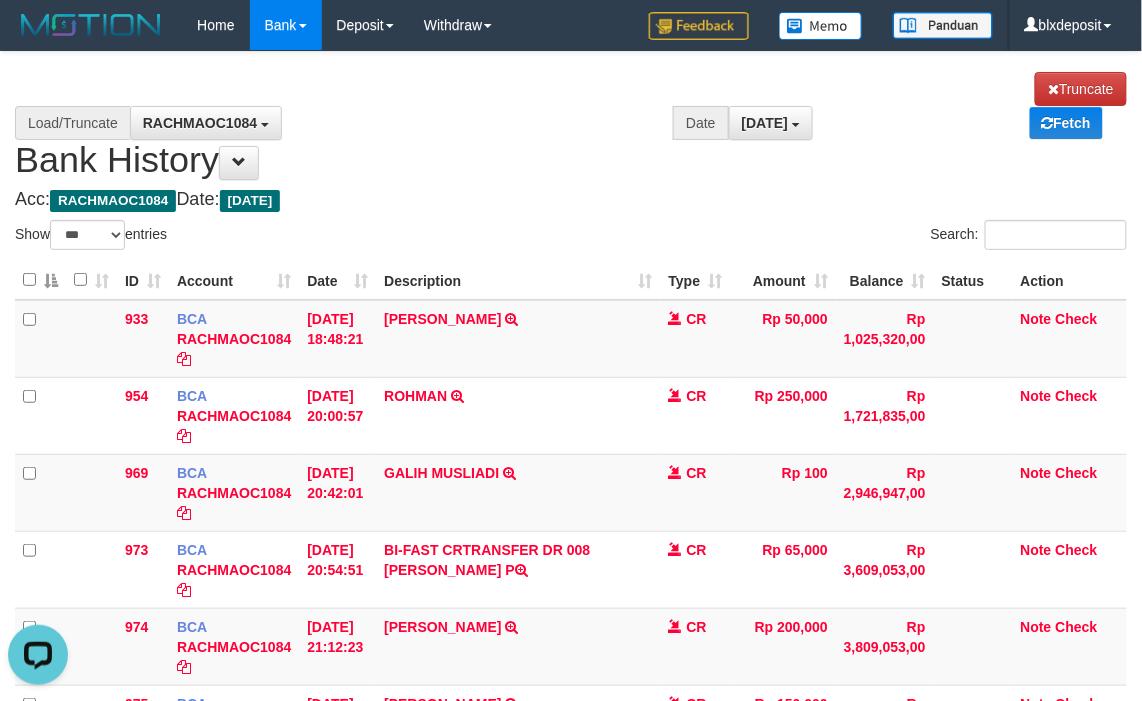 scroll, scrollTop: 0, scrollLeft: 0, axis: both 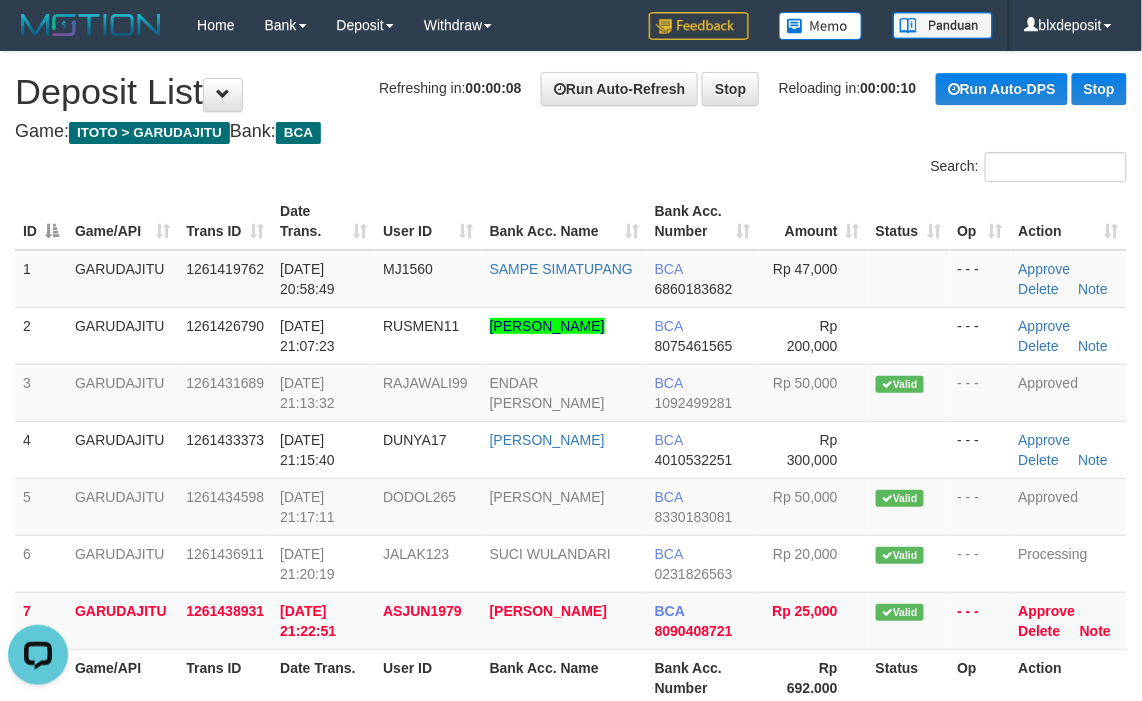 click on "Search:" at bounding box center (856, 169) 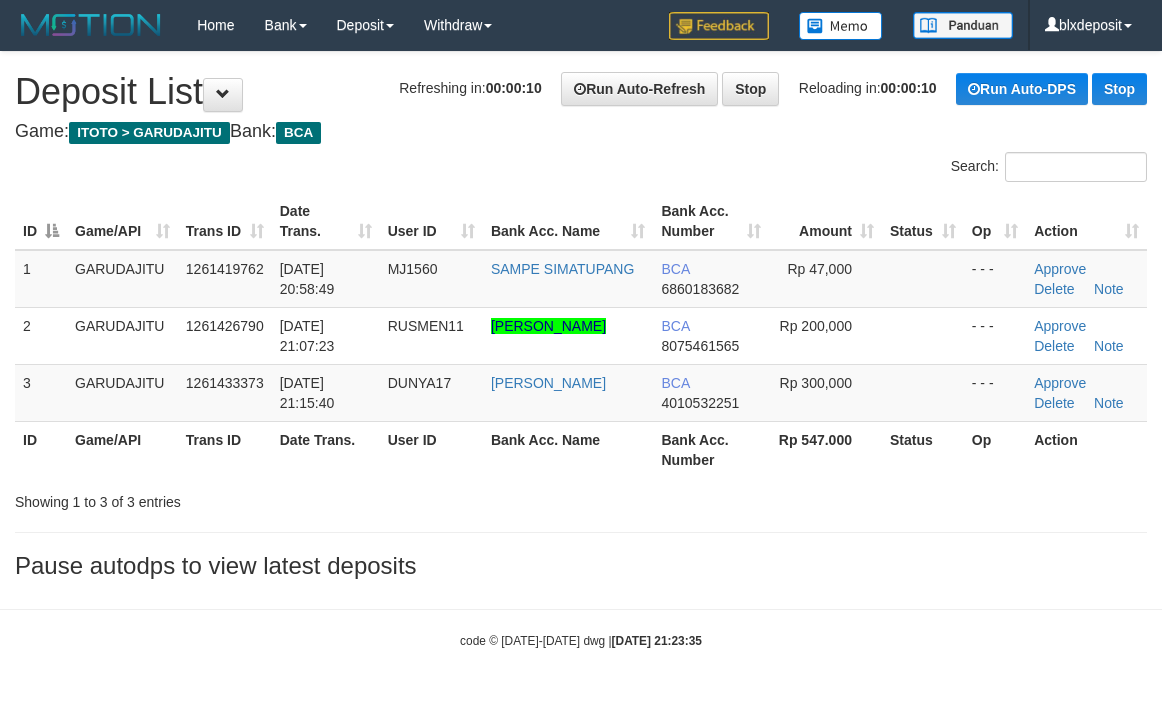 scroll, scrollTop: 0, scrollLeft: 0, axis: both 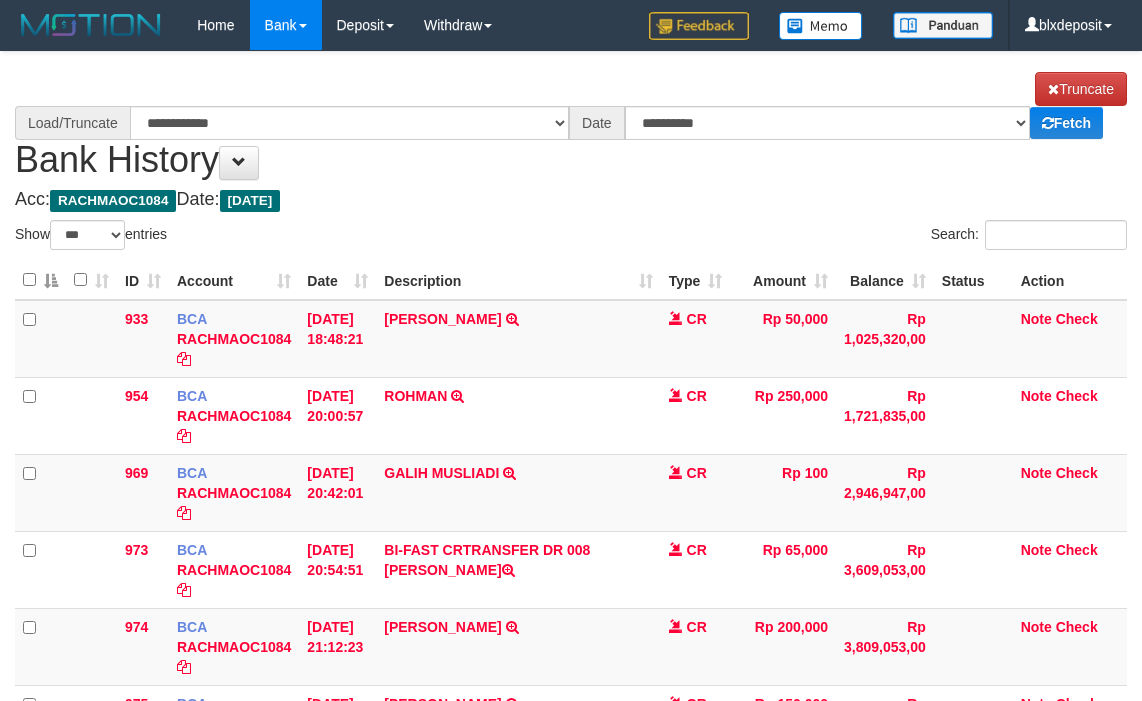 select on "***" 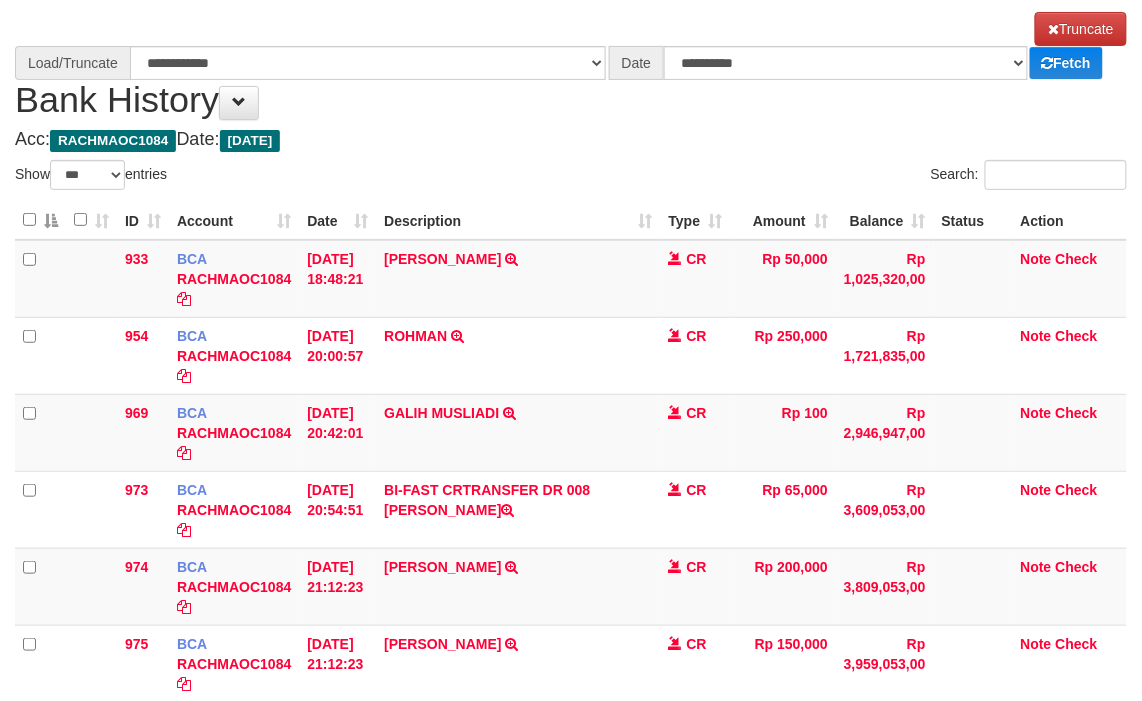 scroll, scrollTop: 222, scrollLeft: 0, axis: vertical 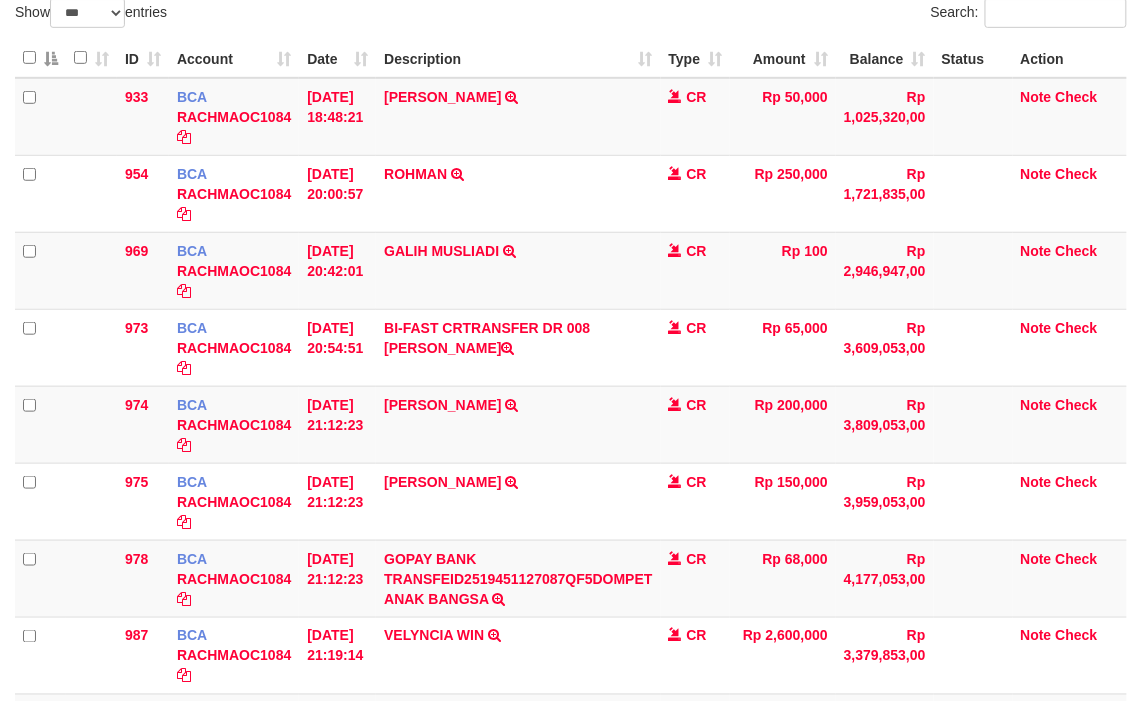 select on "****" 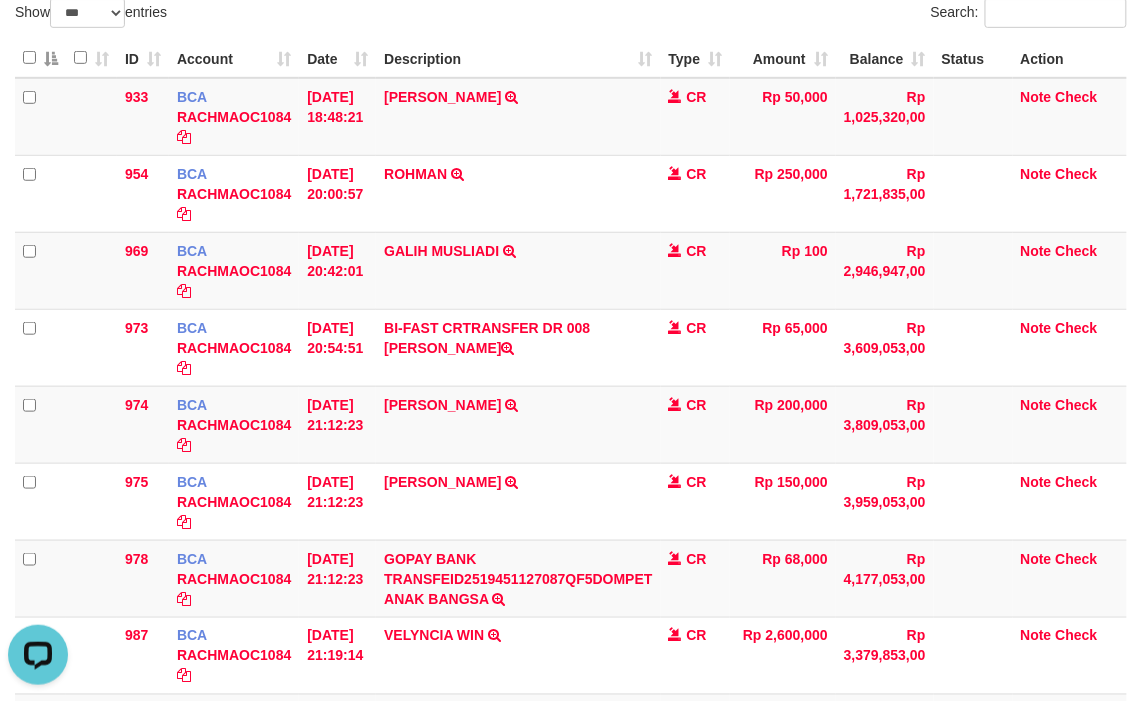 scroll, scrollTop: 0, scrollLeft: 0, axis: both 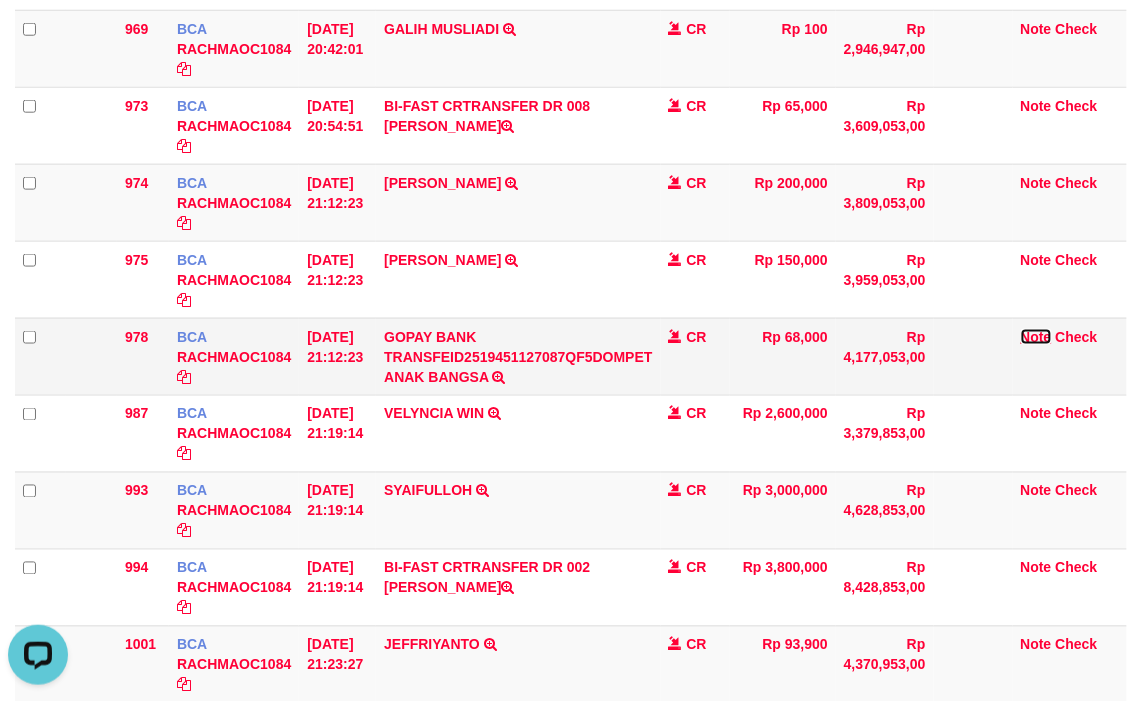 click on "Note" at bounding box center (1036, 337) 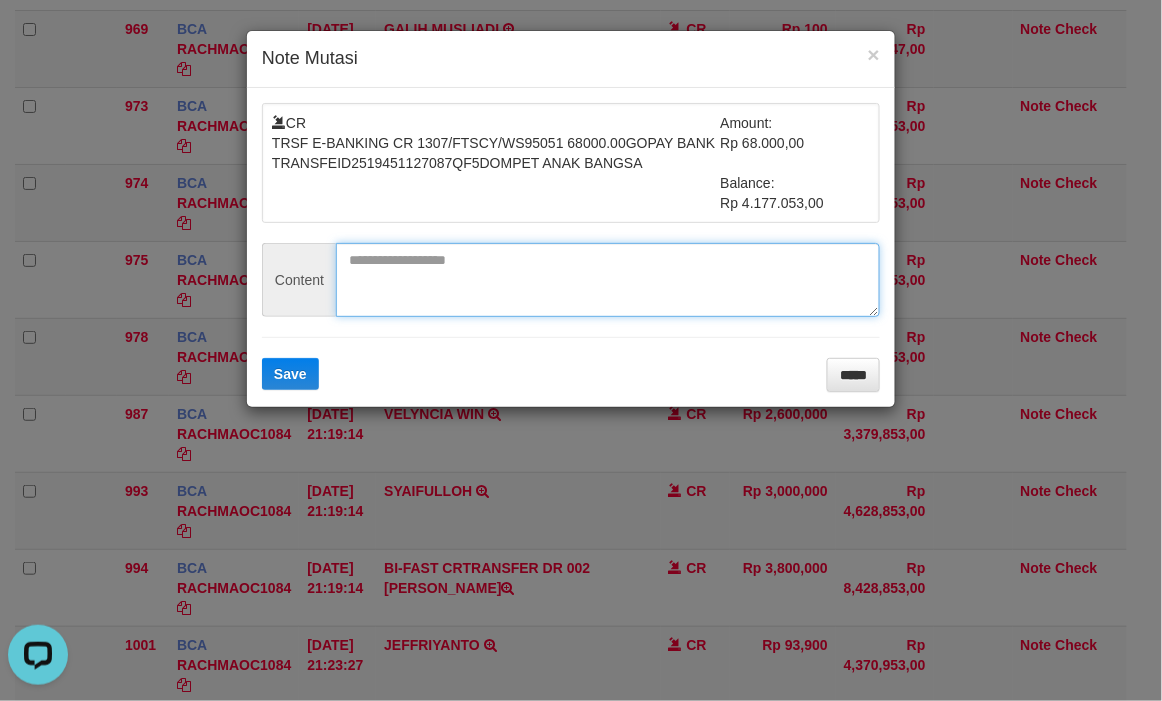 click at bounding box center [608, 280] 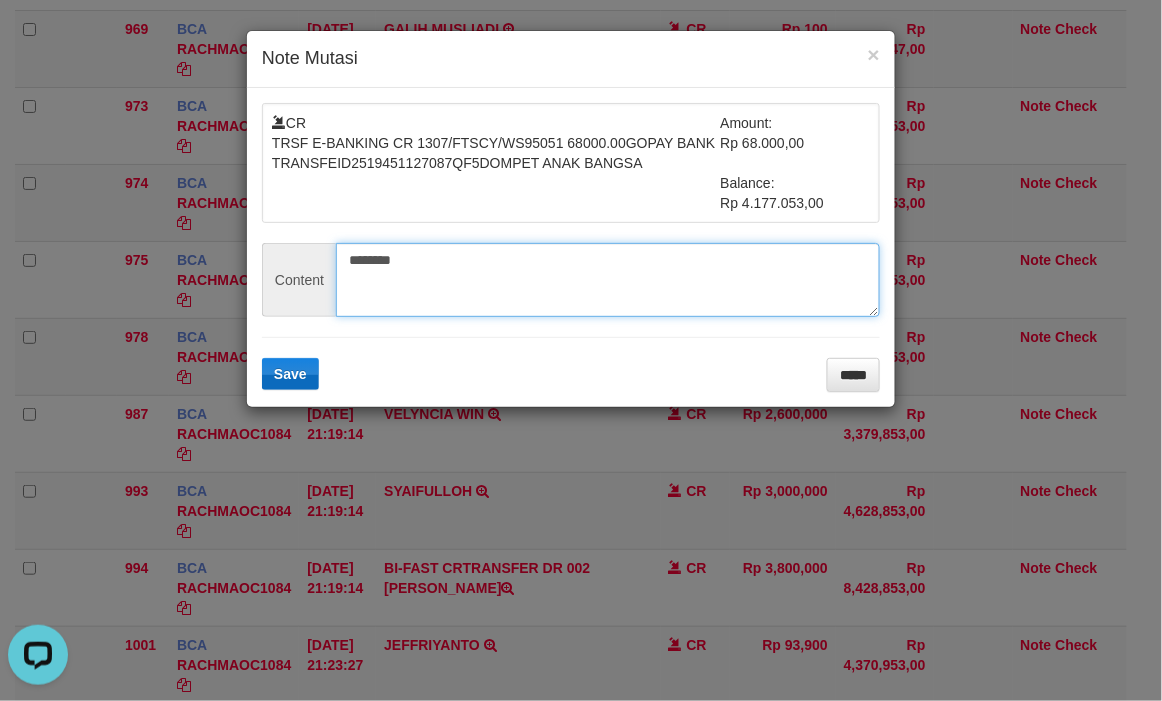 type on "********" 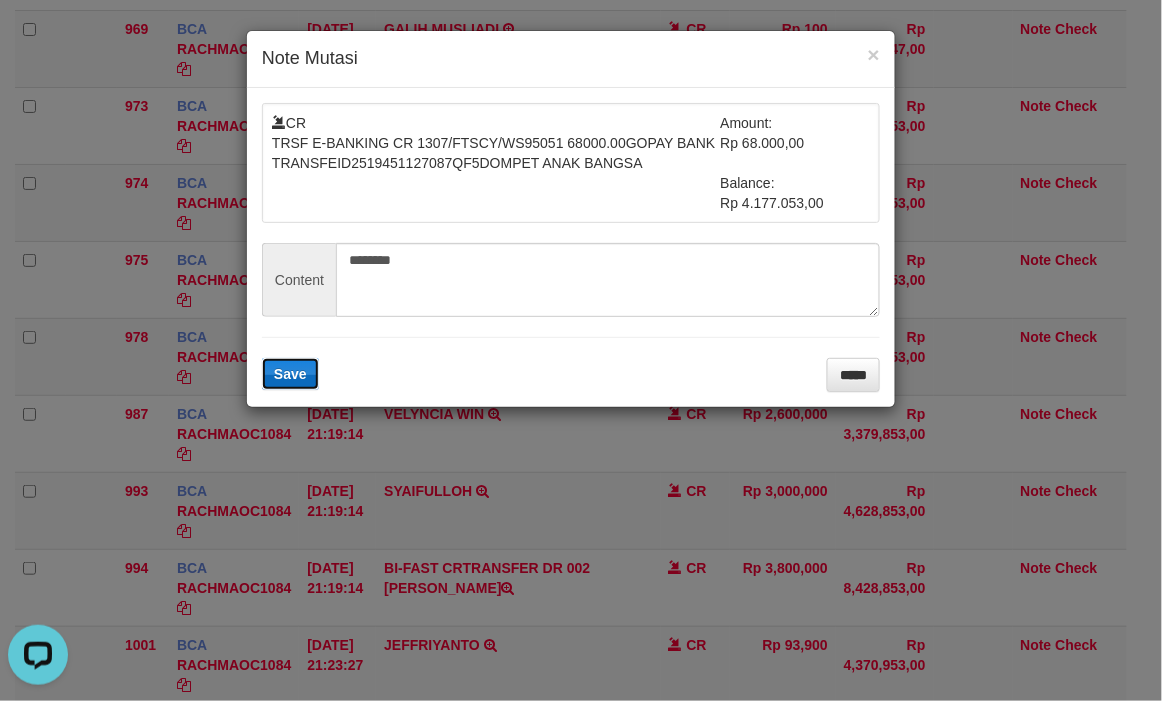click on "Save" at bounding box center (290, 374) 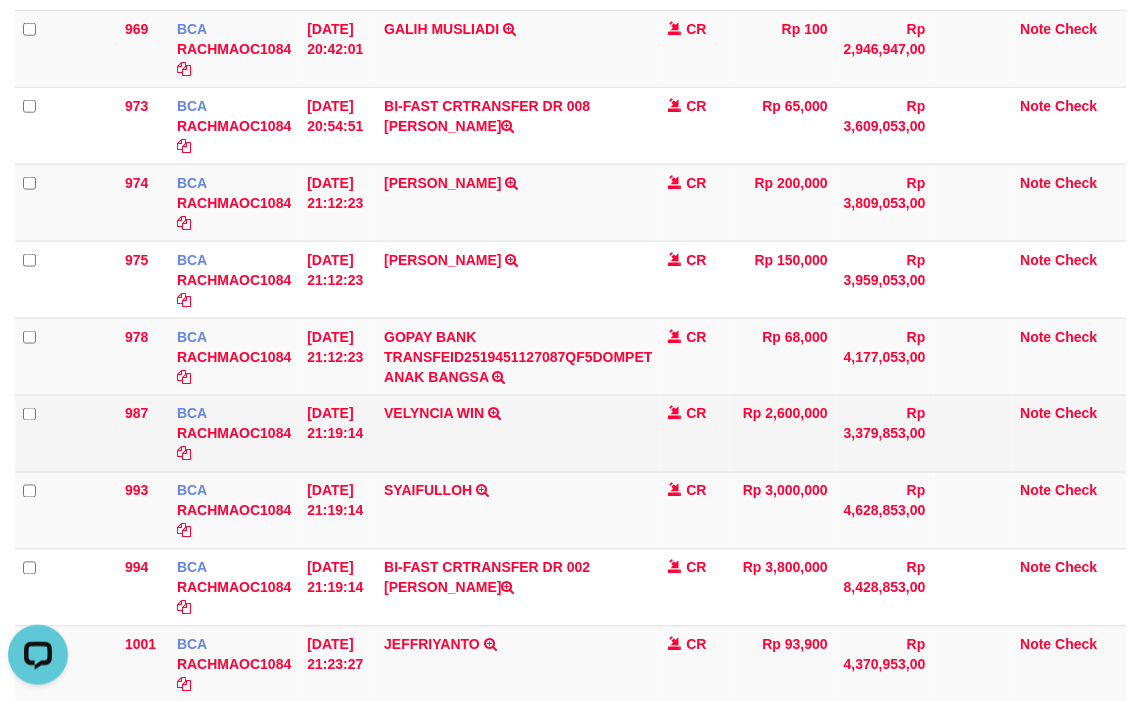 click on "VELYNCIA WIN       TRSF E-BANKING CR 1307/FTSCY/WS95051
2600000.002025071388835833 TRFDN-VELYNCIA WINESPAY DEBIT INDONE" at bounding box center (518, 433) 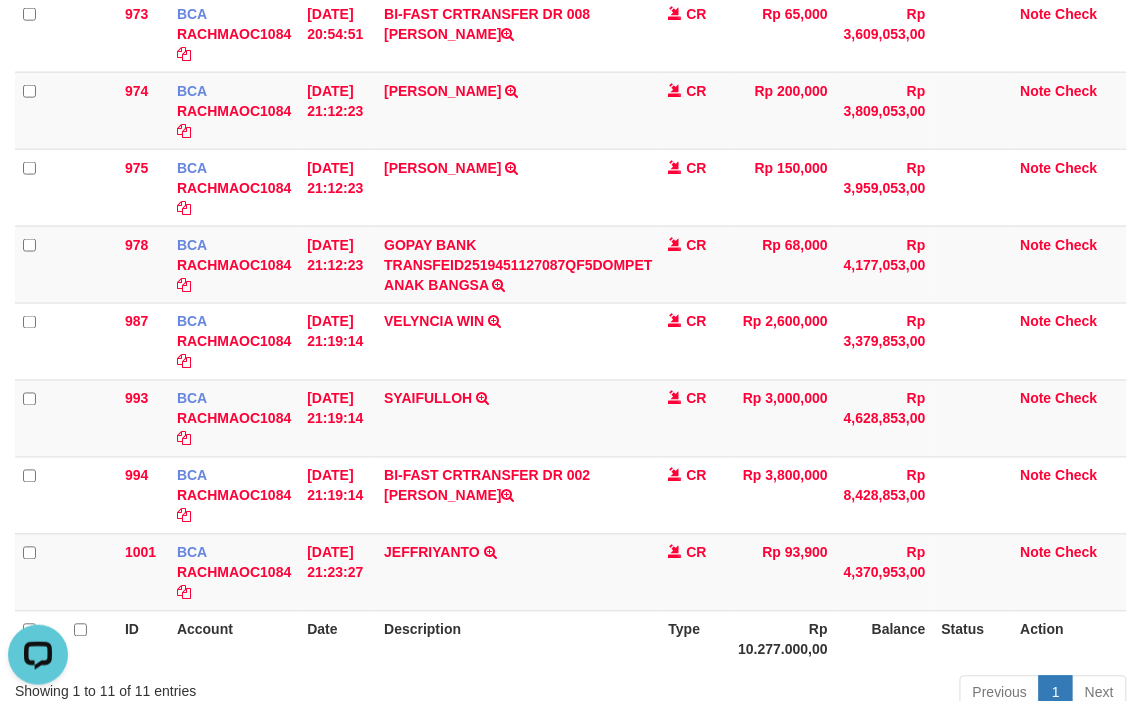 scroll, scrollTop: 666, scrollLeft: 0, axis: vertical 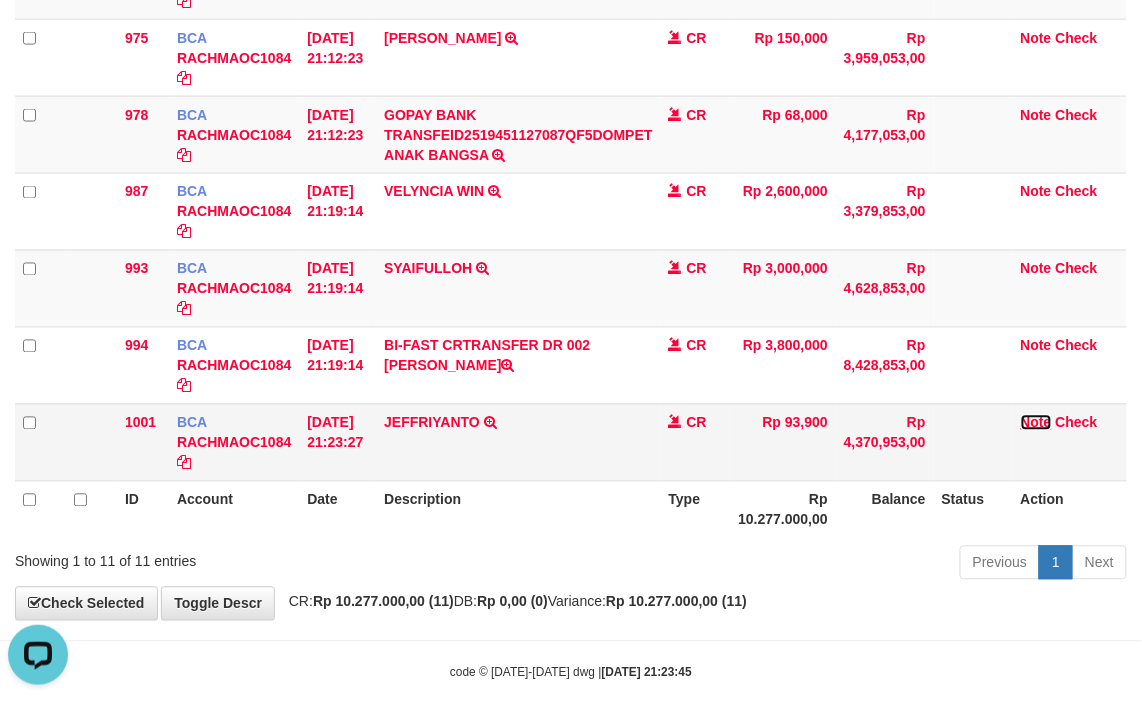 drag, startPoint x: 1041, startPoint y: 428, endPoint x: 996, endPoint y: 437, distance: 45.891174 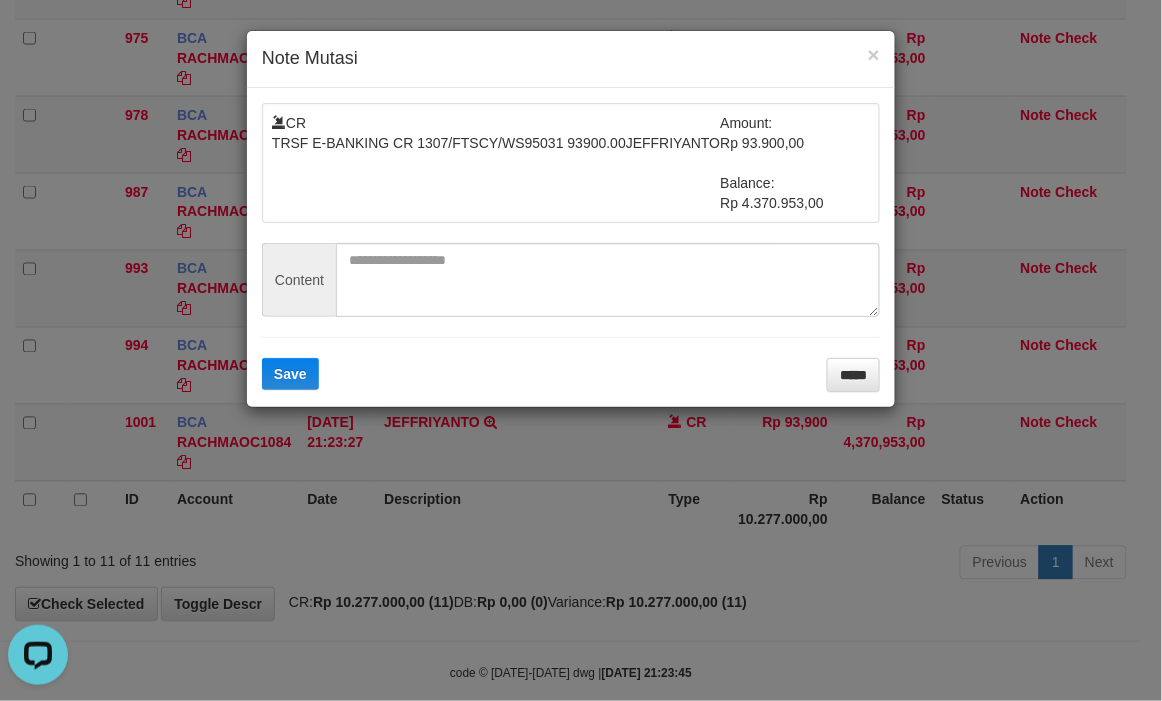 click on "CR
TRSF E-BANKING CR 1307/FTSCY/WS95031
93900.00JEFFRIYANTO
Amount:
Rp 93.900,00
Balance:
Rp 4.370.953,00" at bounding box center [571, 163] 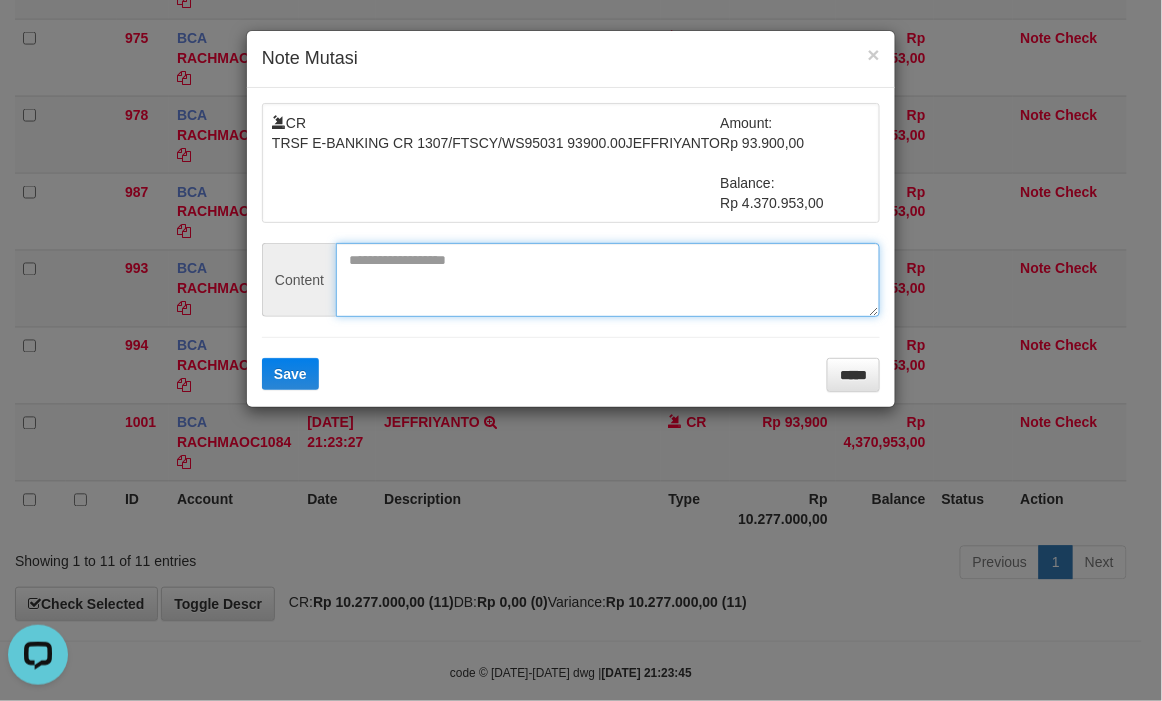 click at bounding box center [608, 280] 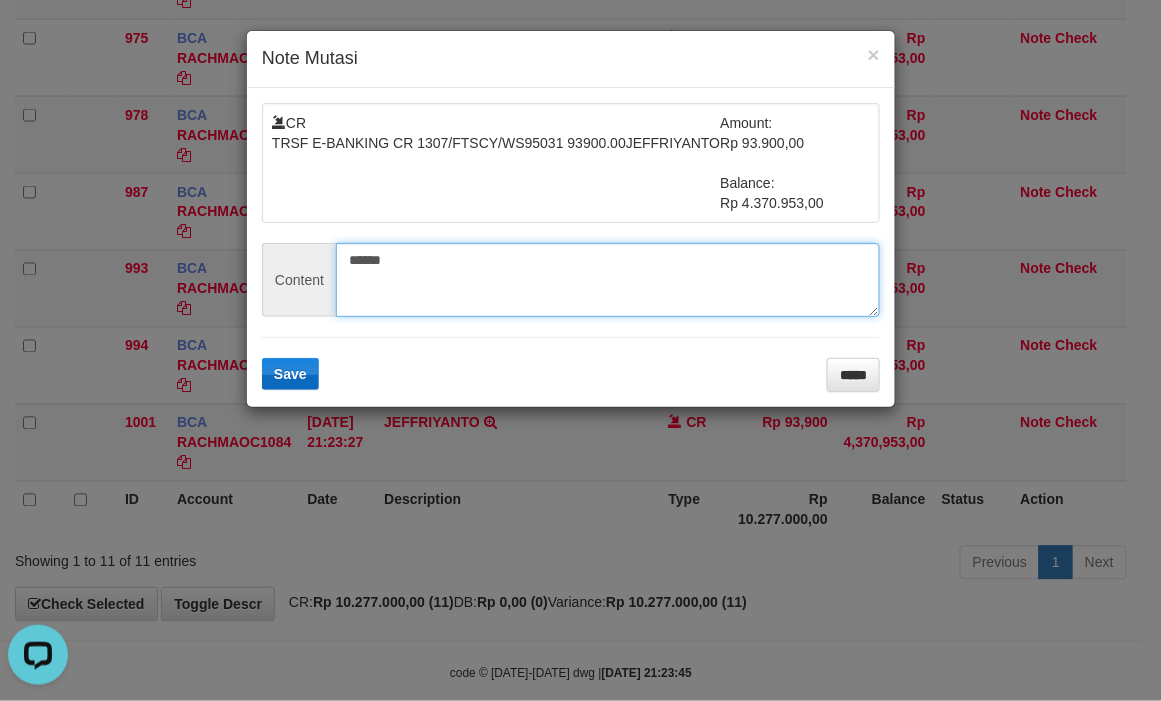 type on "******" 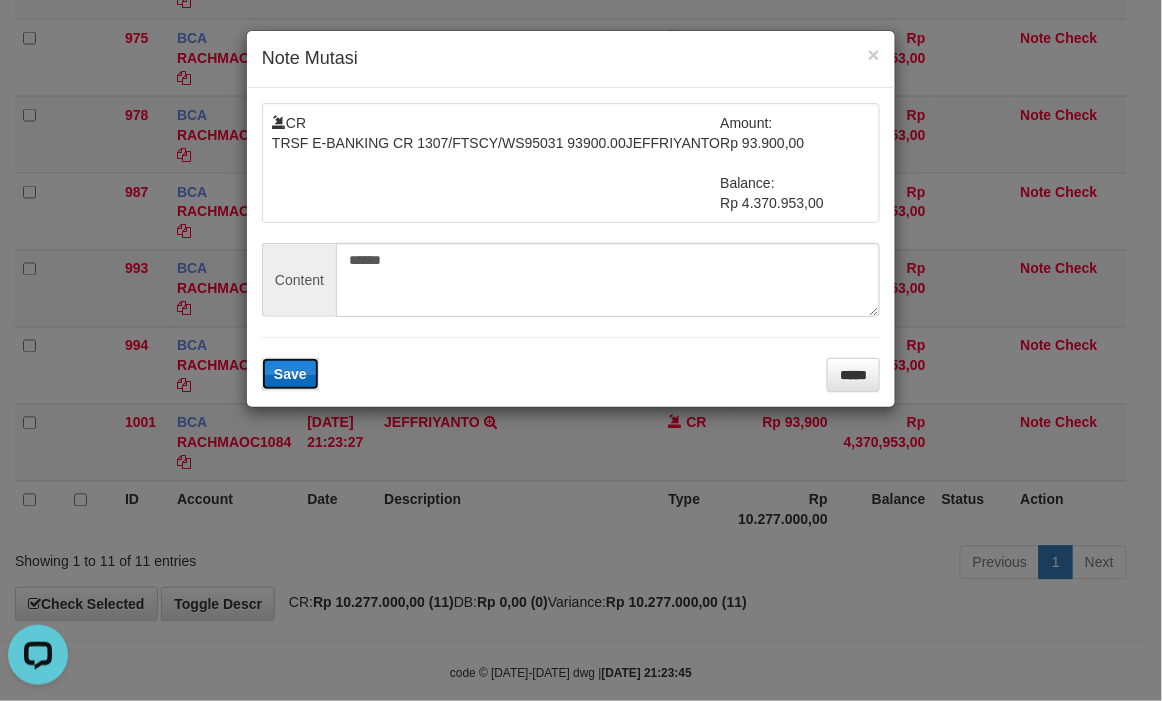click on "Save" at bounding box center (290, 374) 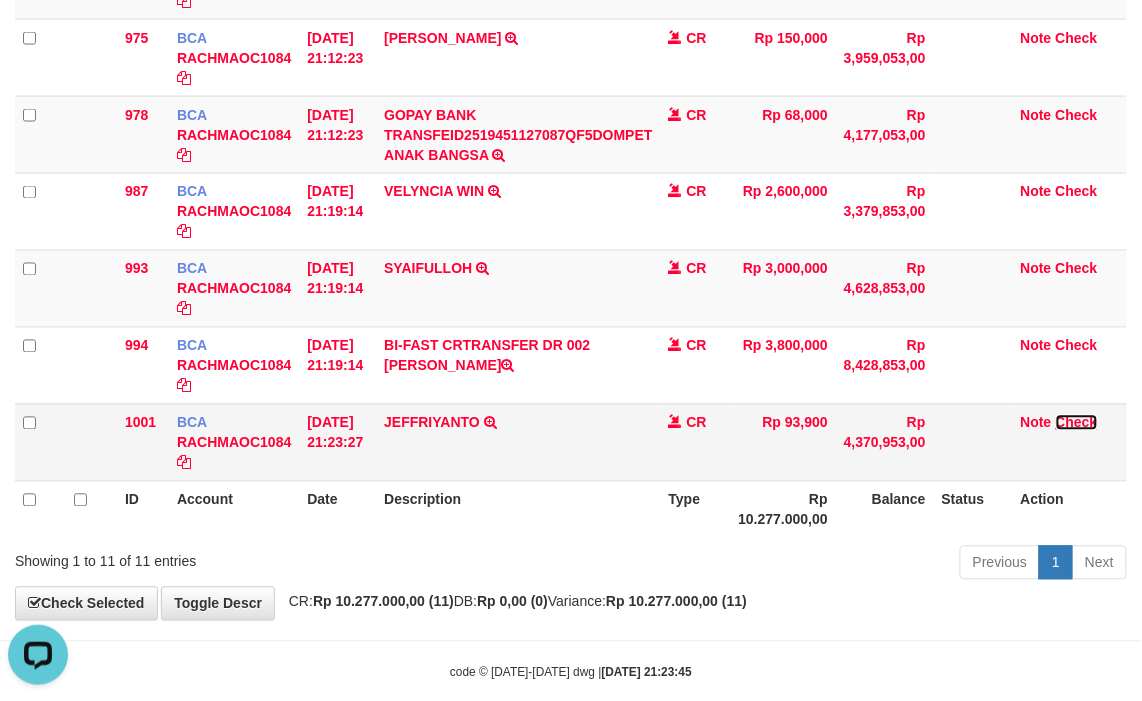 click on "Check" at bounding box center [1077, 423] 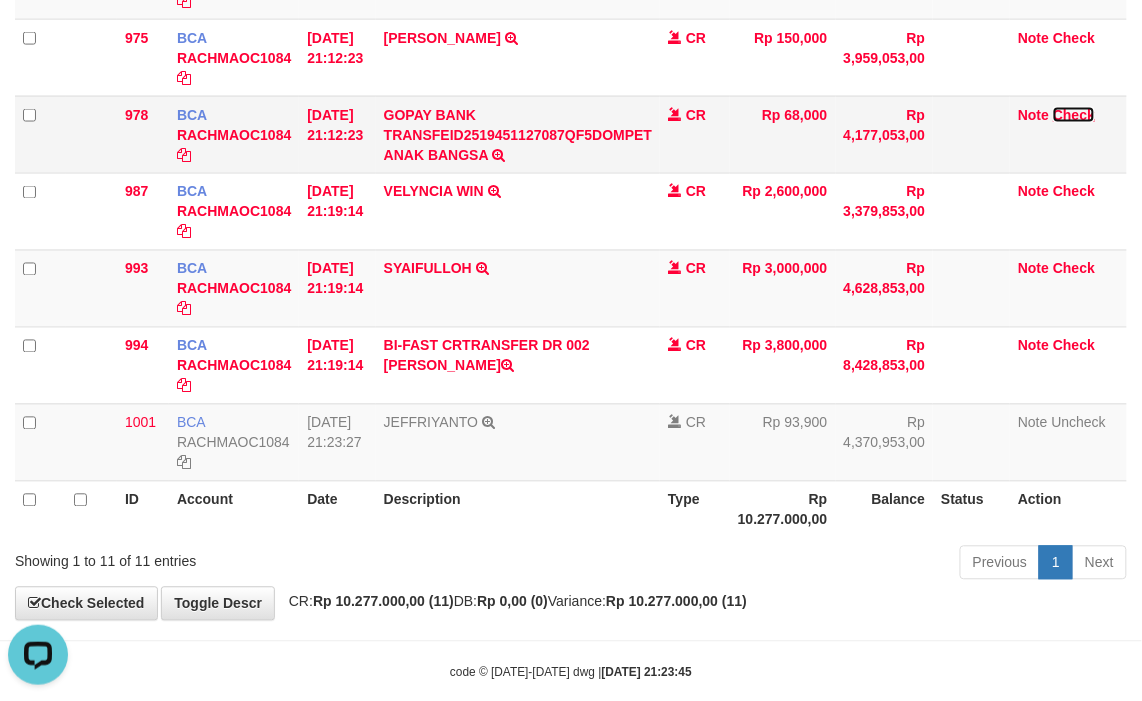 click on "Check" at bounding box center (1074, 115) 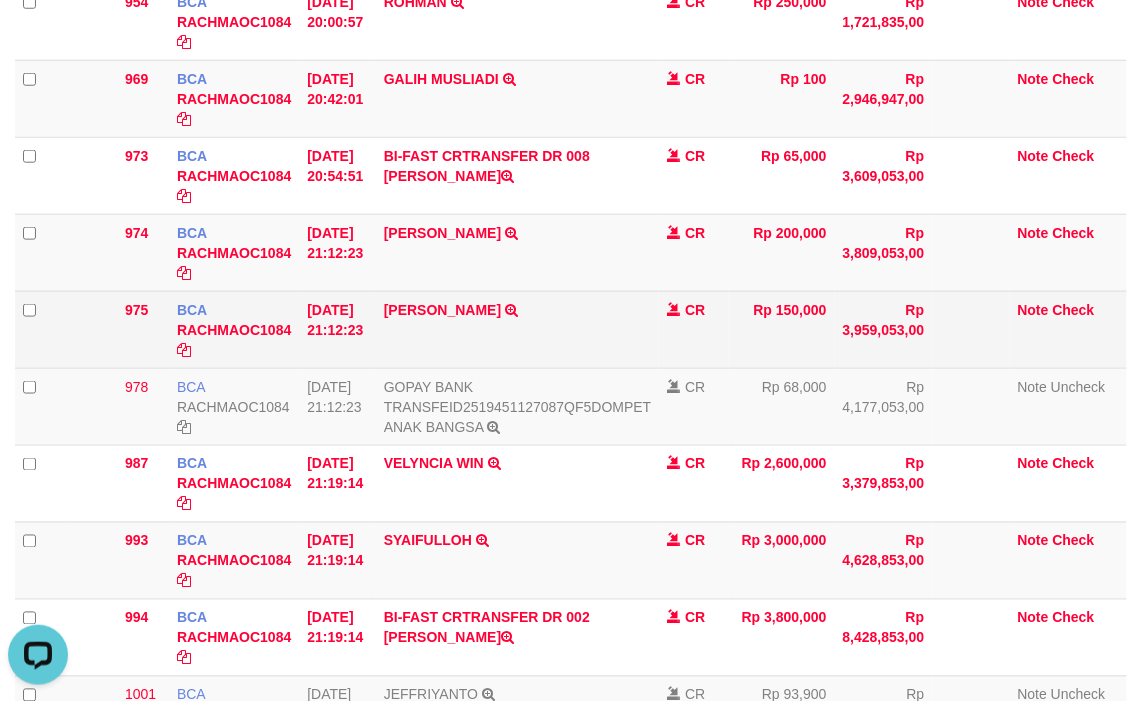 scroll, scrollTop: 444, scrollLeft: 0, axis: vertical 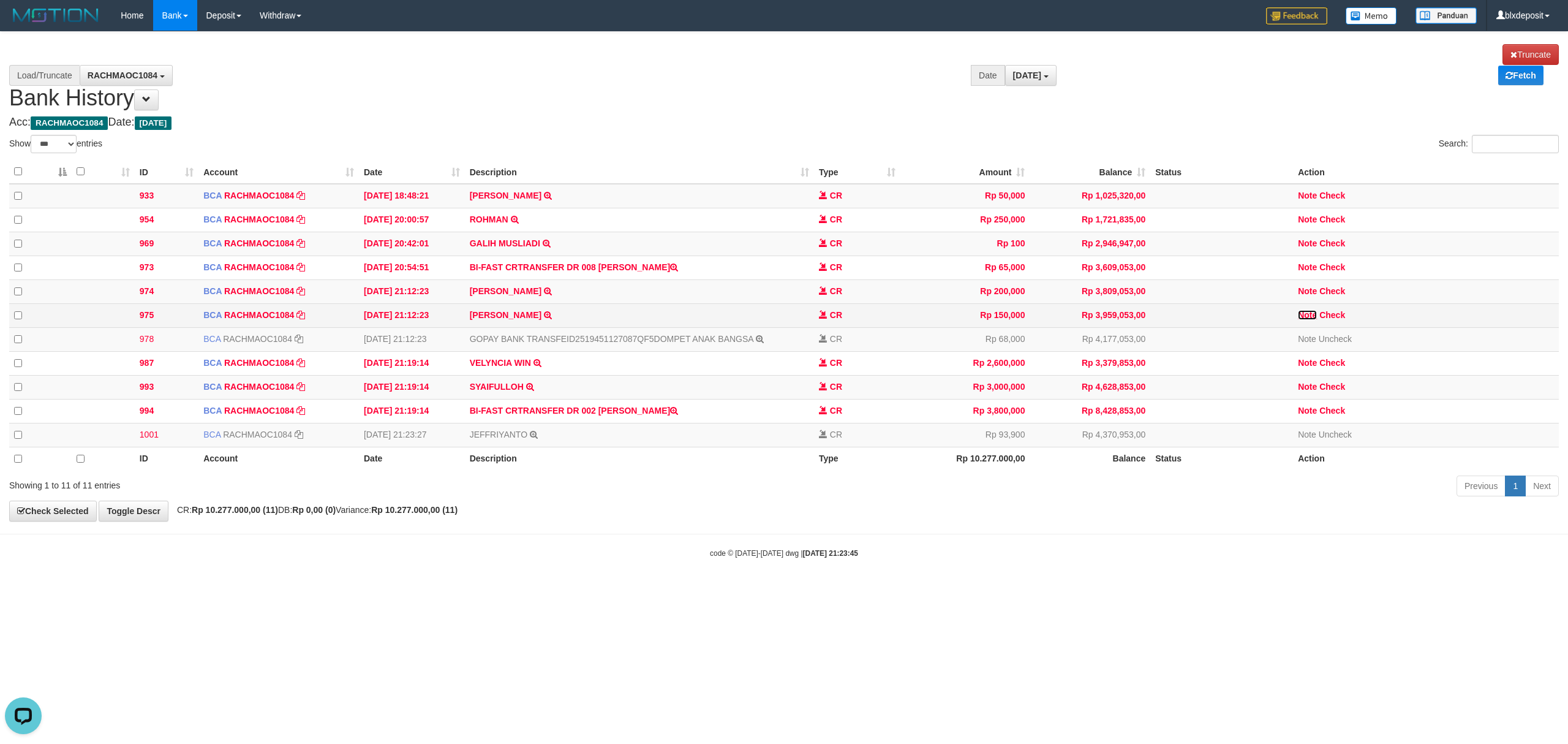 click on "Note" at bounding box center [1307, 315] 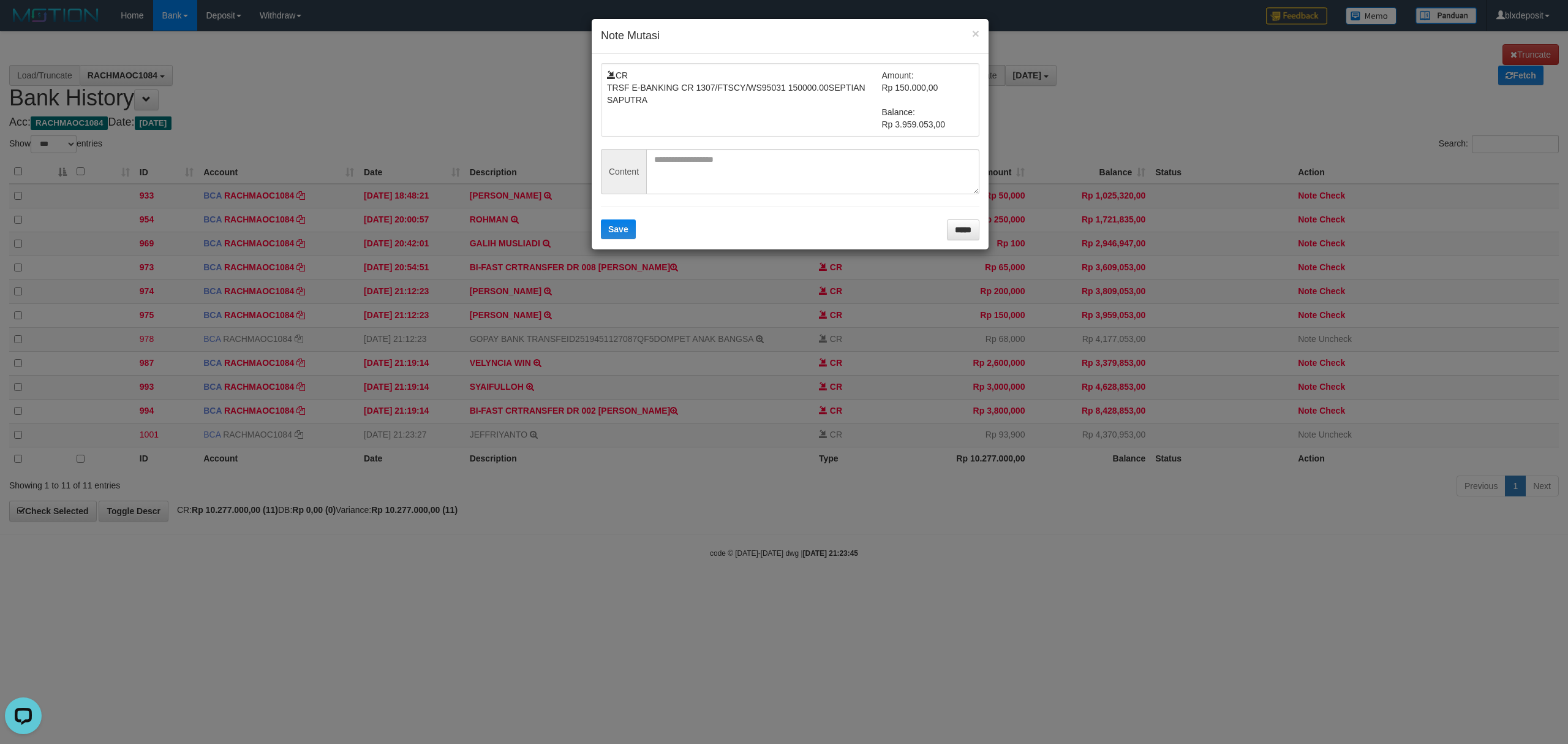 click on "CR
TRSF E-BANKING CR 1307/FTSCY/WS95031
150000.00SEPTIAN SAPUTRA
Amount:
Rp 150.000,00
Balance:
Rp 3.959.053,00
Content
Save
*****" at bounding box center [790, 151] 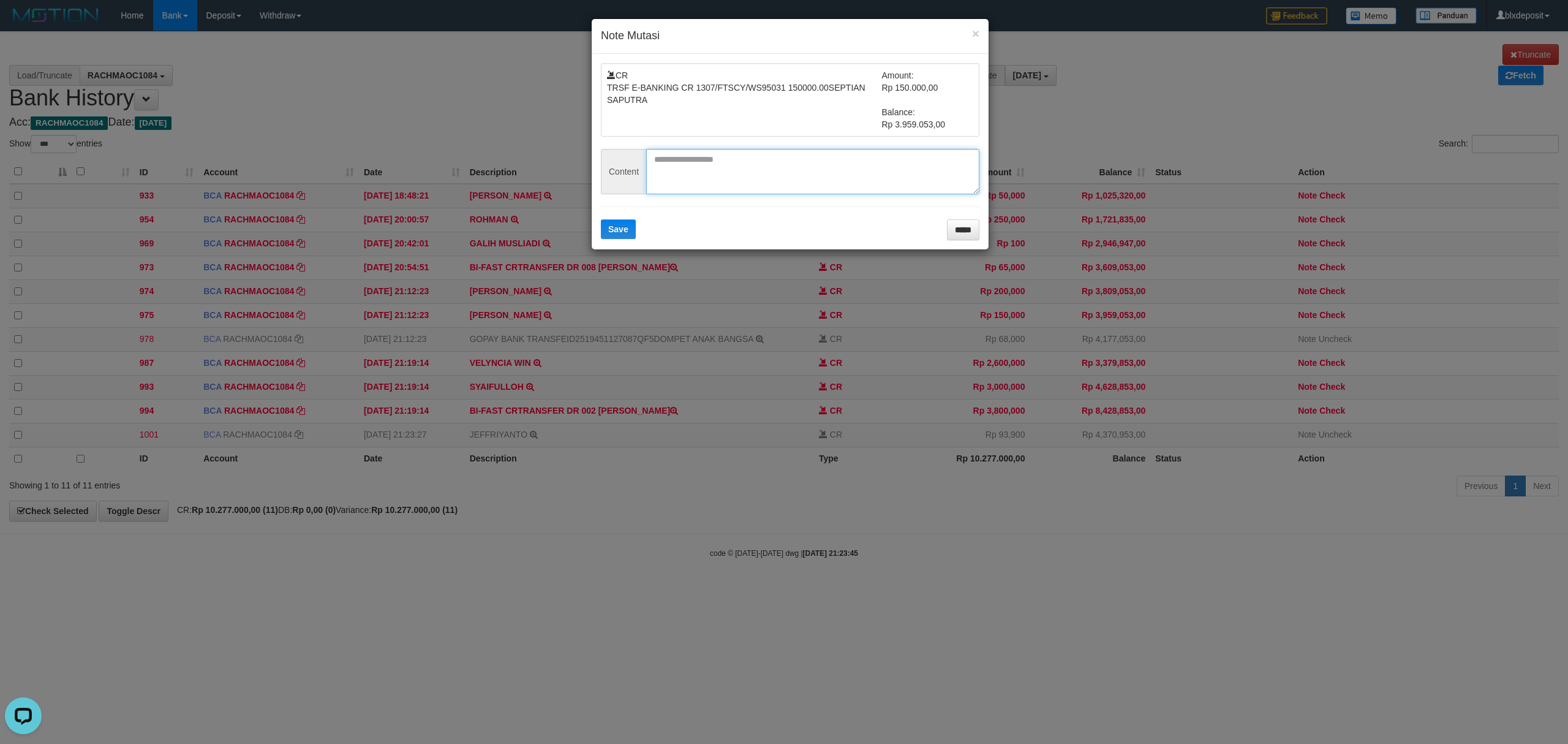 click at bounding box center (813, 172) 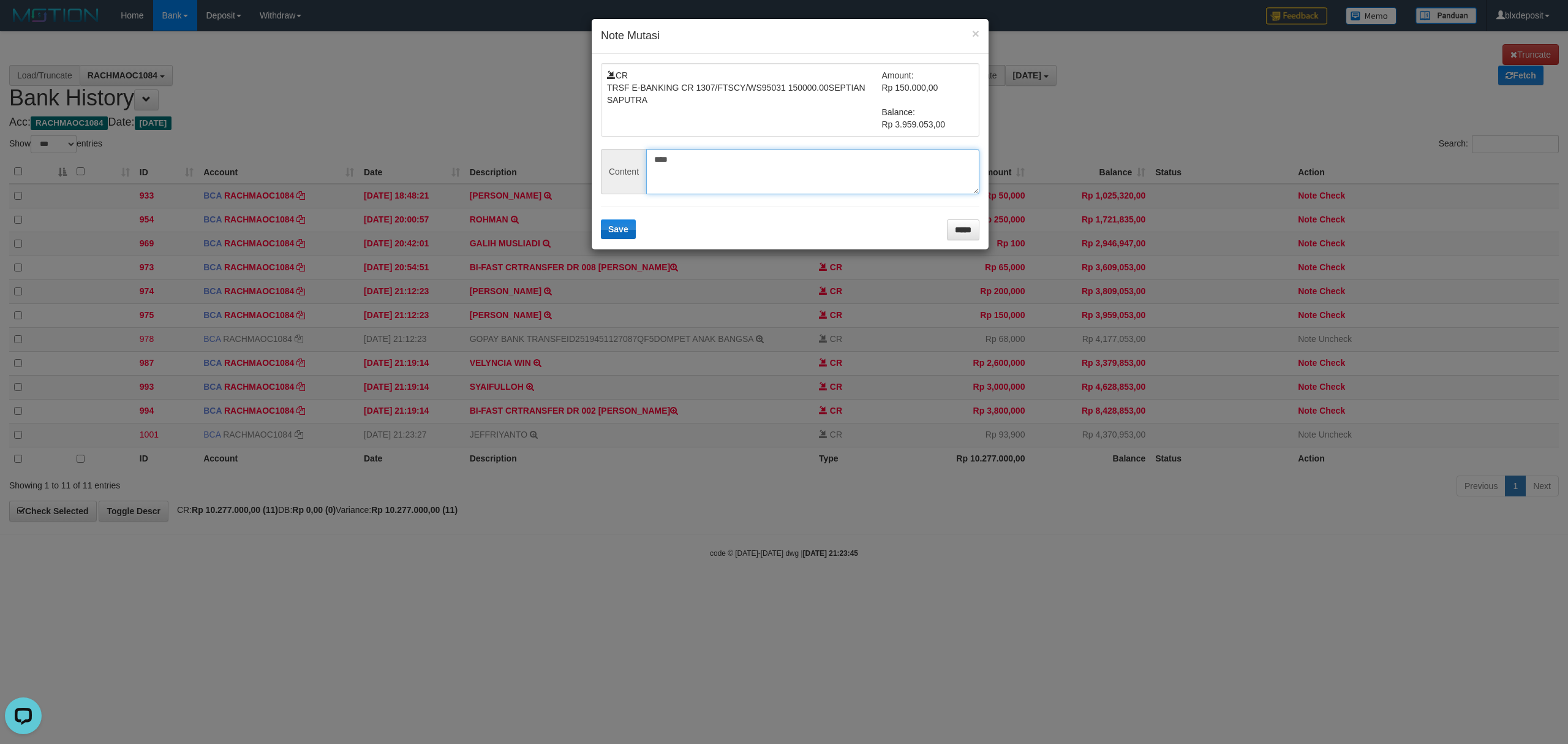 type on "****" 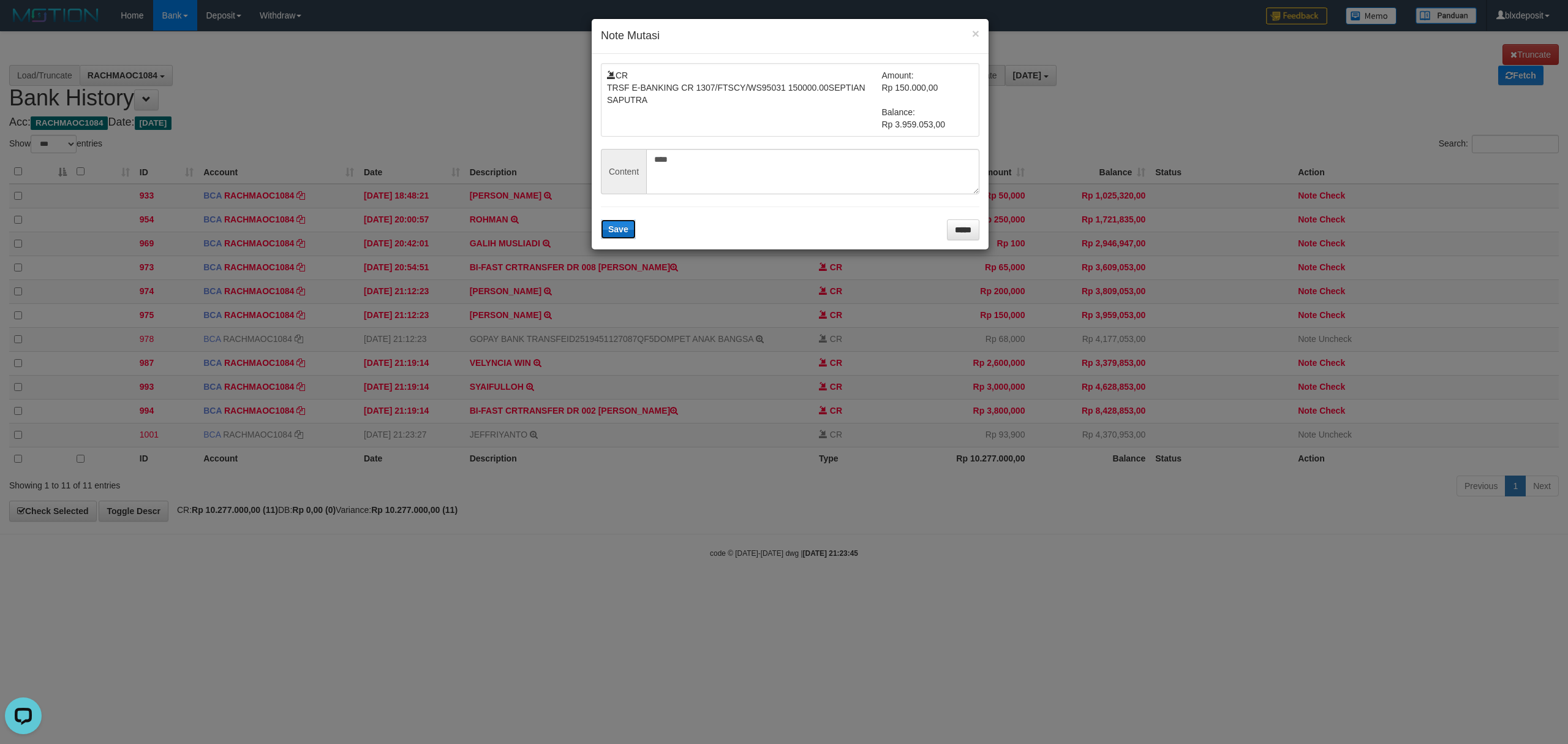 click on "Save" at bounding box center (618, 229) 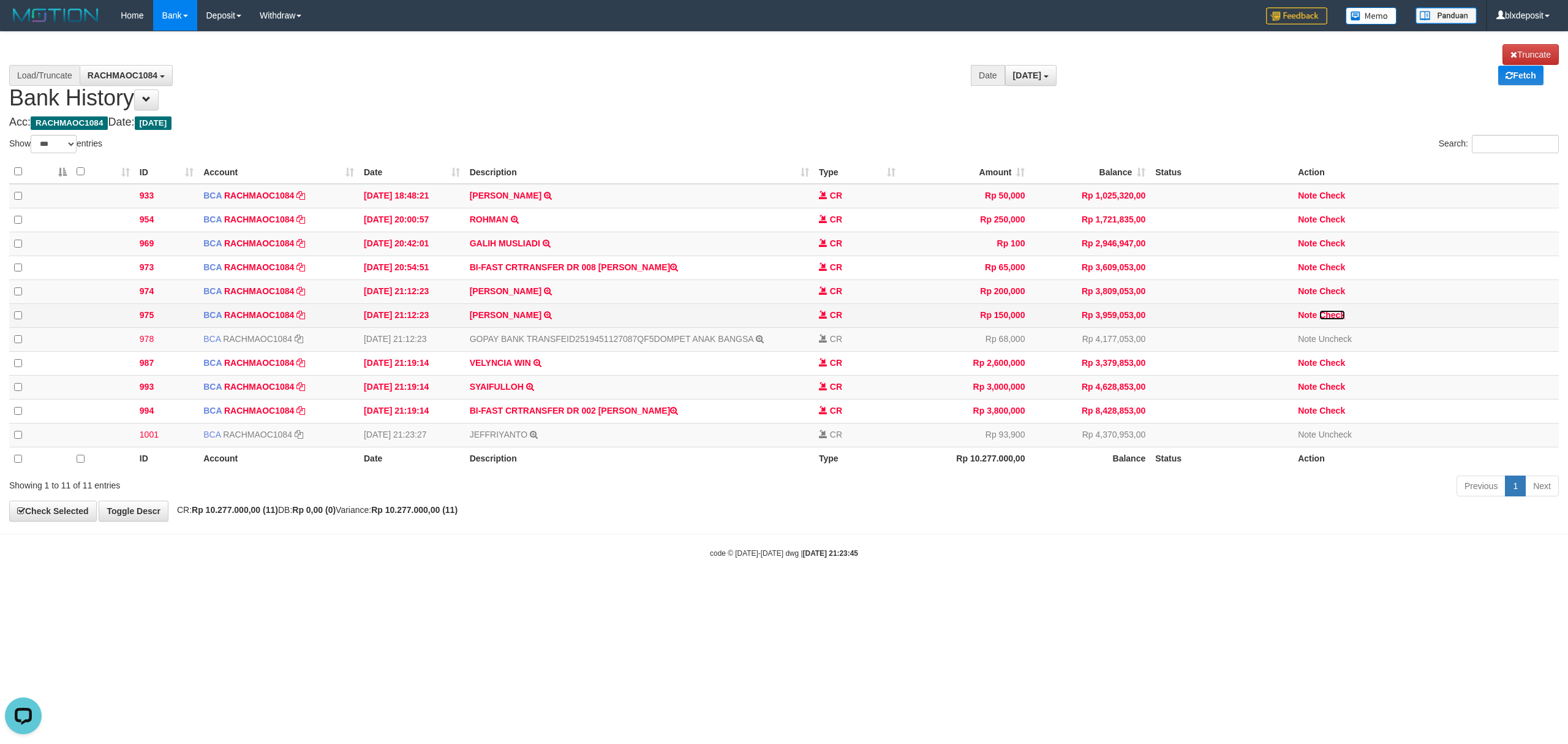 click on "Check" at bounding box center [1332, 315] 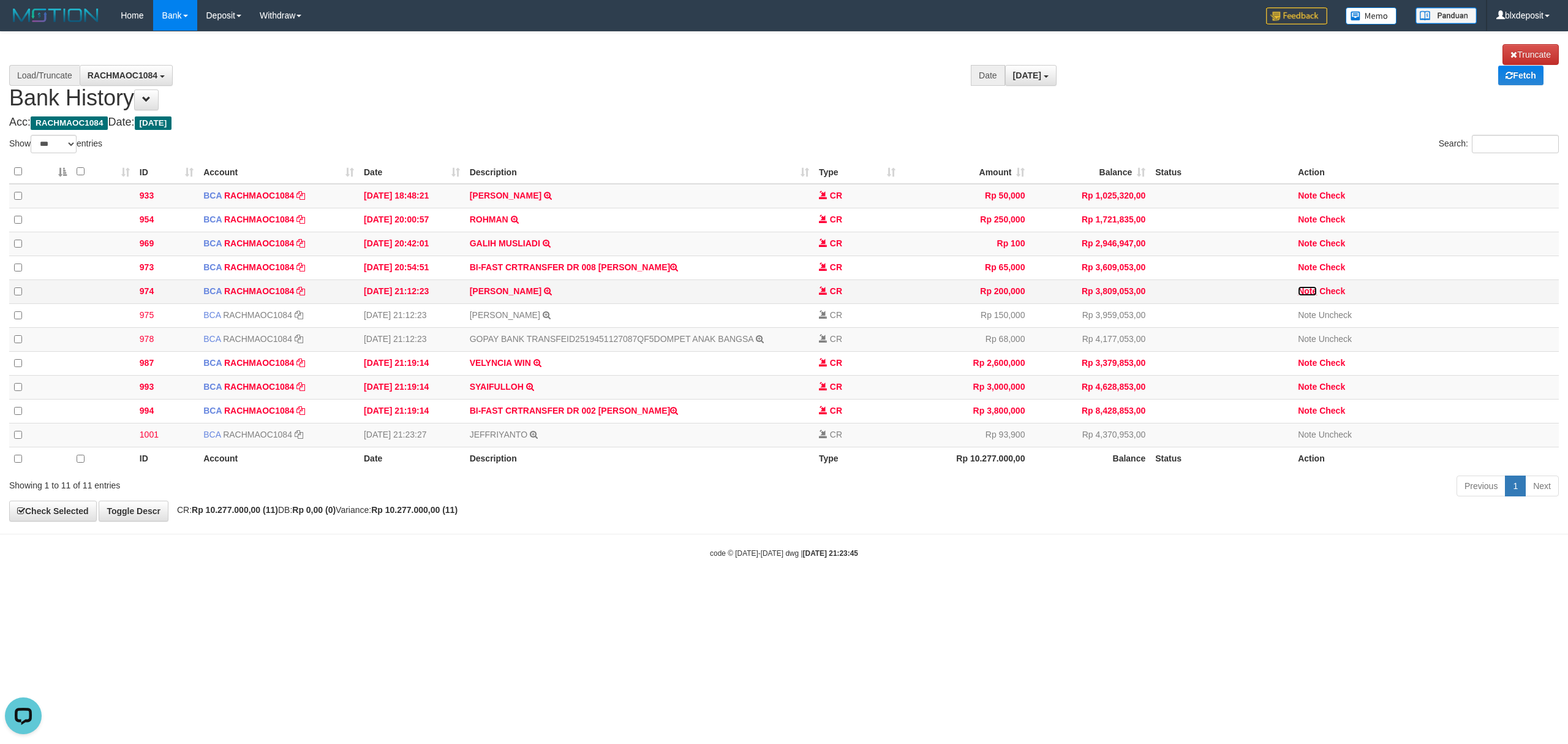 click on "Note" at bounding box center (1307, 291) 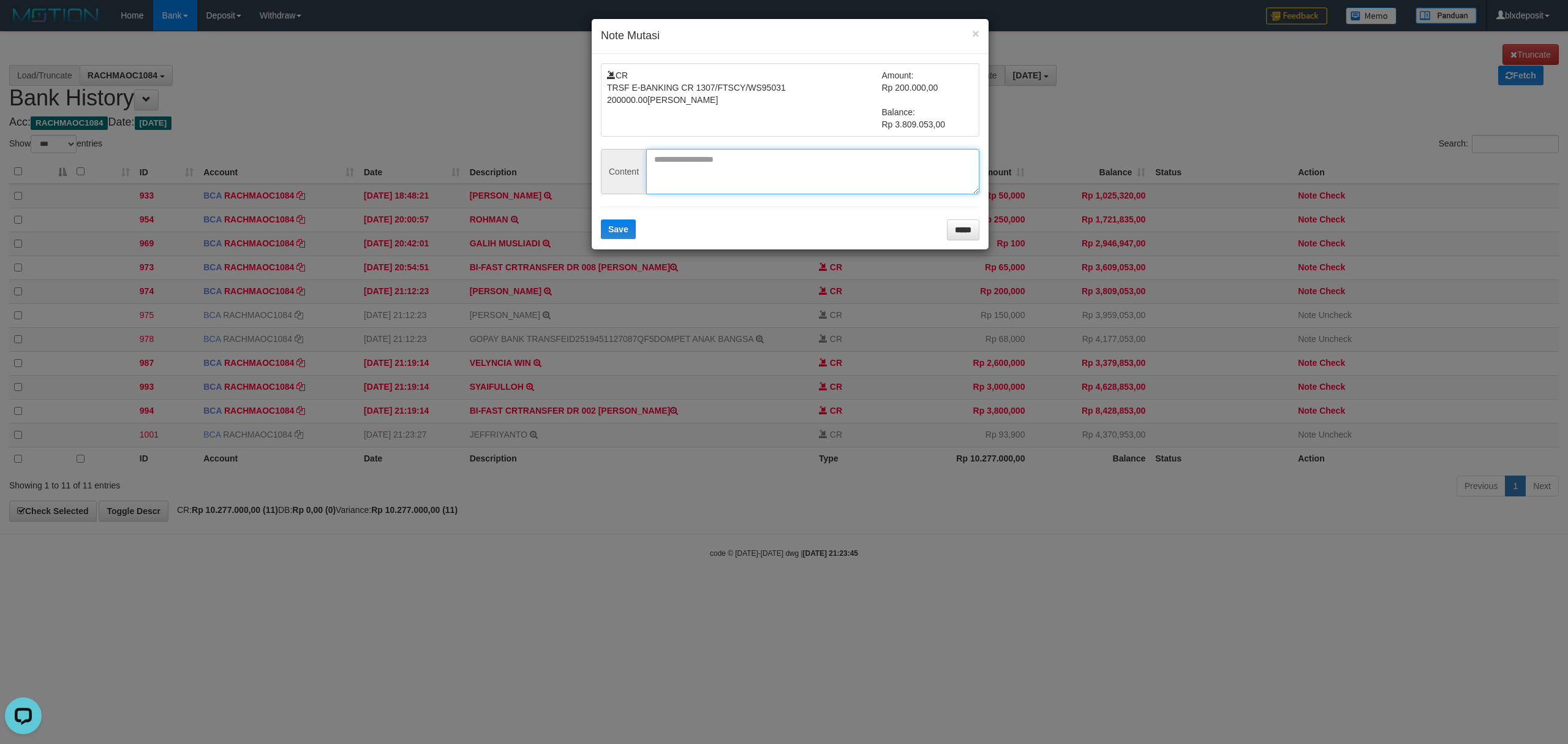 click at bounding box center (813, 172) 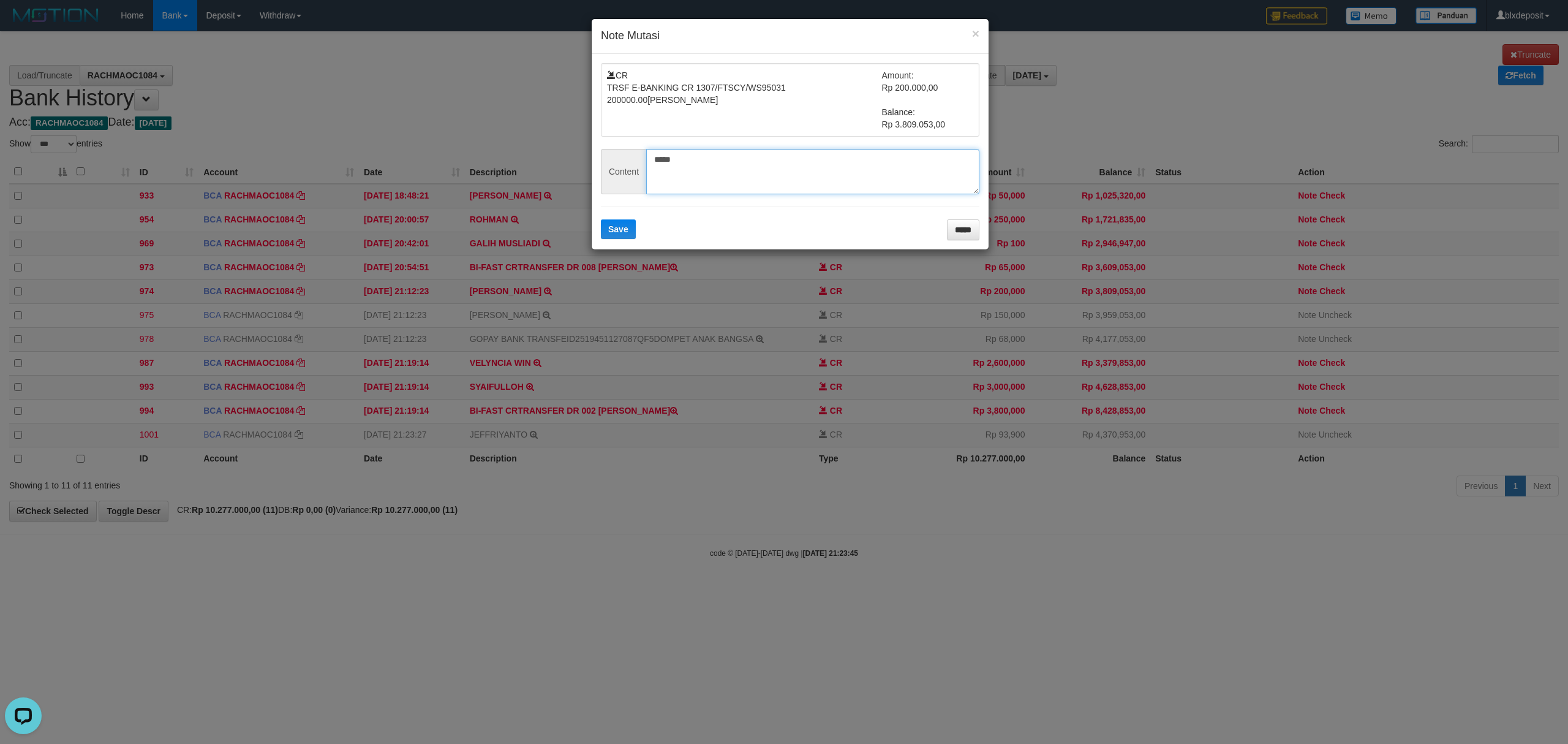 type on "*****" 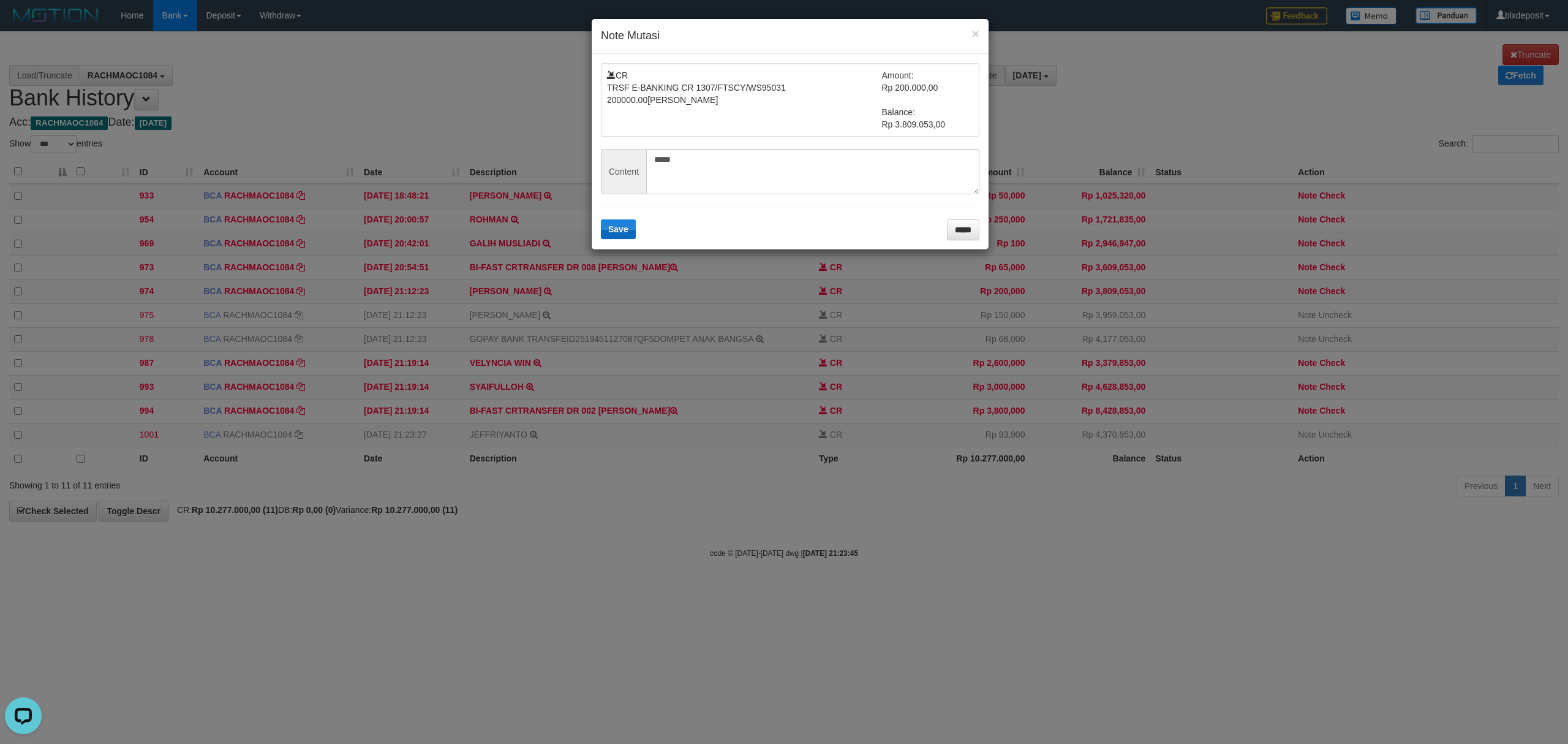 drag, startPoint x: 623, startPoint y: 212, endPoint x: 619, endPoint y: 221, distance: 9.848858 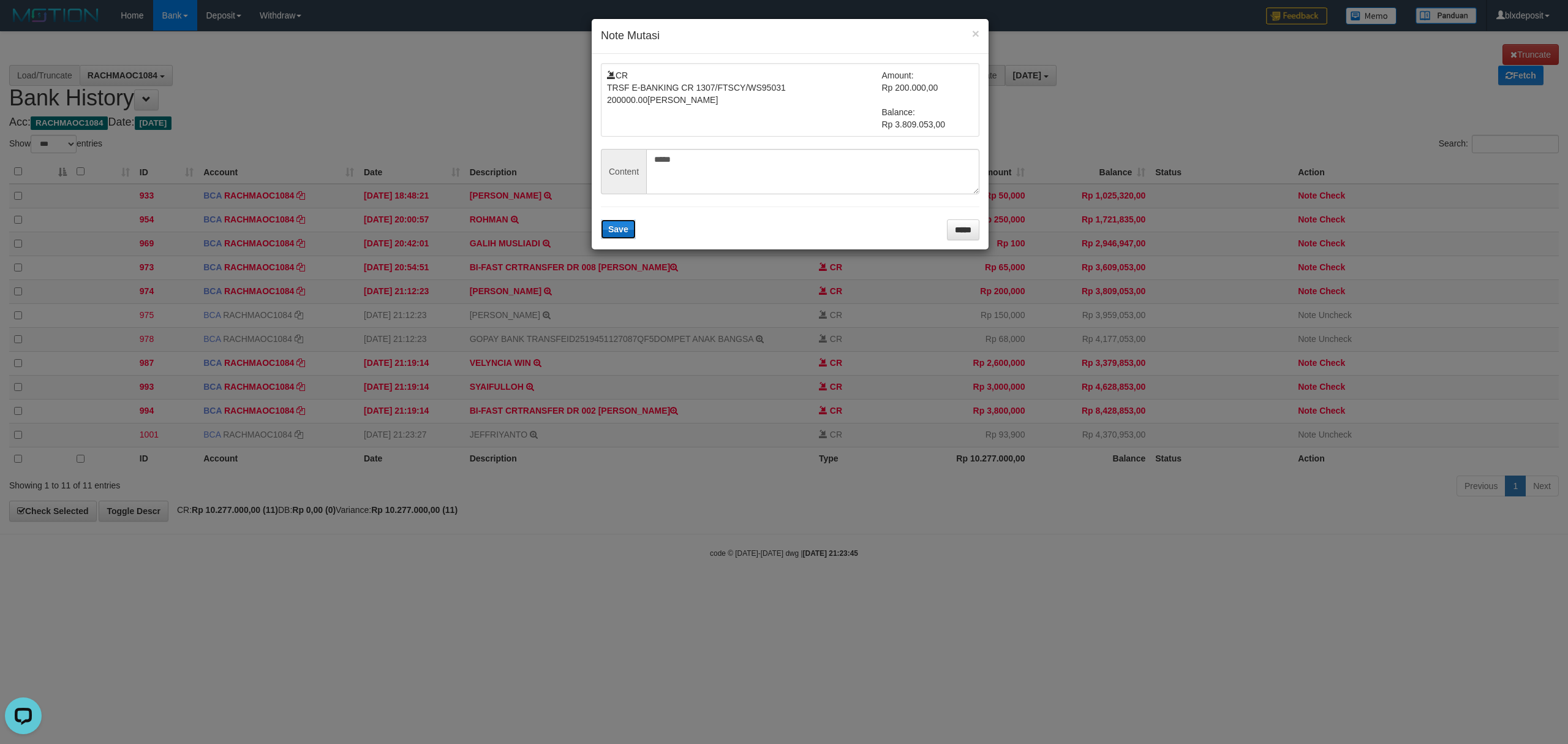 click on "Save" at bounding box center (618, 229) 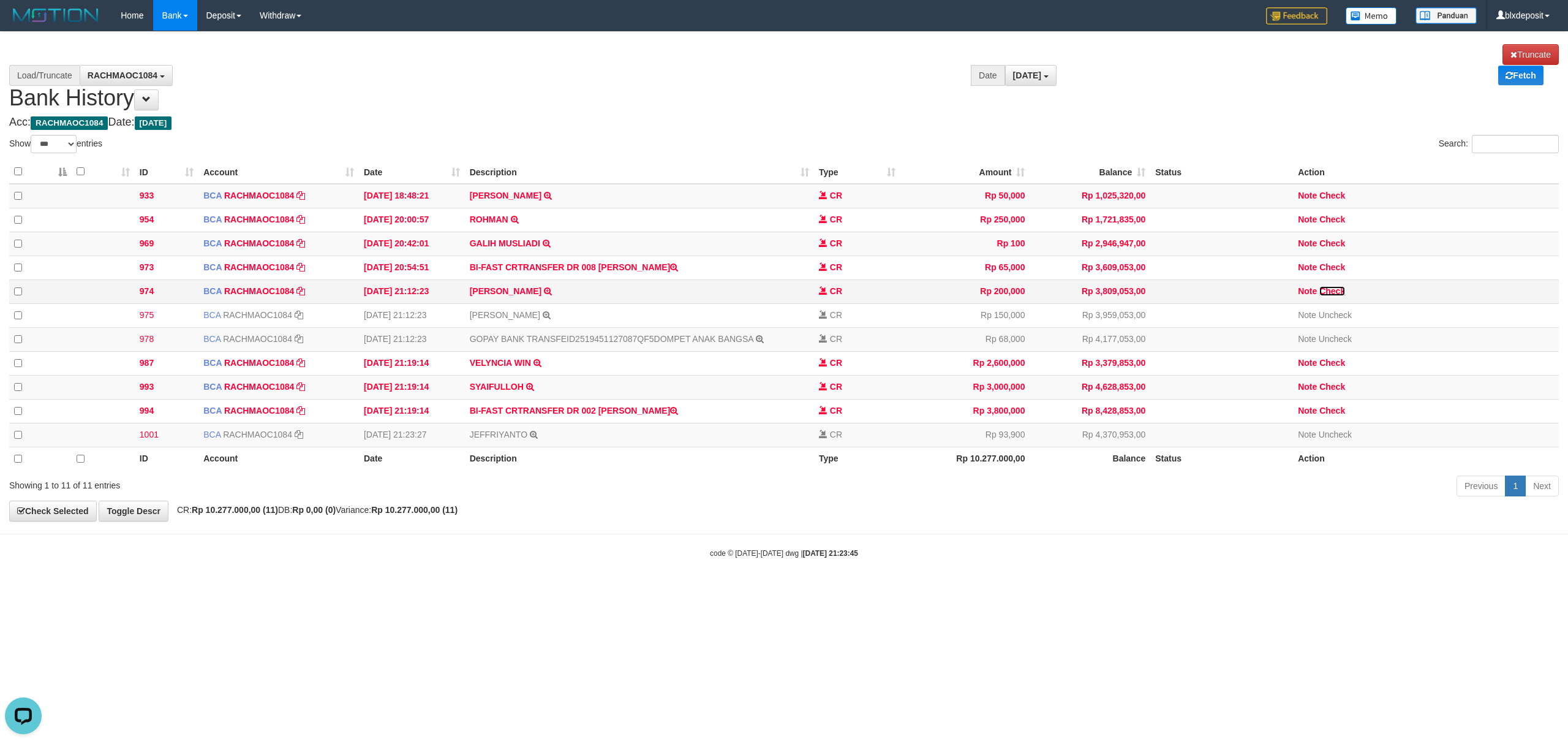 click on "Check" at bounding box center (1332, 291) 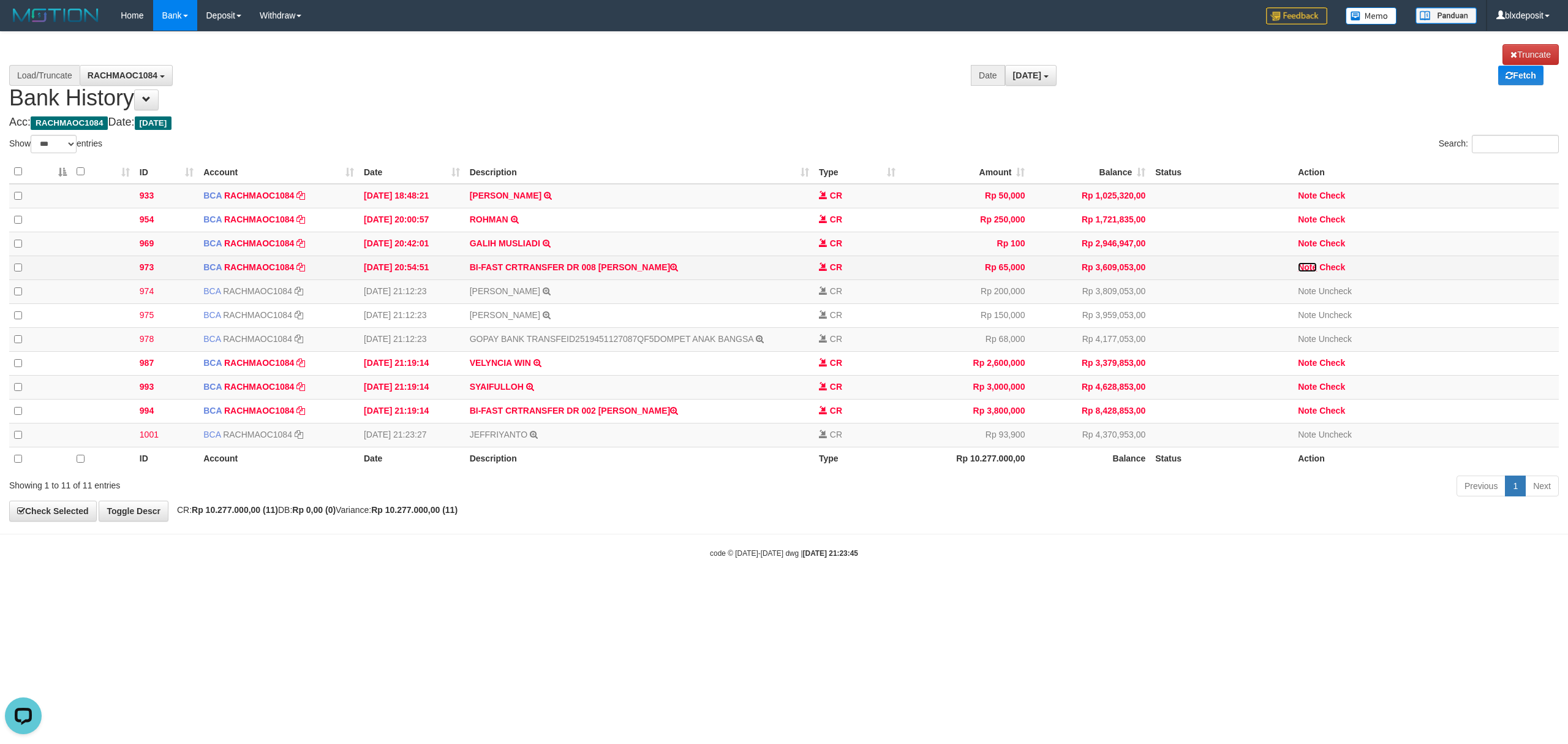 click on "Note" at bounding box center [1307, 267] 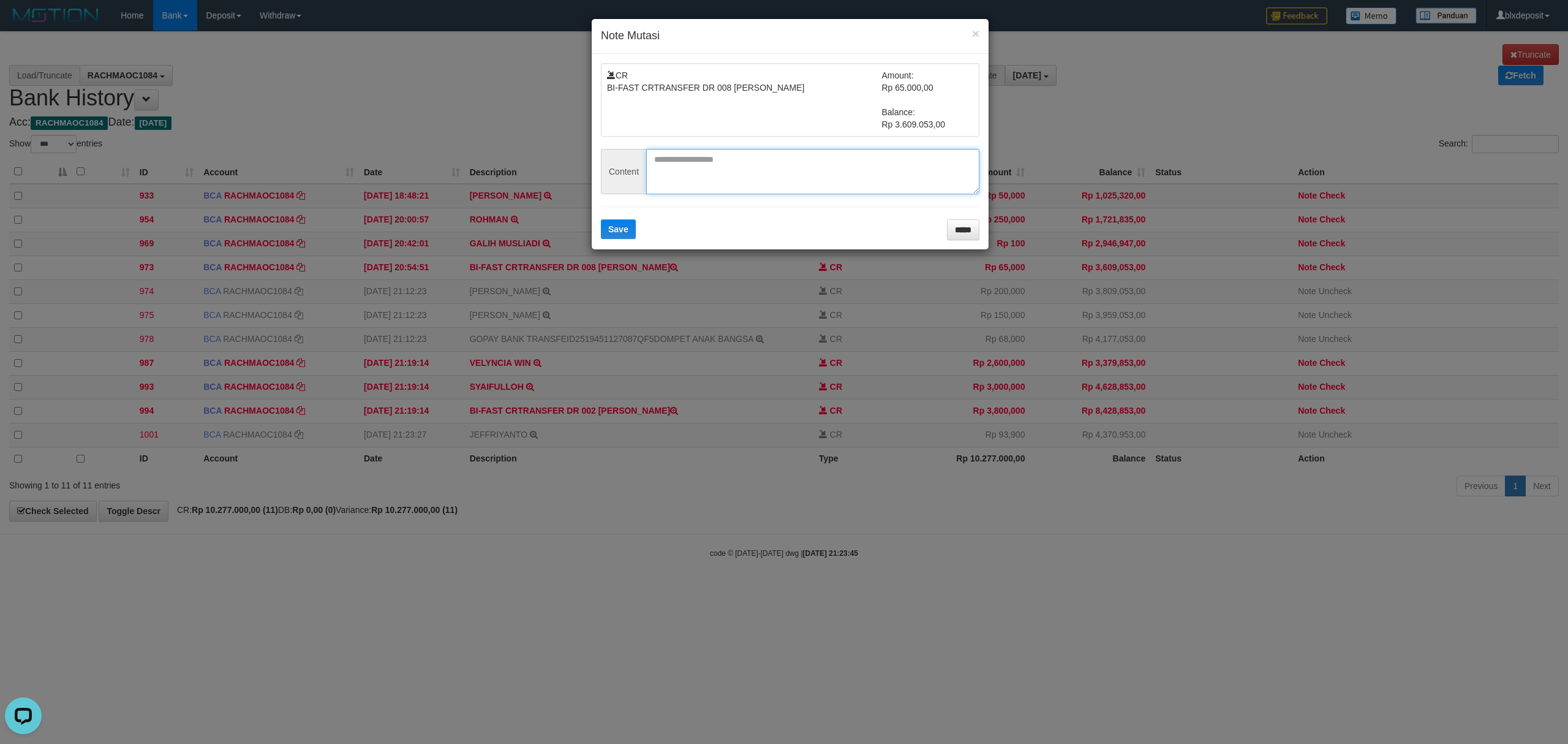 click at bounding box center (813, 172) 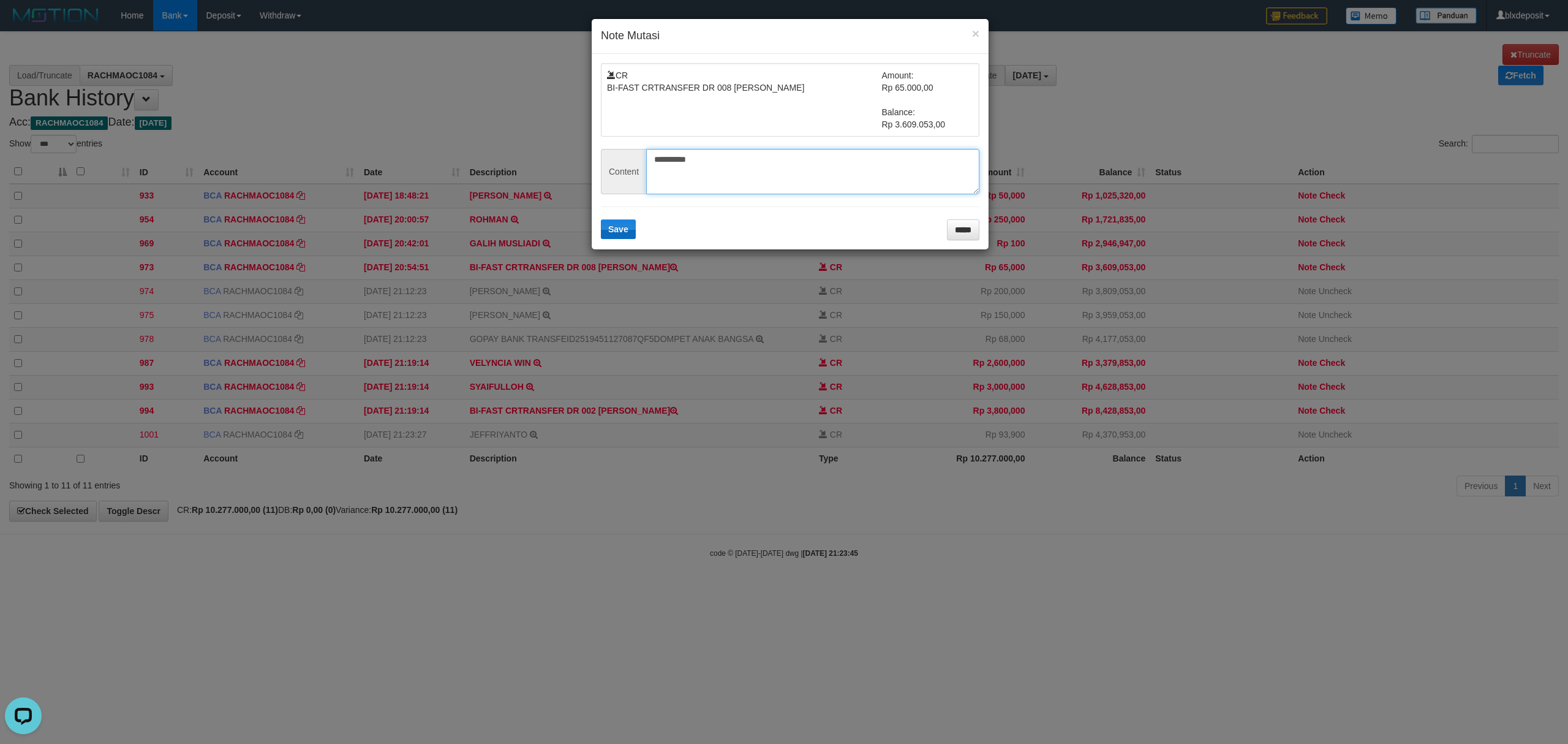 type on "**********" 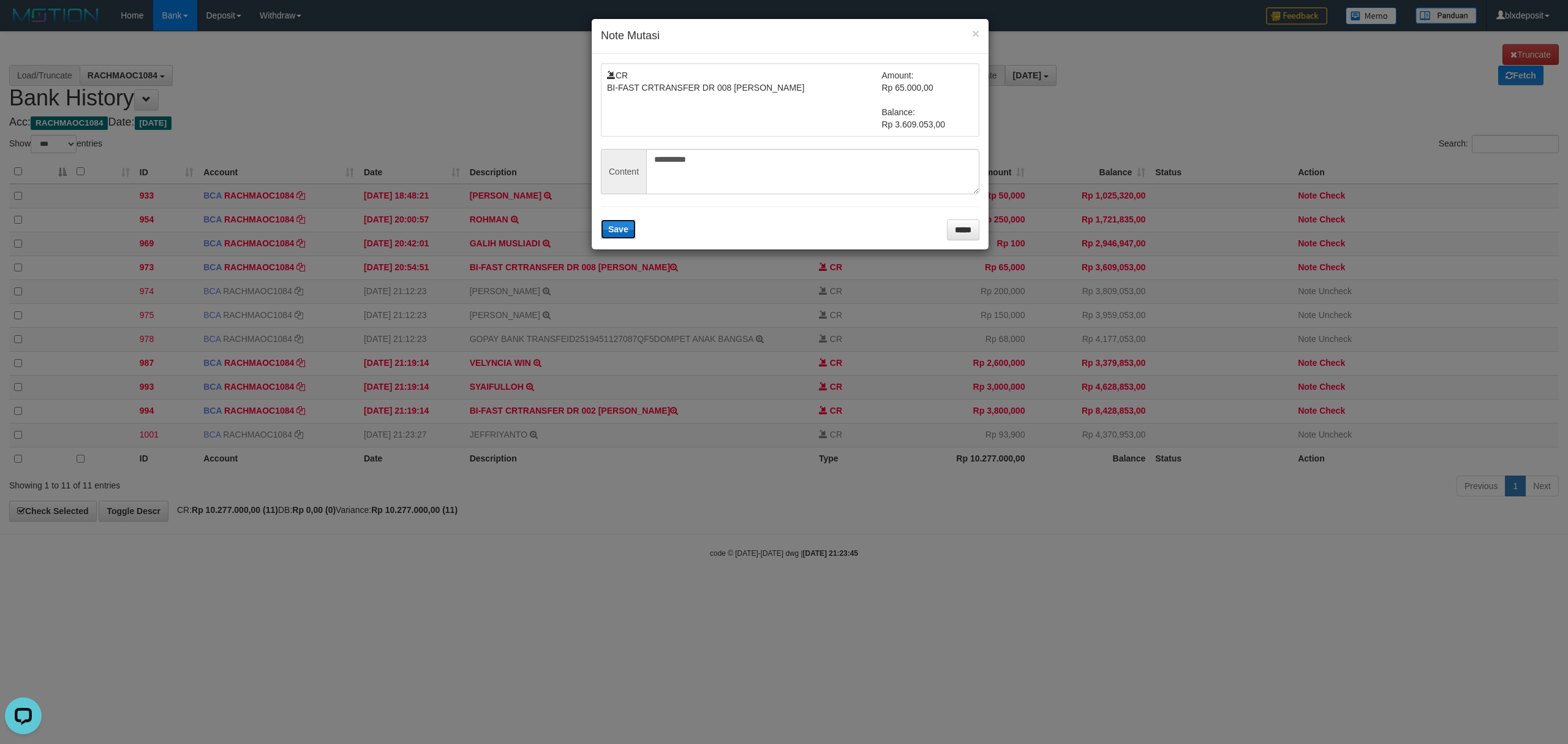 click on "Save" at bounding box center [618, 229] 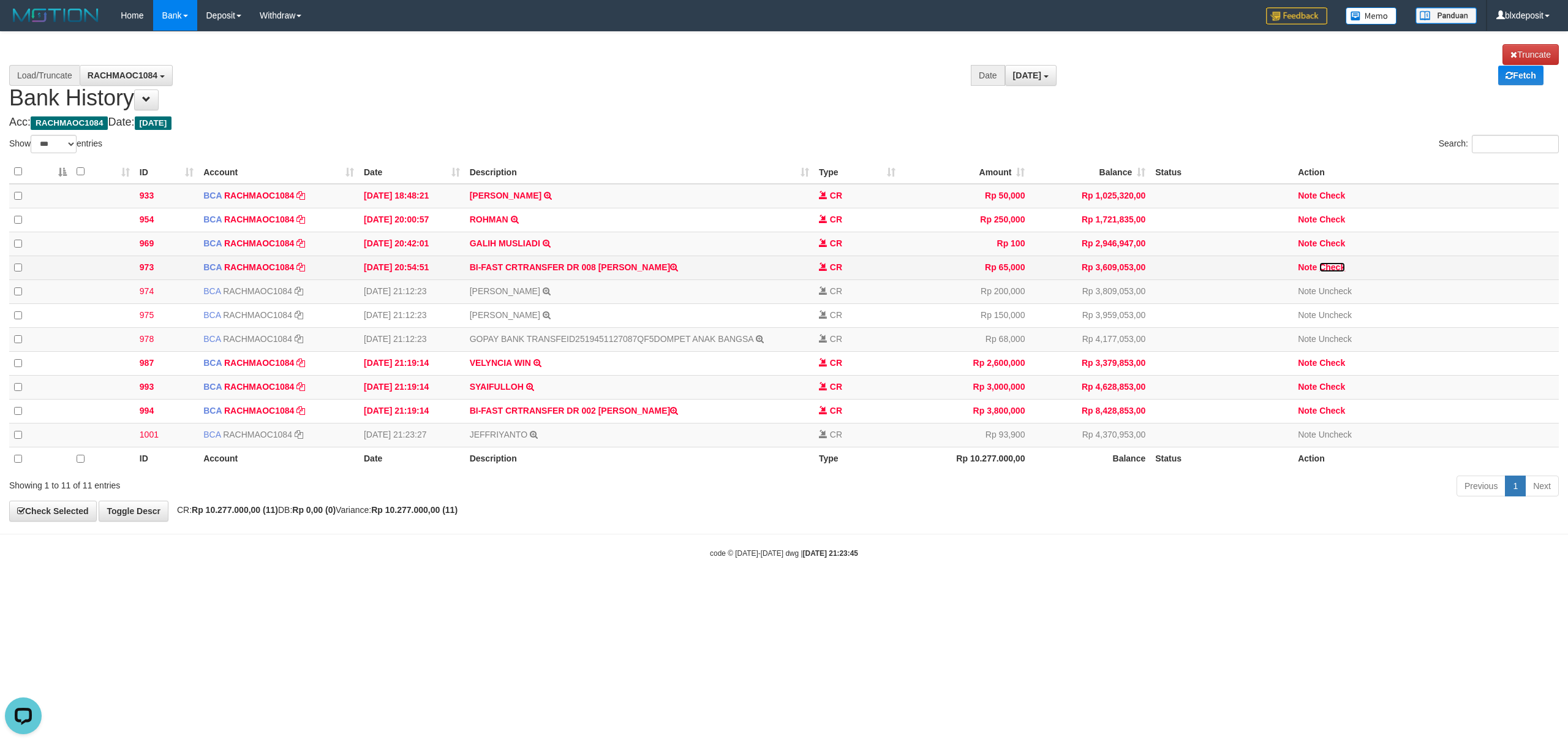 click on "Check" at bounding box center (1332, 267) 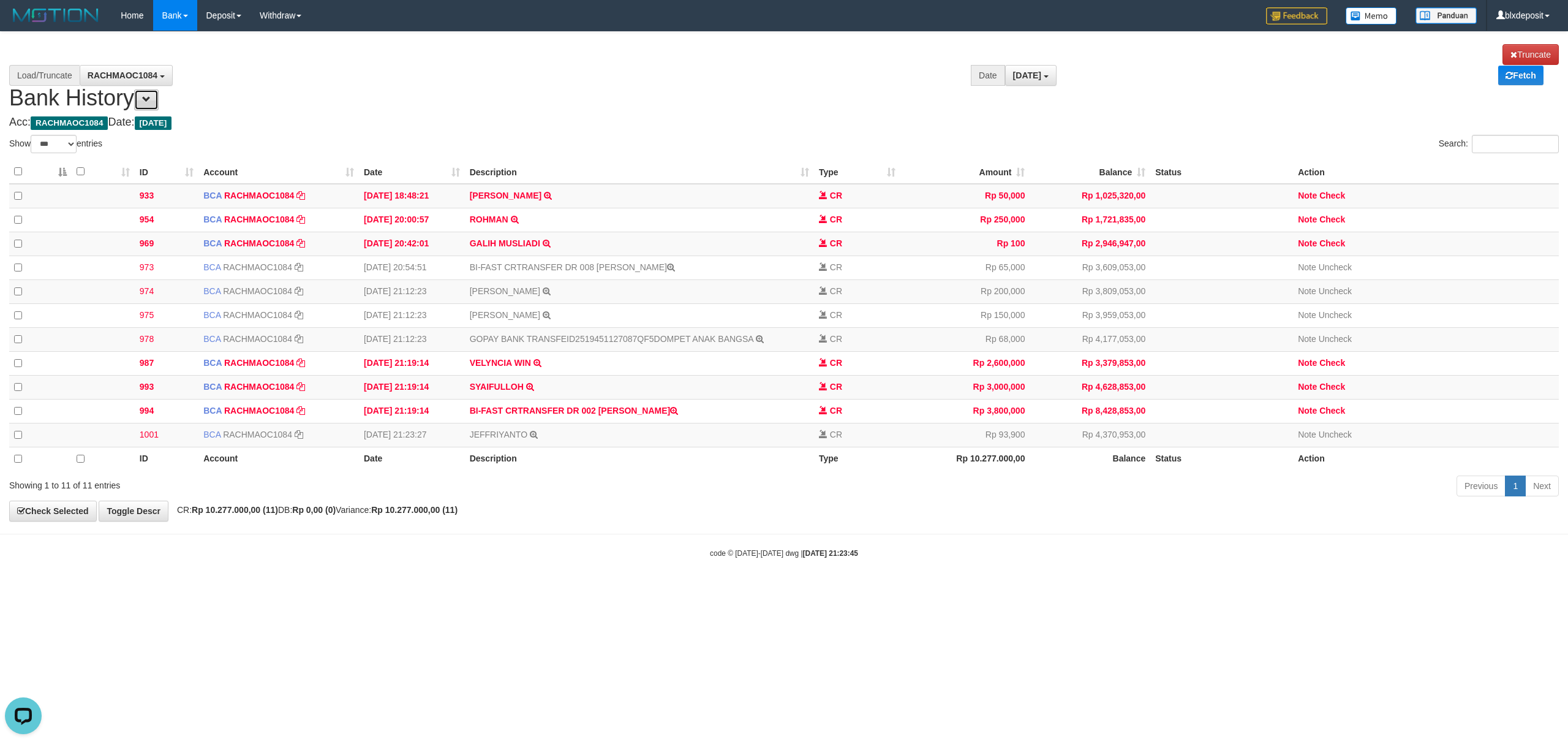 click at bounding box center (146, 100) 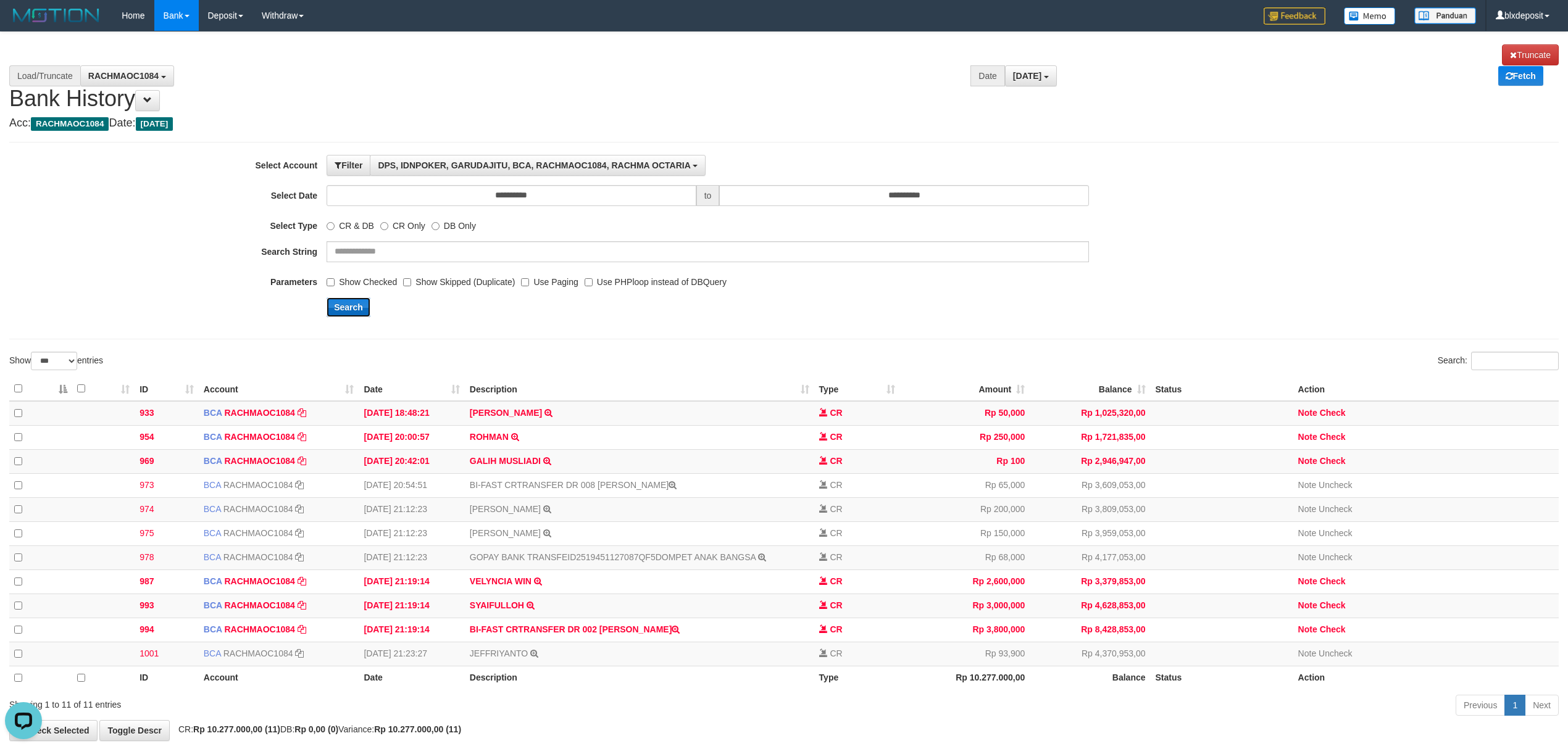 click on "Search" at bounding box center (348, 307) 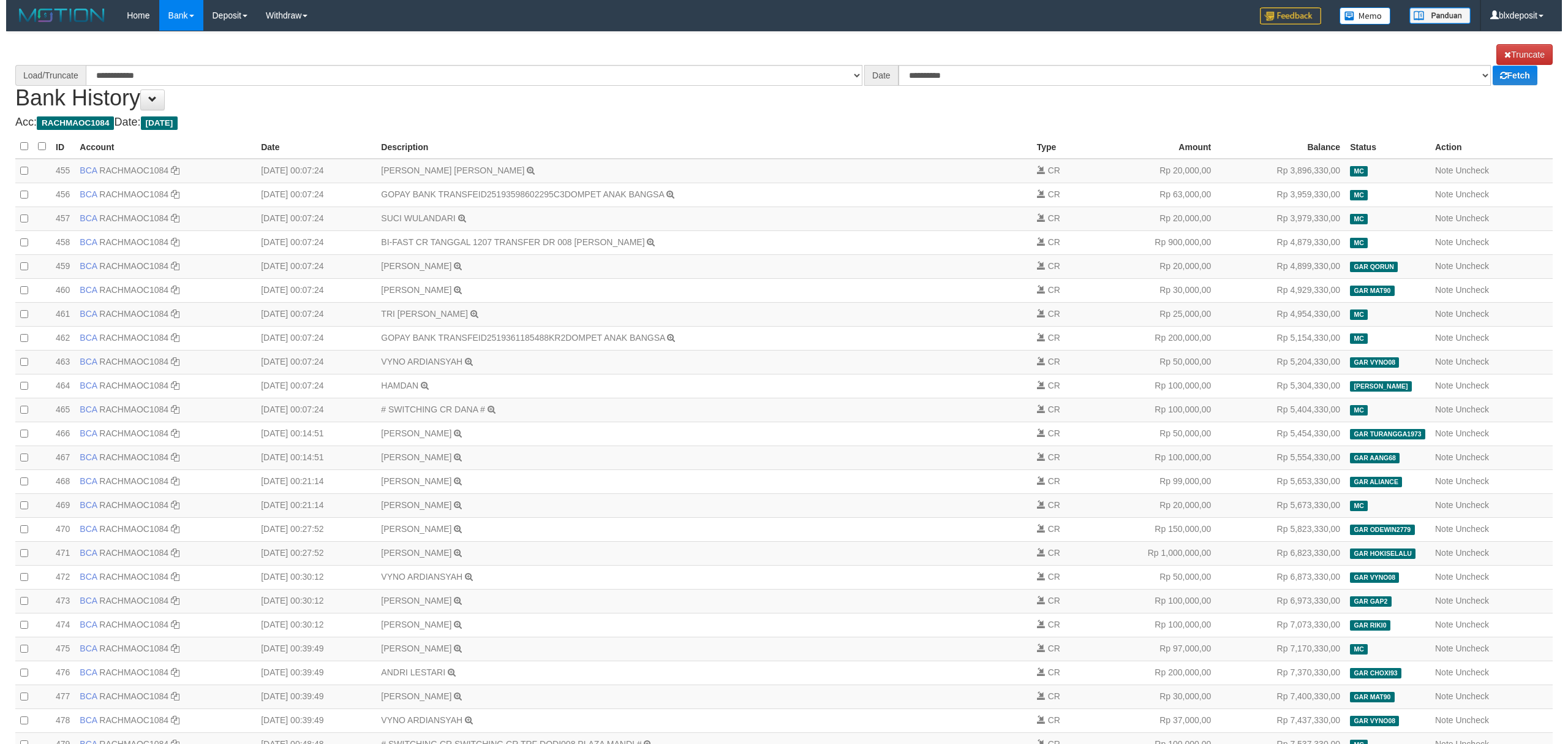 scroll, scrollTop: 0, scrollLeft: 0, axis: both 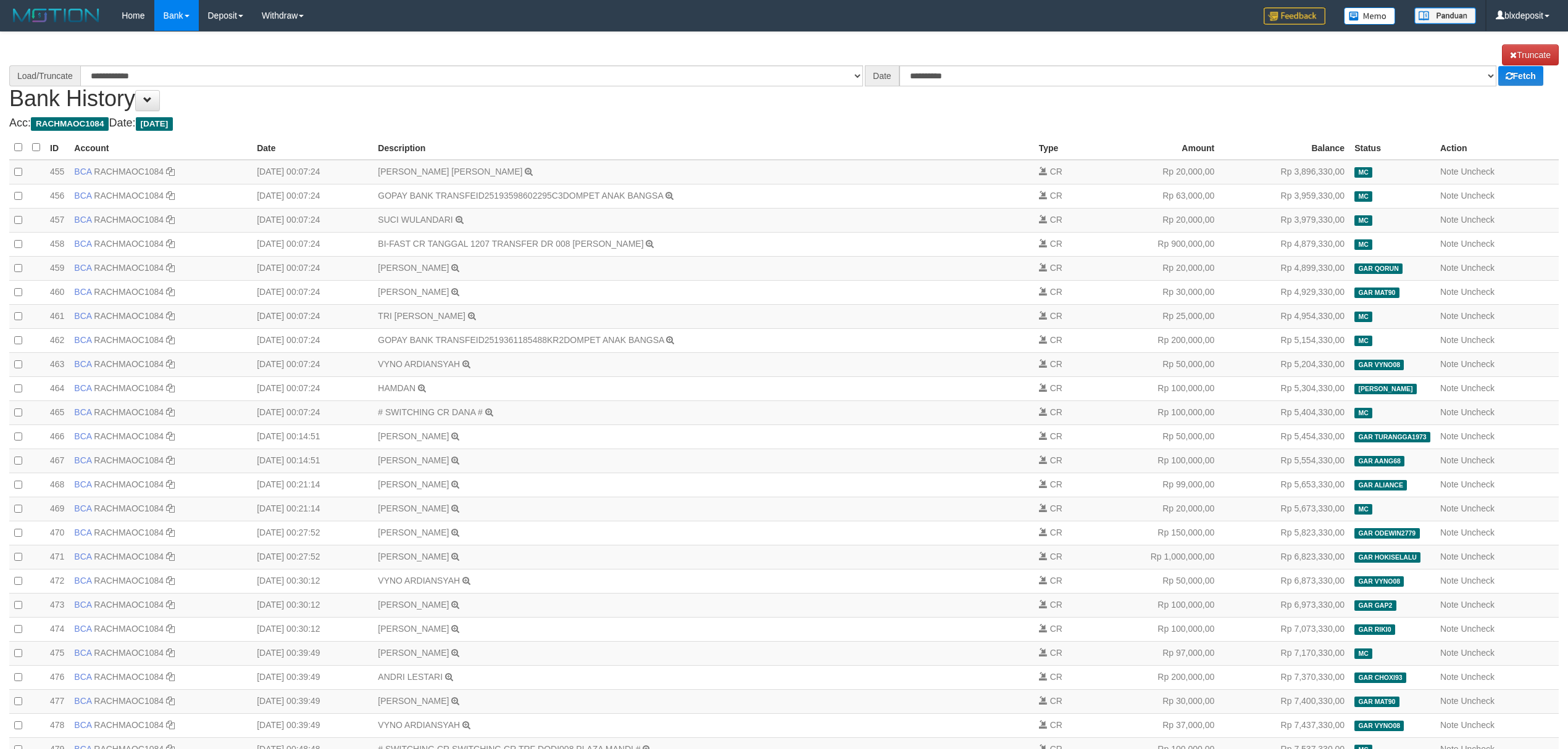 click on "**********" at bounding box center (784, 1738) 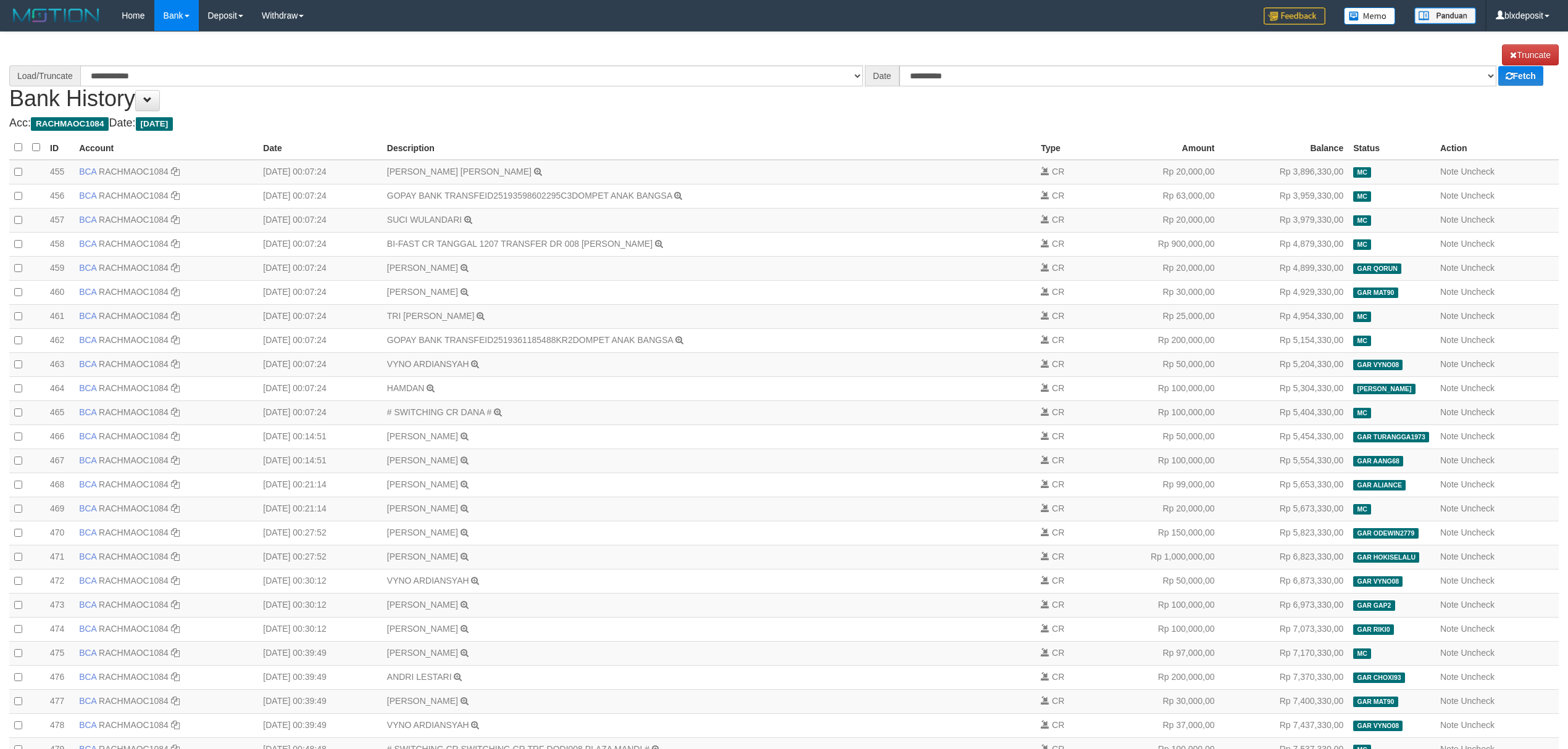 select on "***" 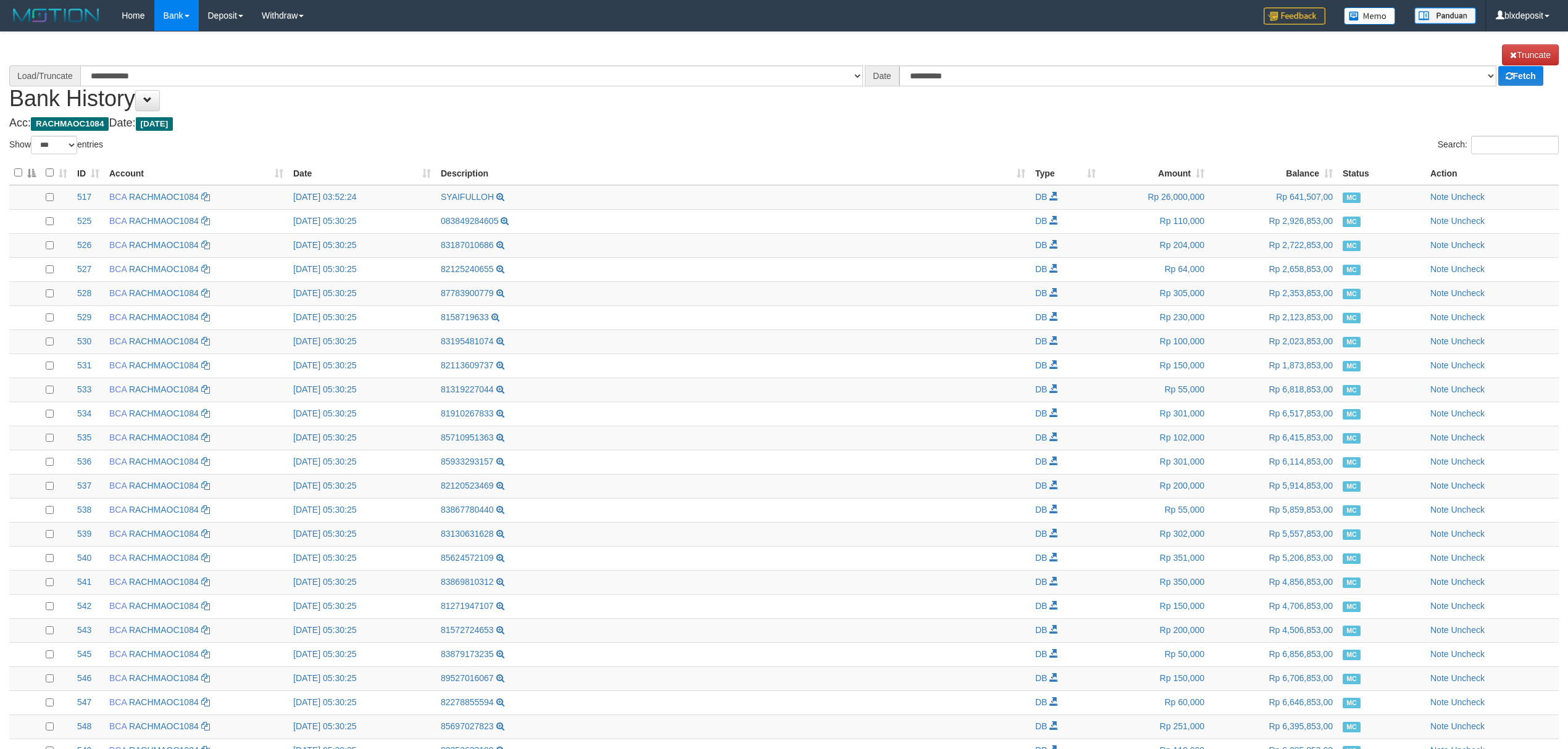 click on "**********" at bounding box center [784, 78] 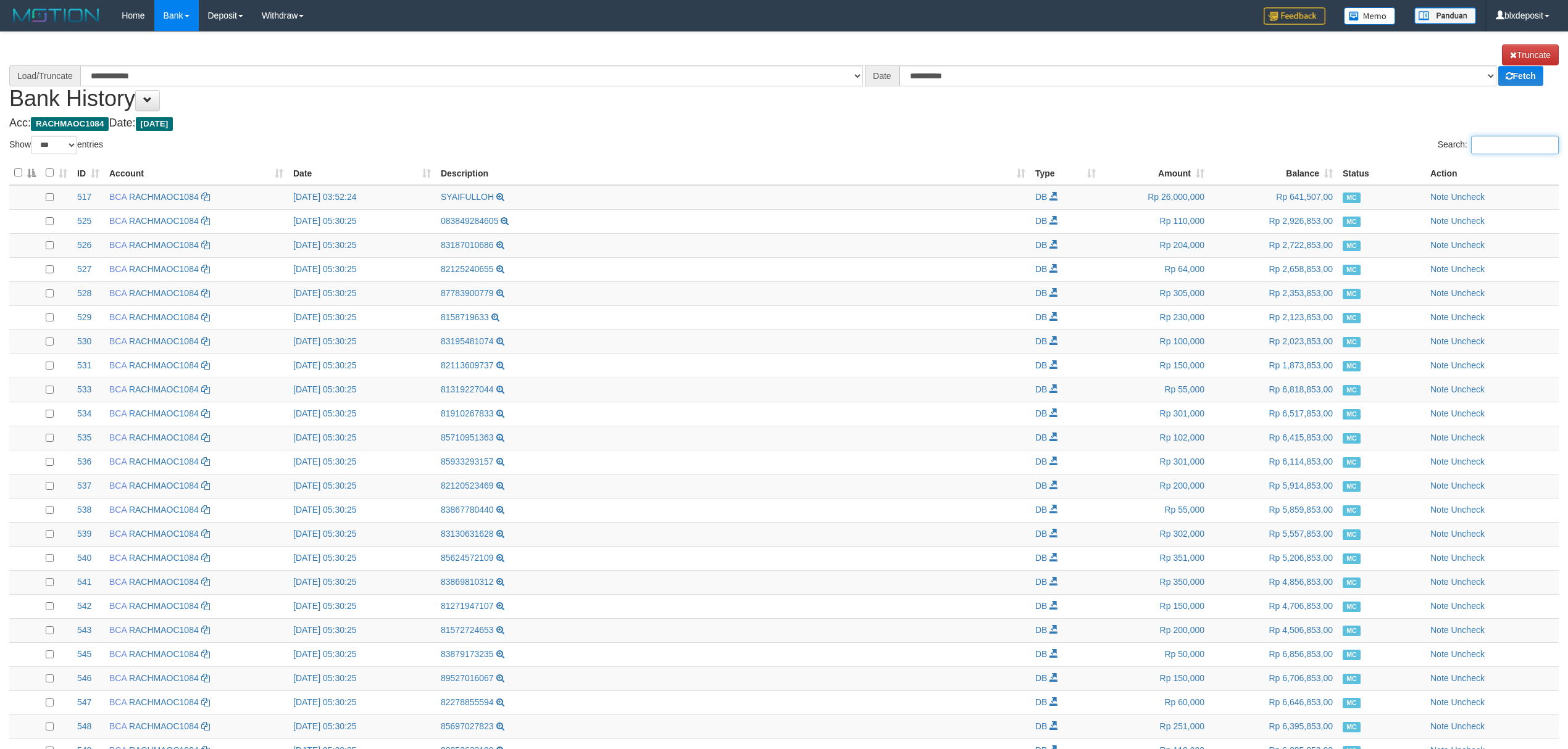 click on "Search:" at bounding box center (1515, 145) 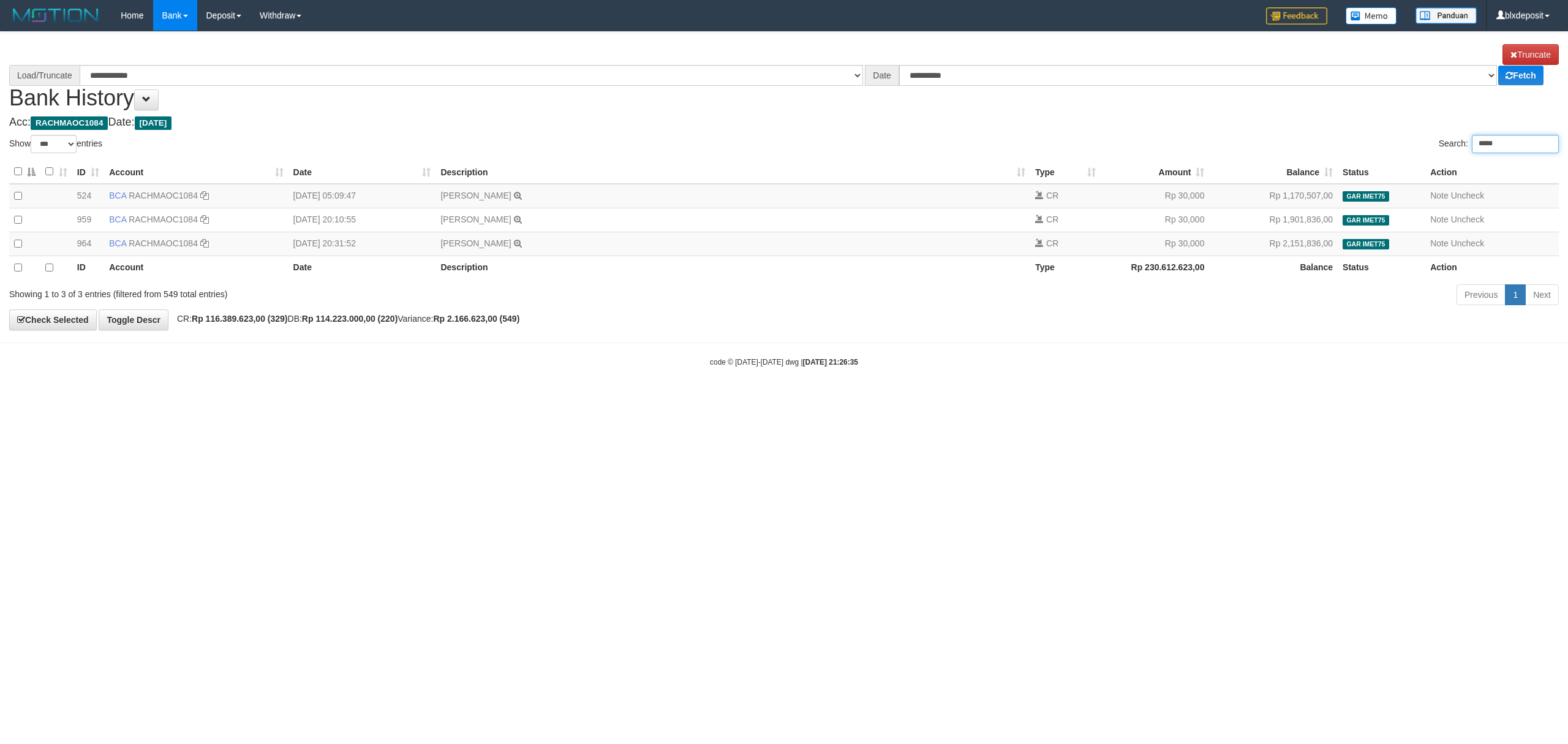 type on "****" 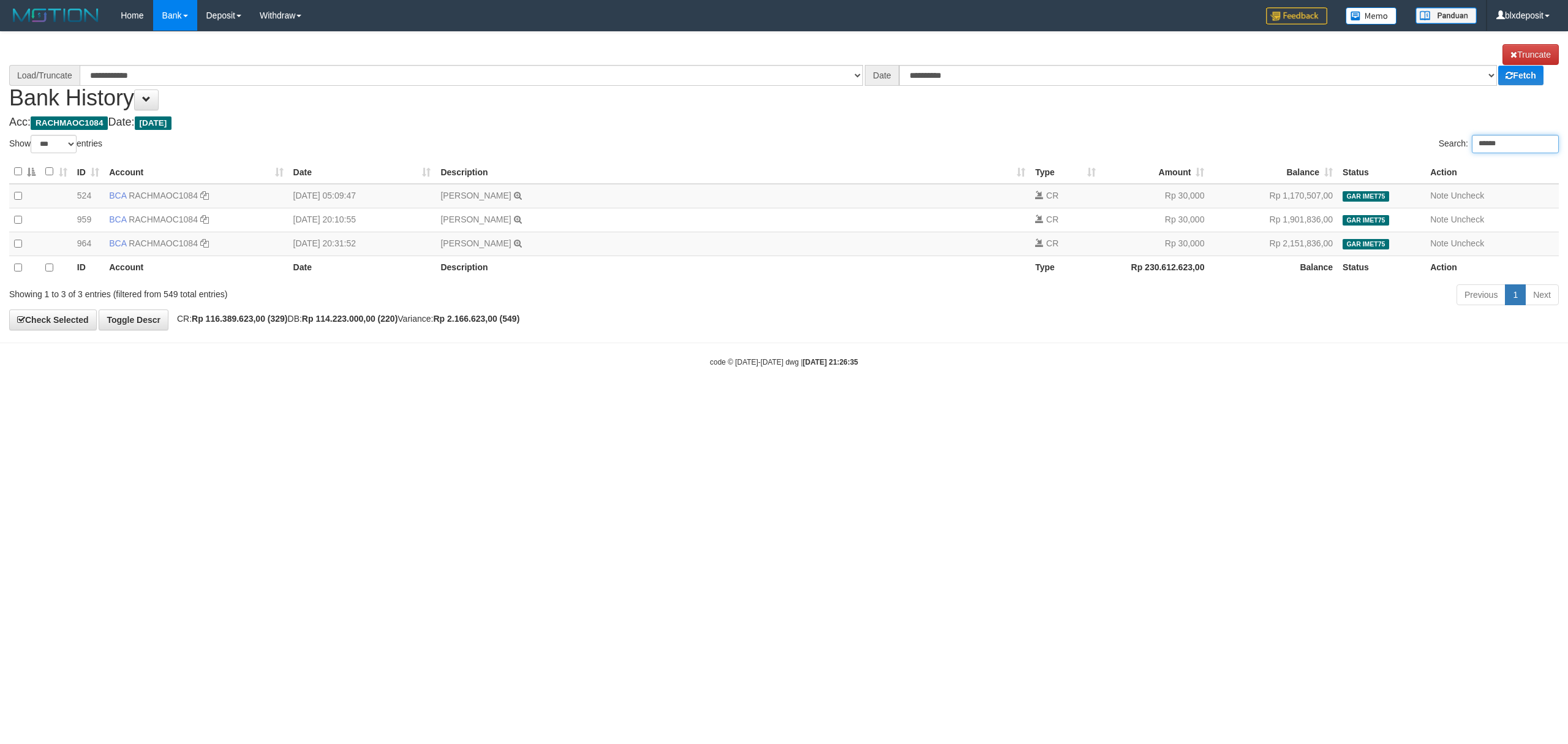 select on "****" 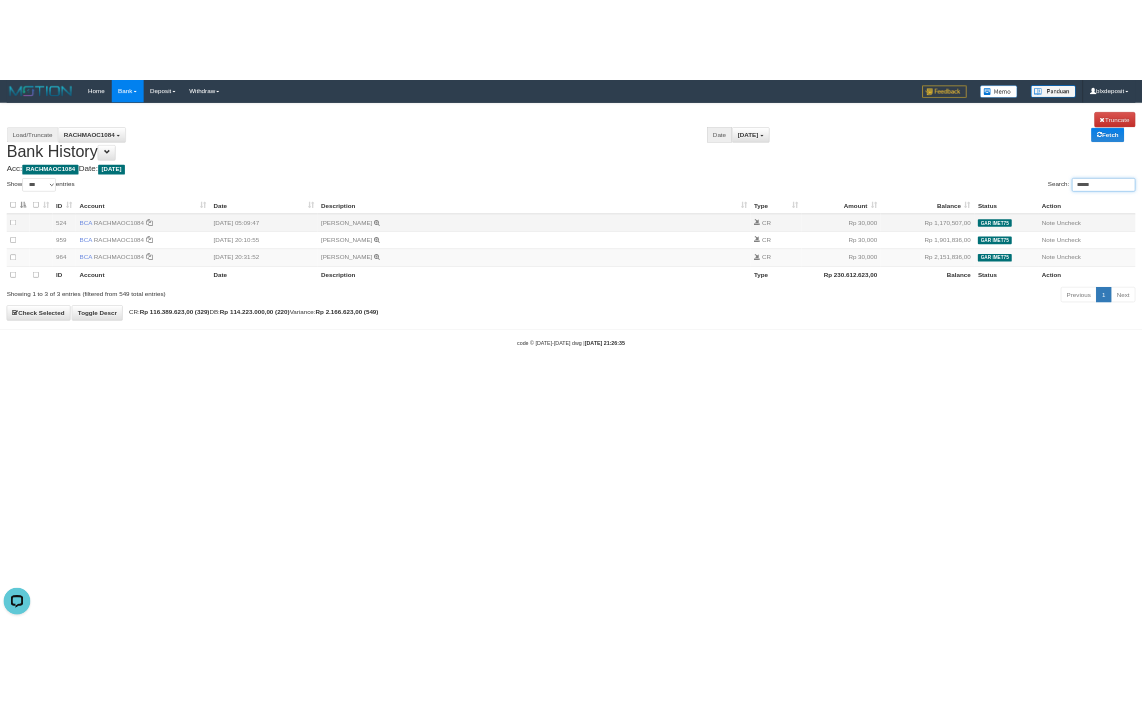 scroll, scrollTop: 0, scrollLeft: 0, axis: both 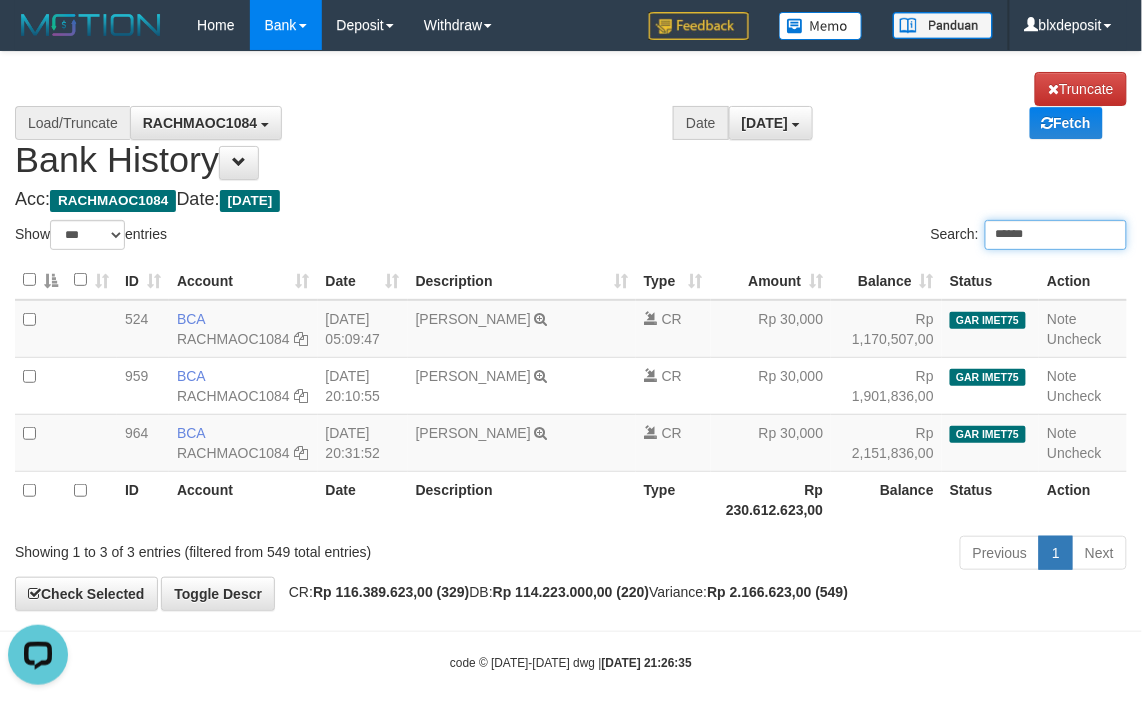 type on "****" 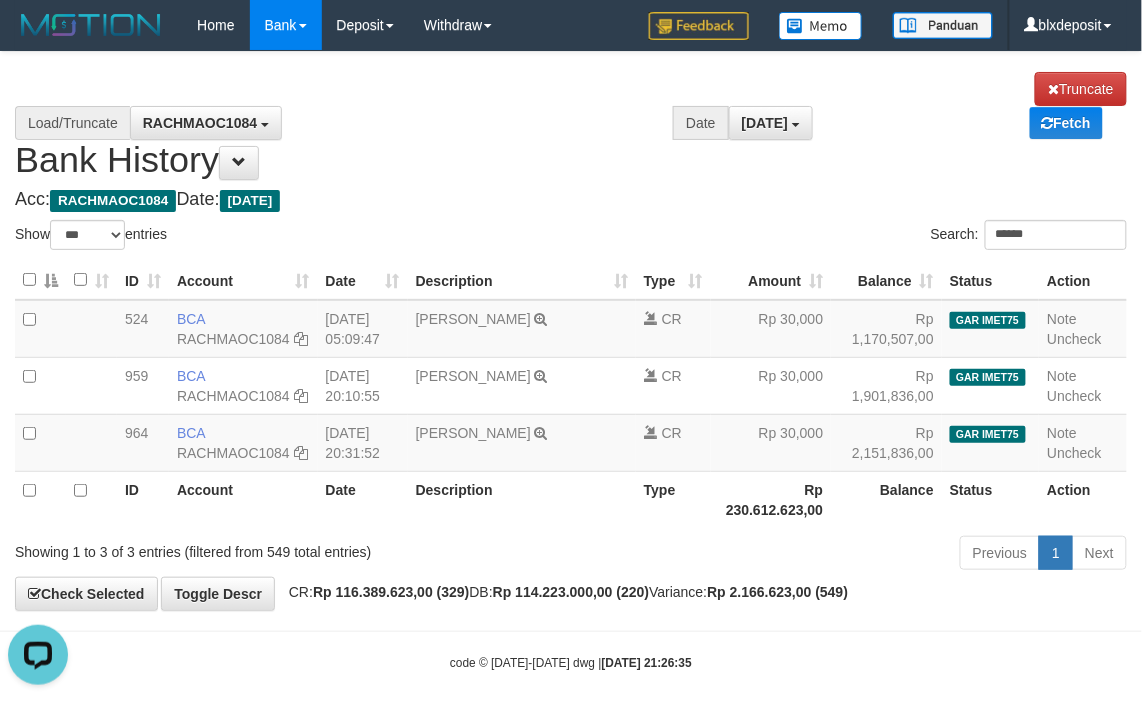 click on "Previous 1 Next" at bounding box center [809, 555] 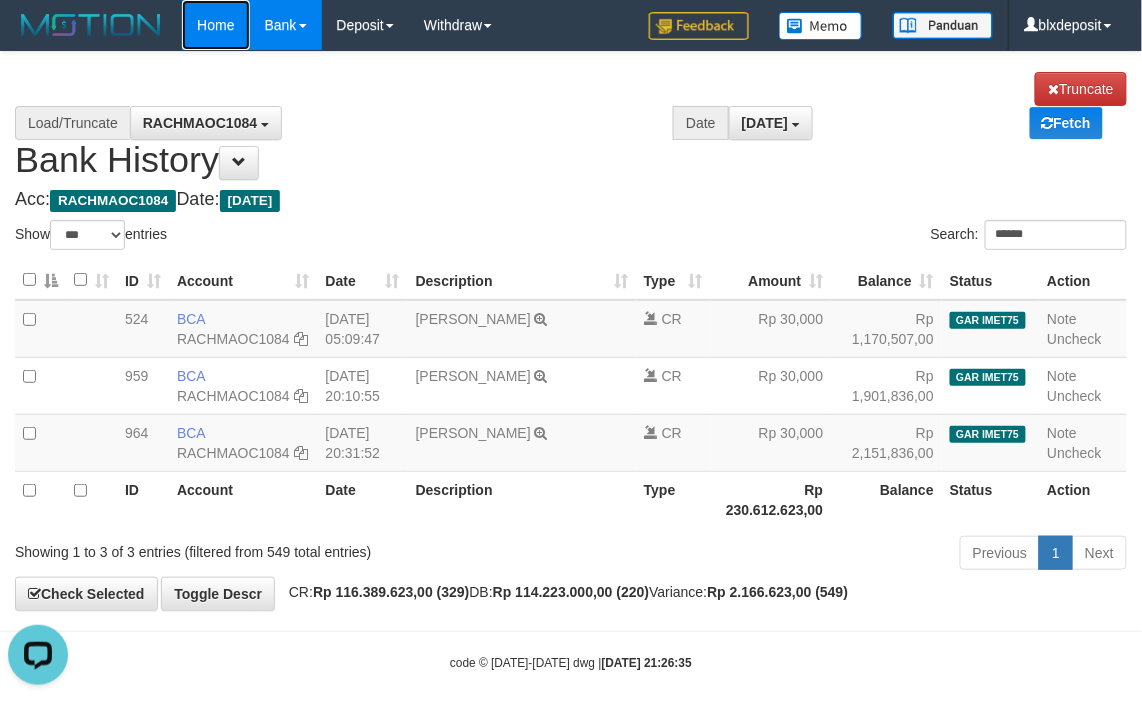 click on "Home" at bounding box center (215, 25) 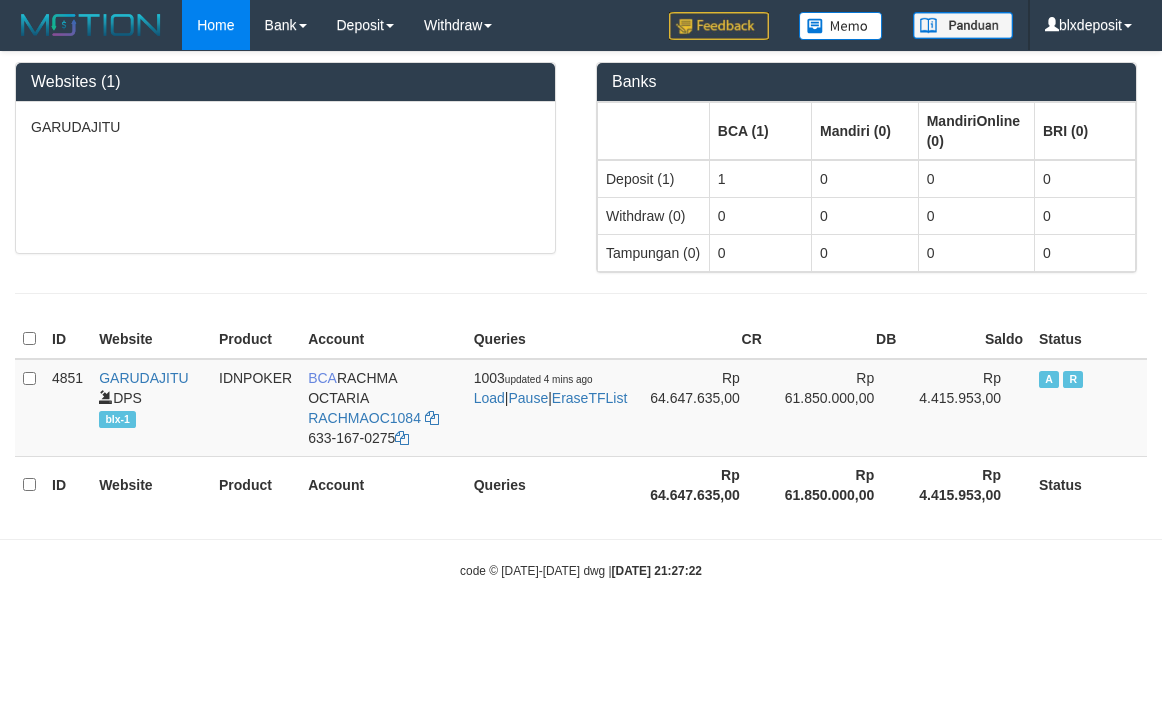 scroll, scrollTop: 0, scrollLeft: 0, axis: both 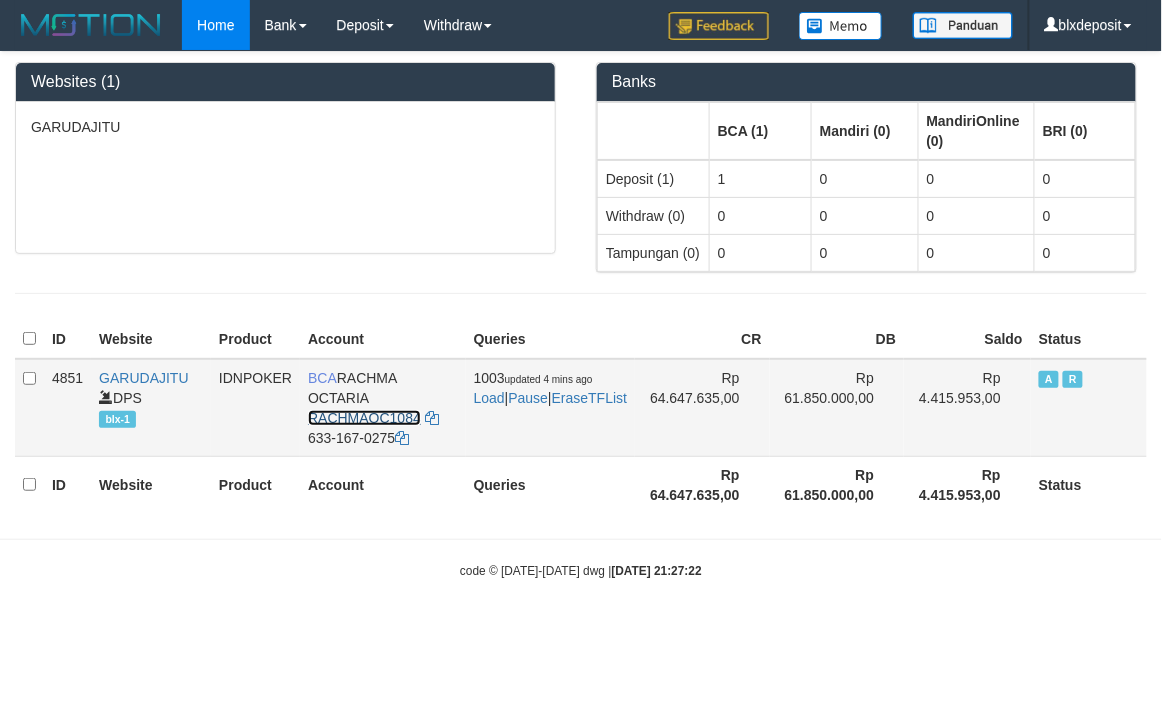 click on "RACHMAOC1084" at bounding box center [364, 418] 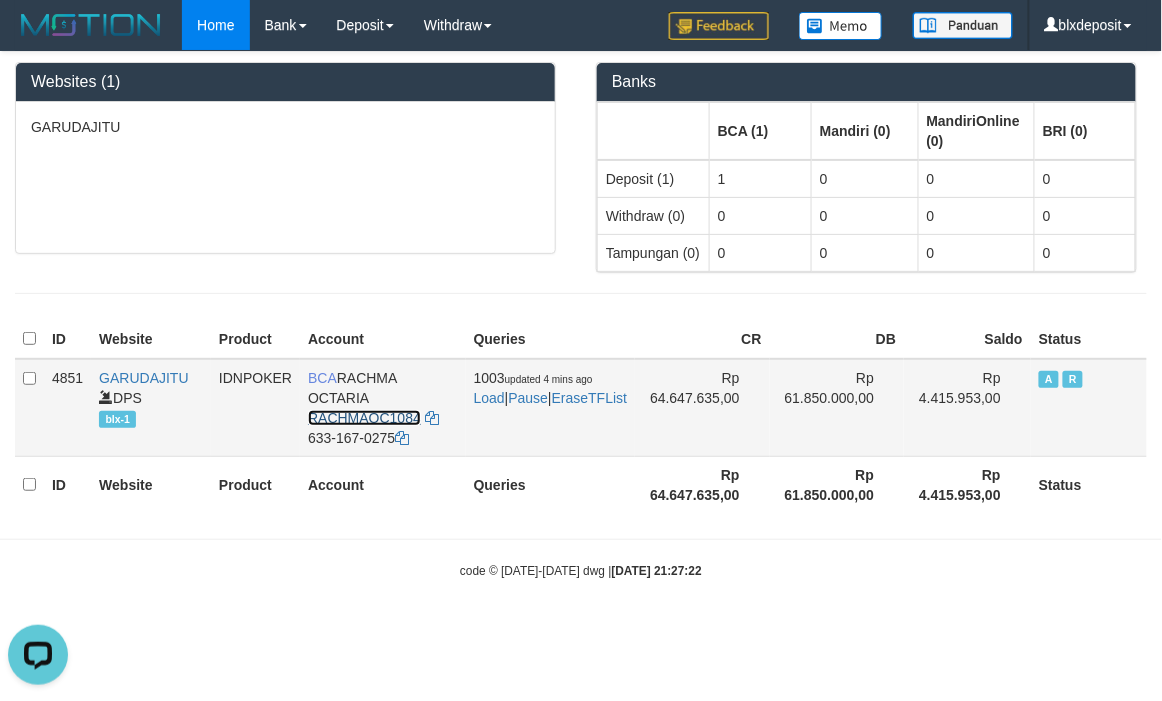 scroll, scrollTop: 0, scrollLeft: 0, axis: both 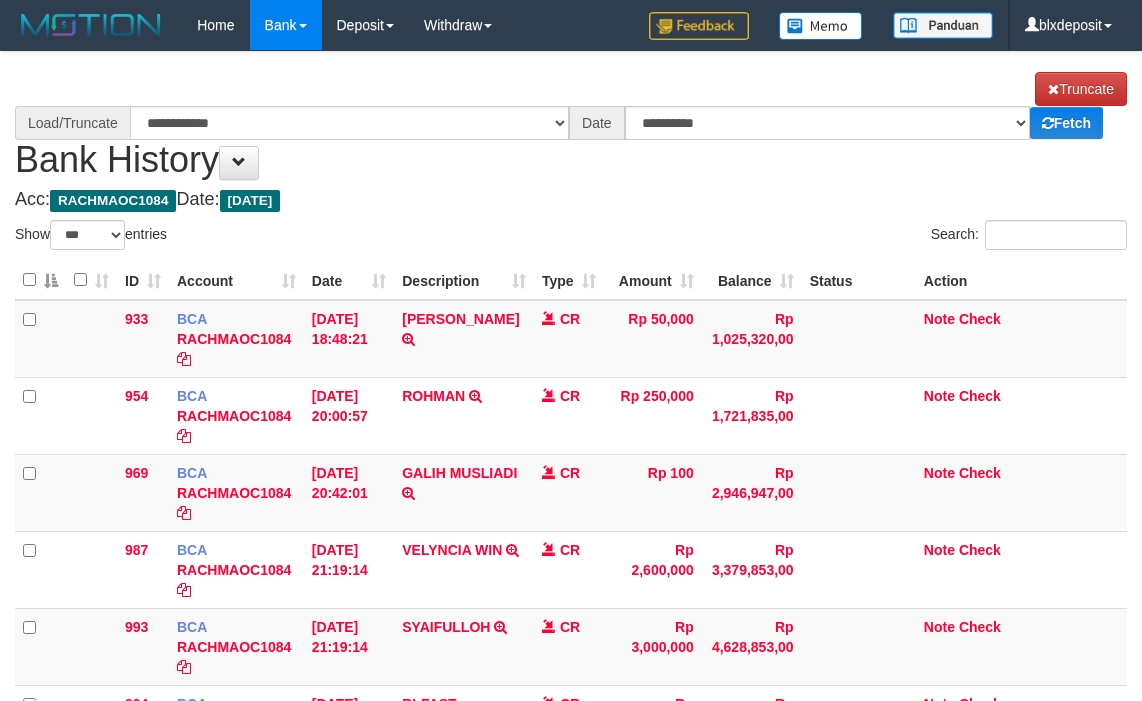 select on "***" 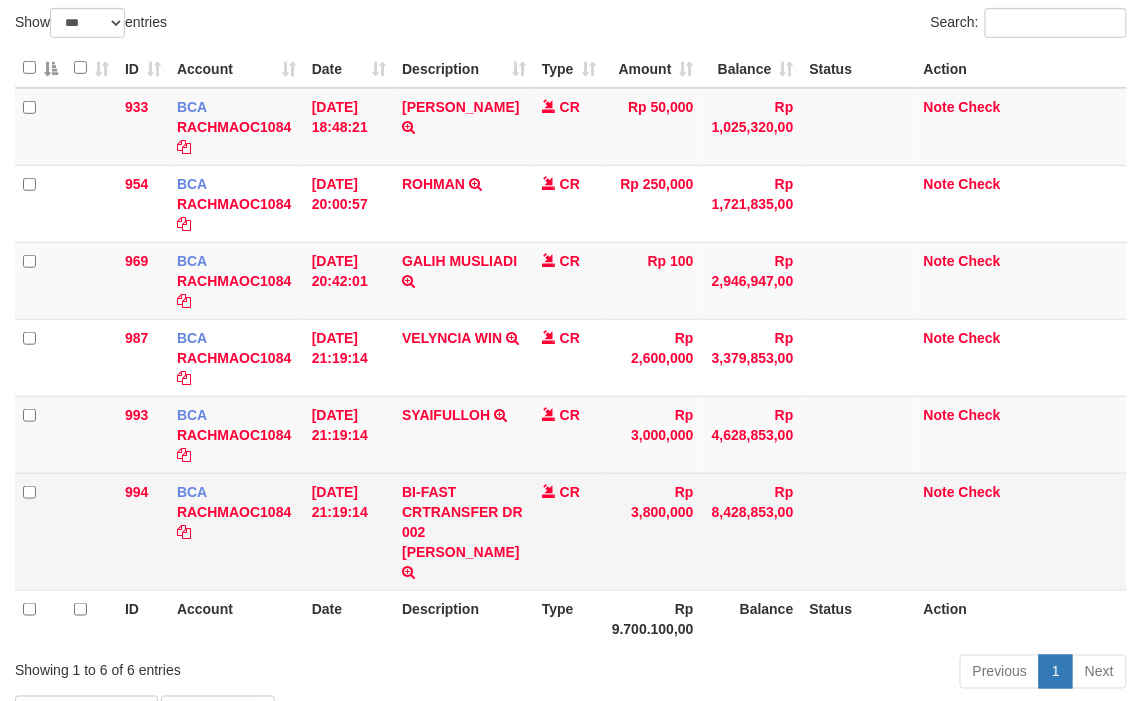 scroll, scrollTop: 222, scrollLeft: 0, axis: vertical 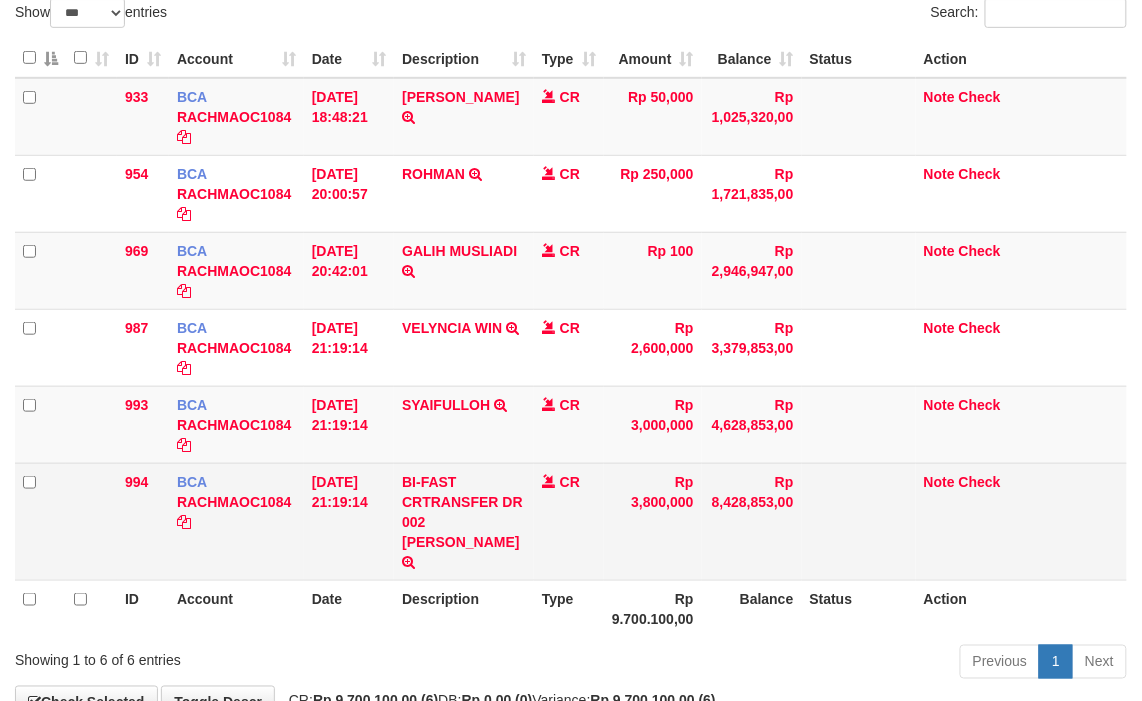 select on "****" 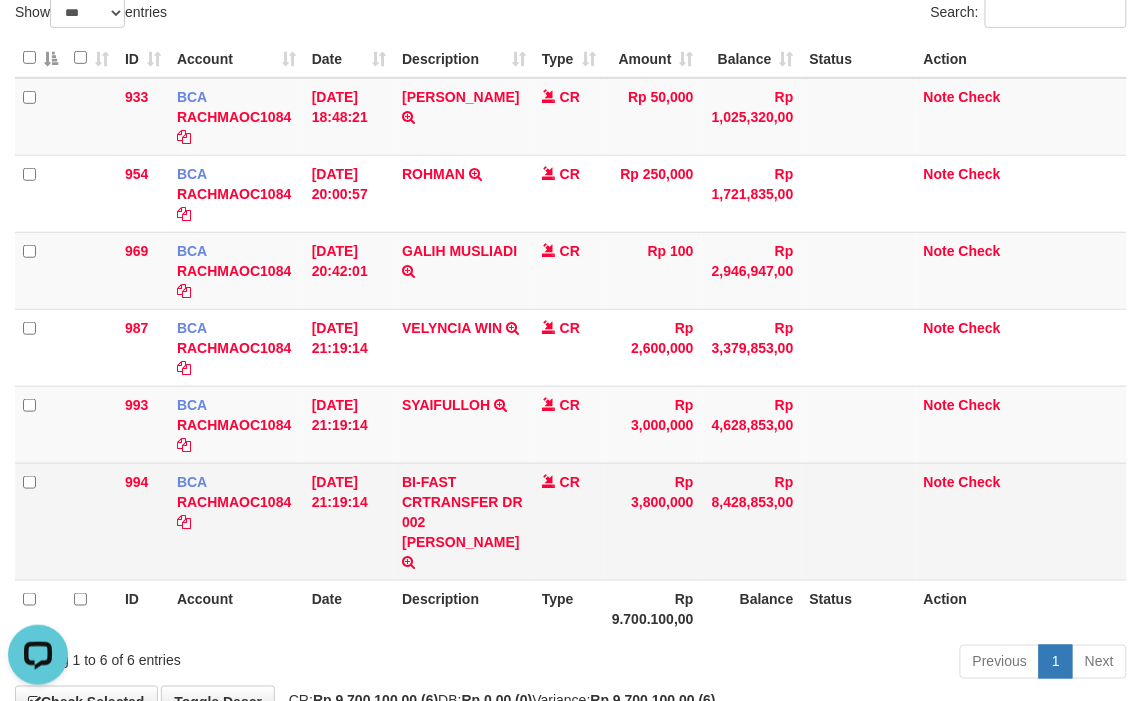scroll, scrollTop: 0, scrollLeft: 0, axis: both 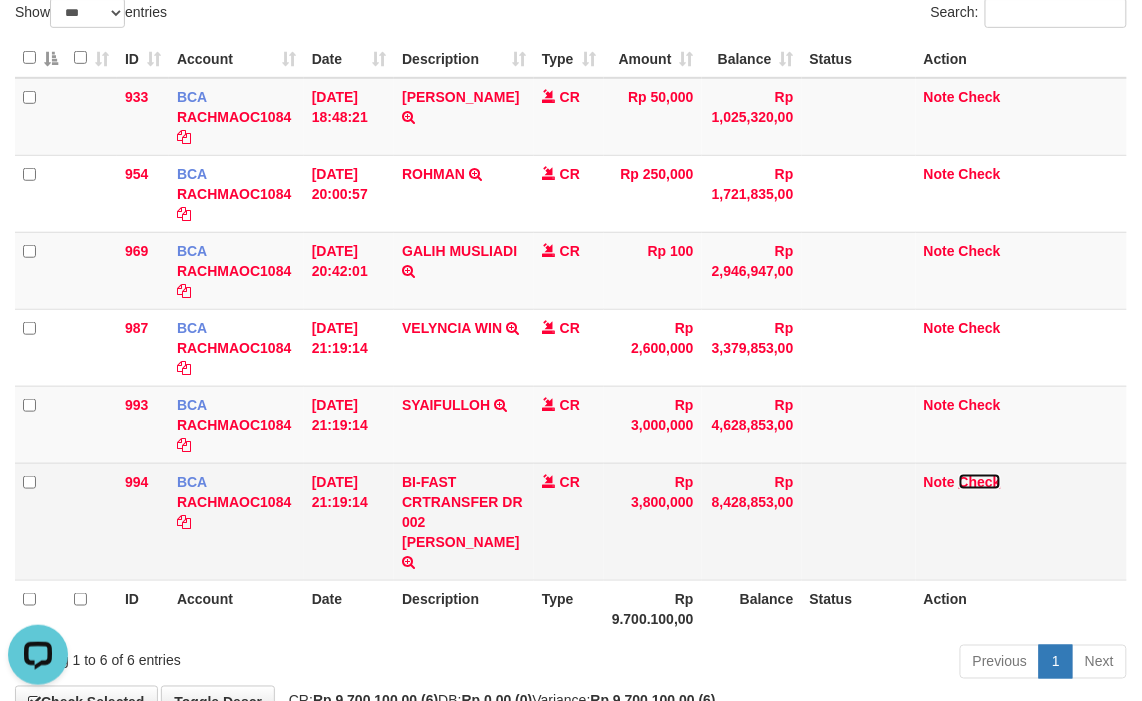 click on "Check" at bounding box center (980, 482) 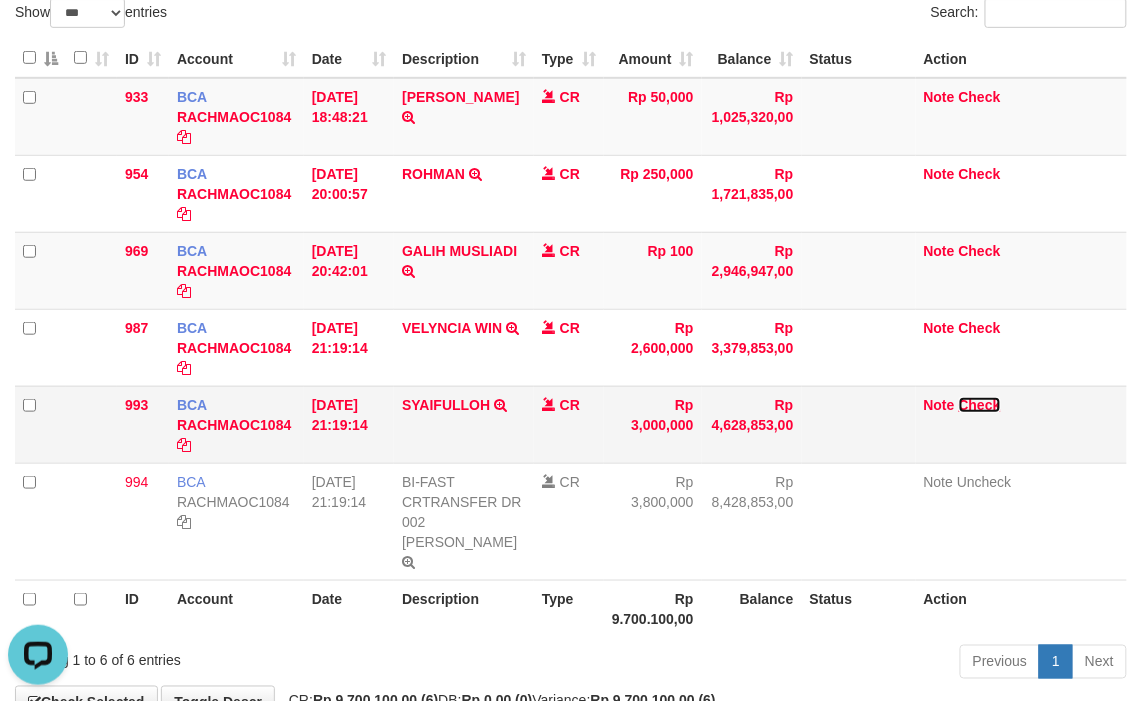 click on "Check" at bounding box center (980, 405) 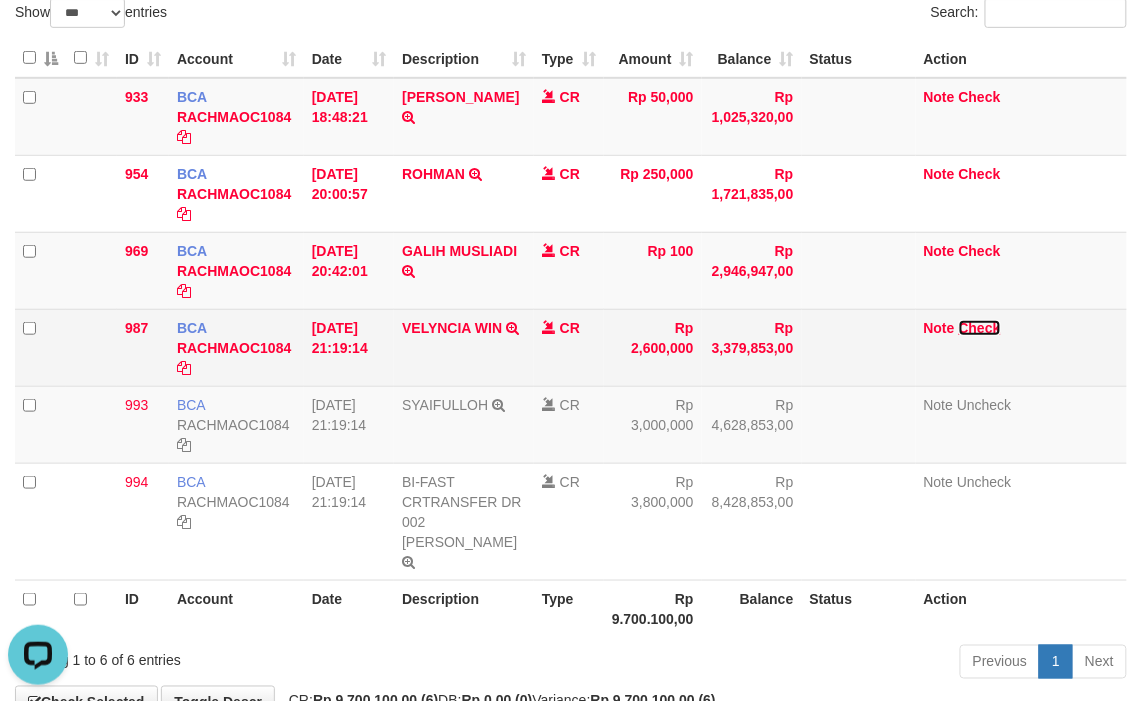 click on "Check" at bounding box center [980, 328] 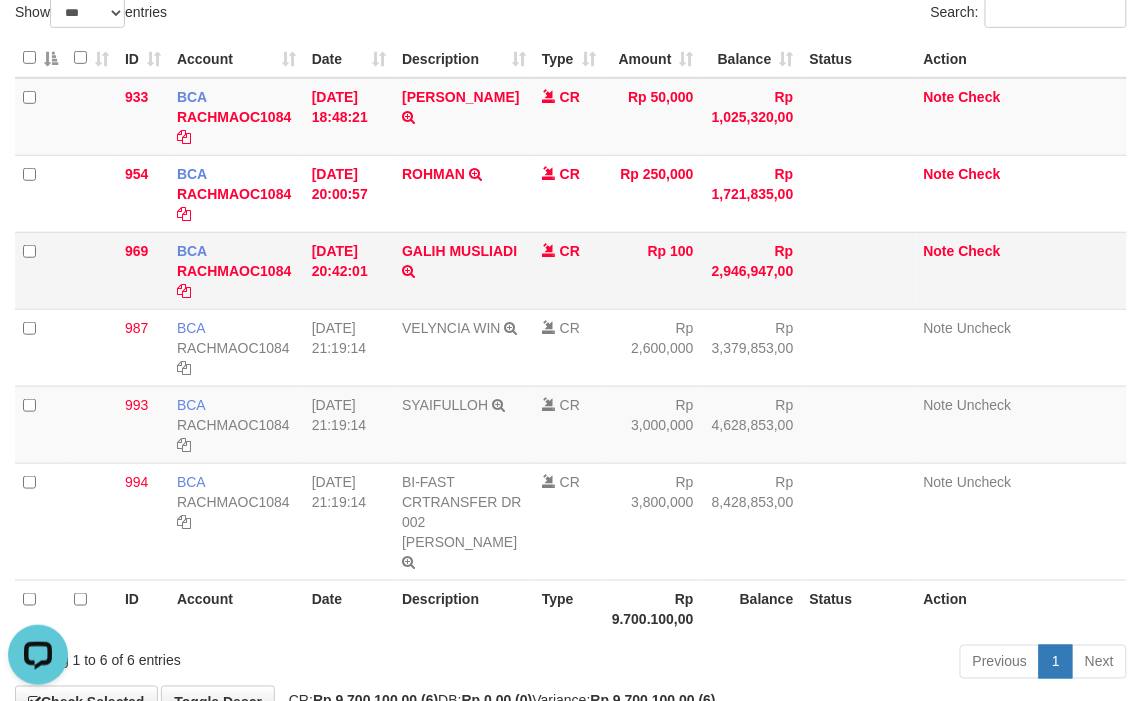click on "Note
Check" at bounding box center [1021, 270] 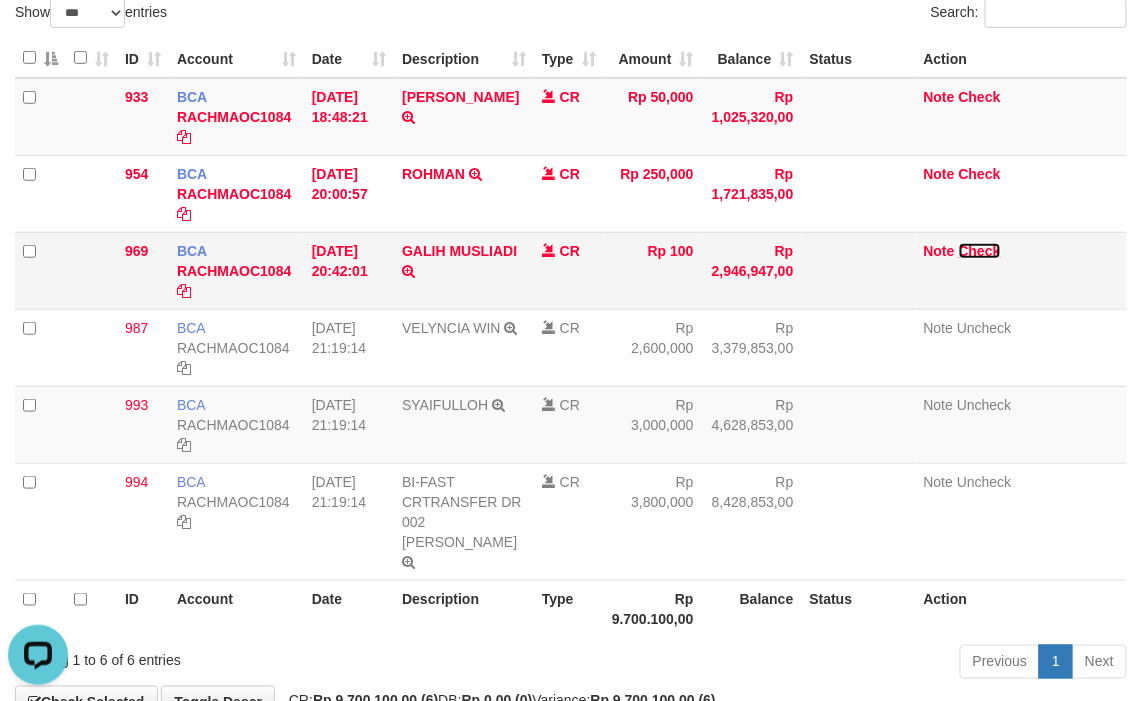 click on "Check" at bounding box center [980, 251] 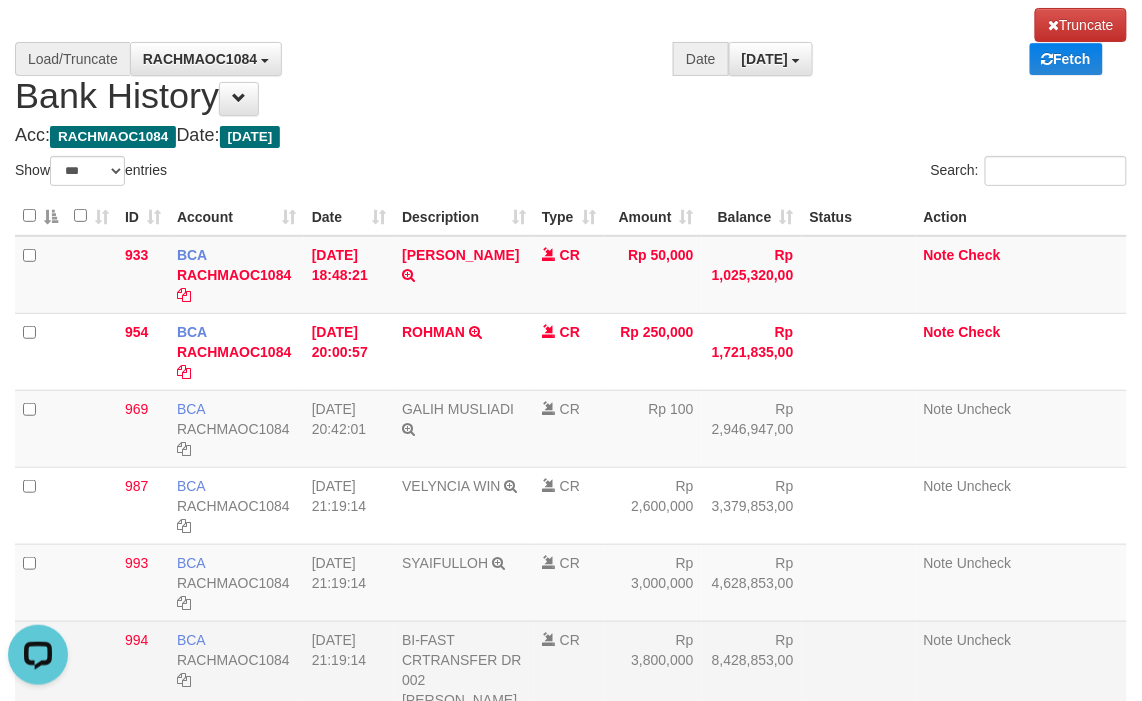 scroll, scrollTop: 0, scrollLeft: 0, axis: both 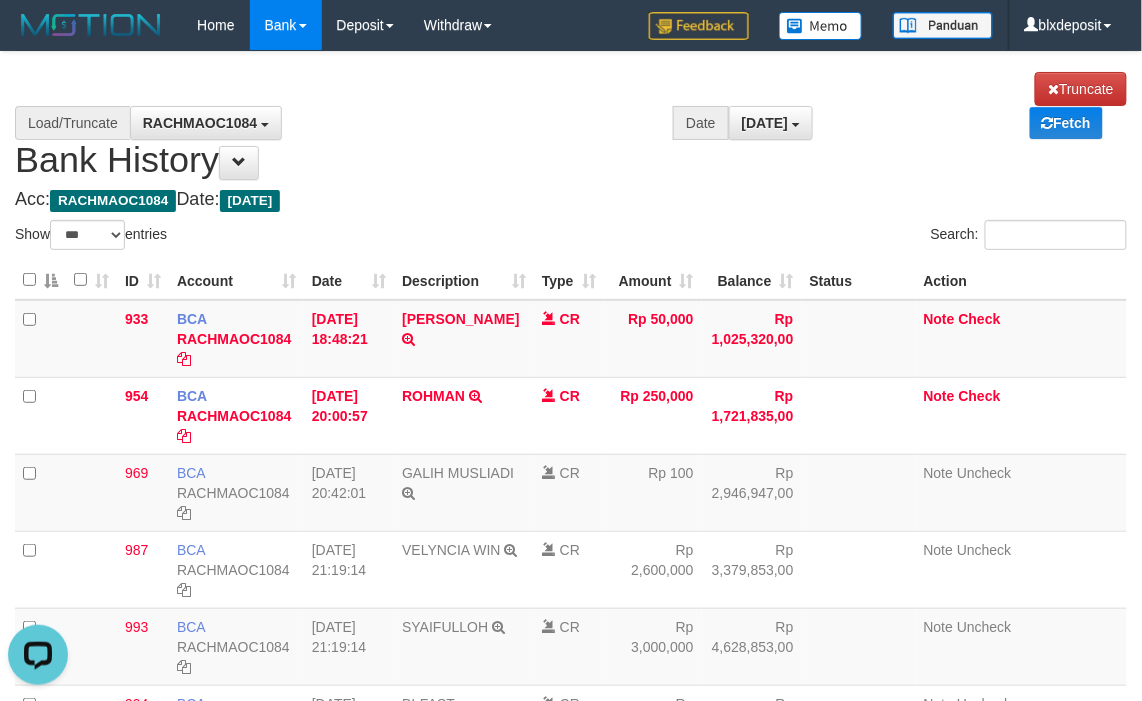 click on "**********" at bounding box center [571, 126] 